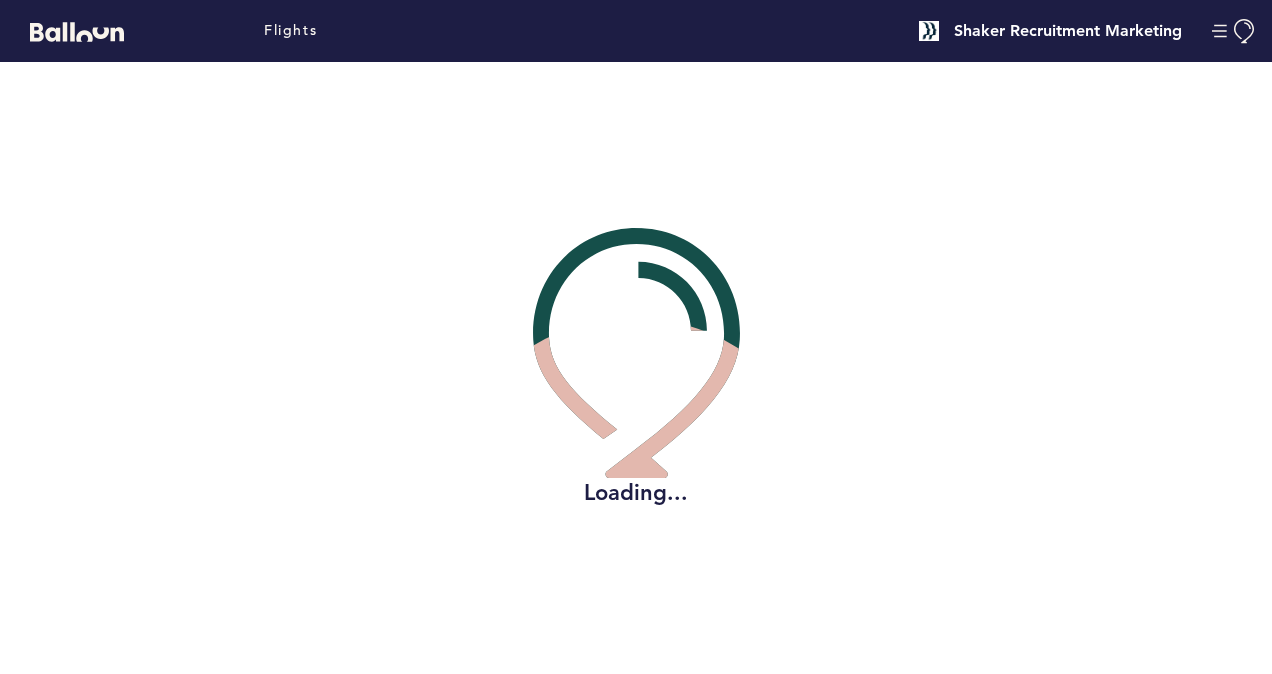 scroll, scrollTop: 0, scrollLeft: 0, axis: both 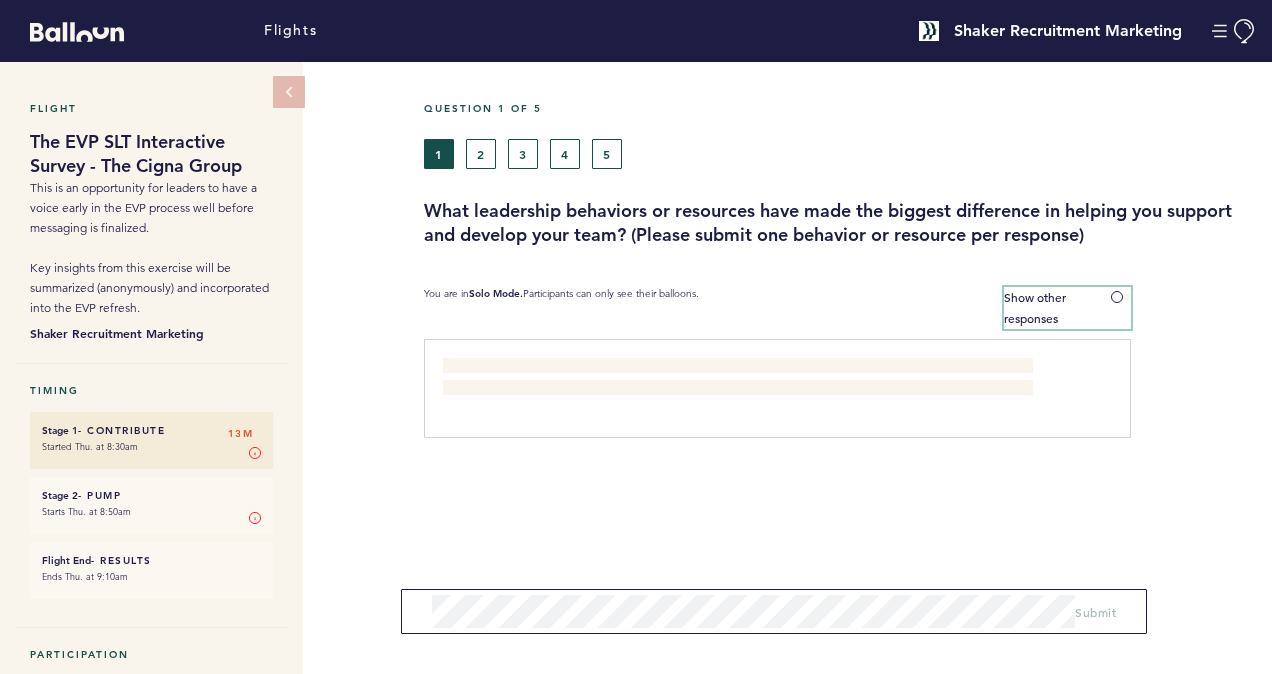 click at bounding box center (1121, 297) 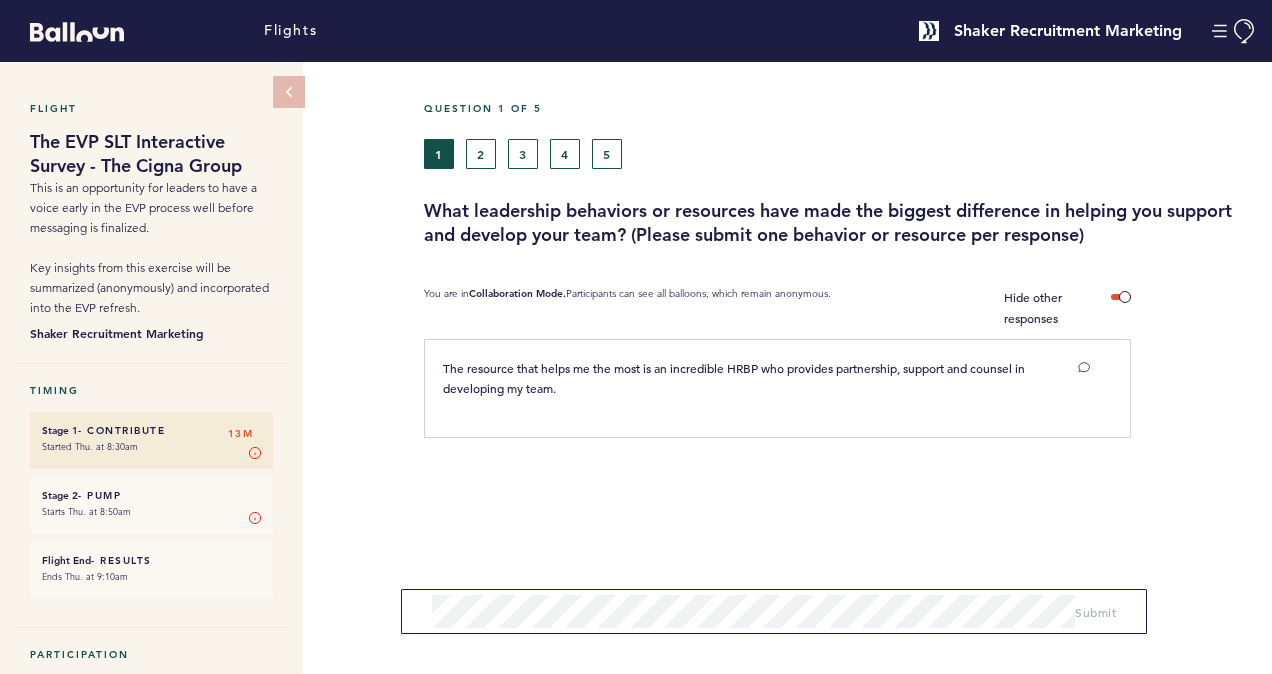 click on "The resource that helps me the most is an incredible HRBP who provides partnership, support and counsel in developing my team." at bounding box center (738, 378) 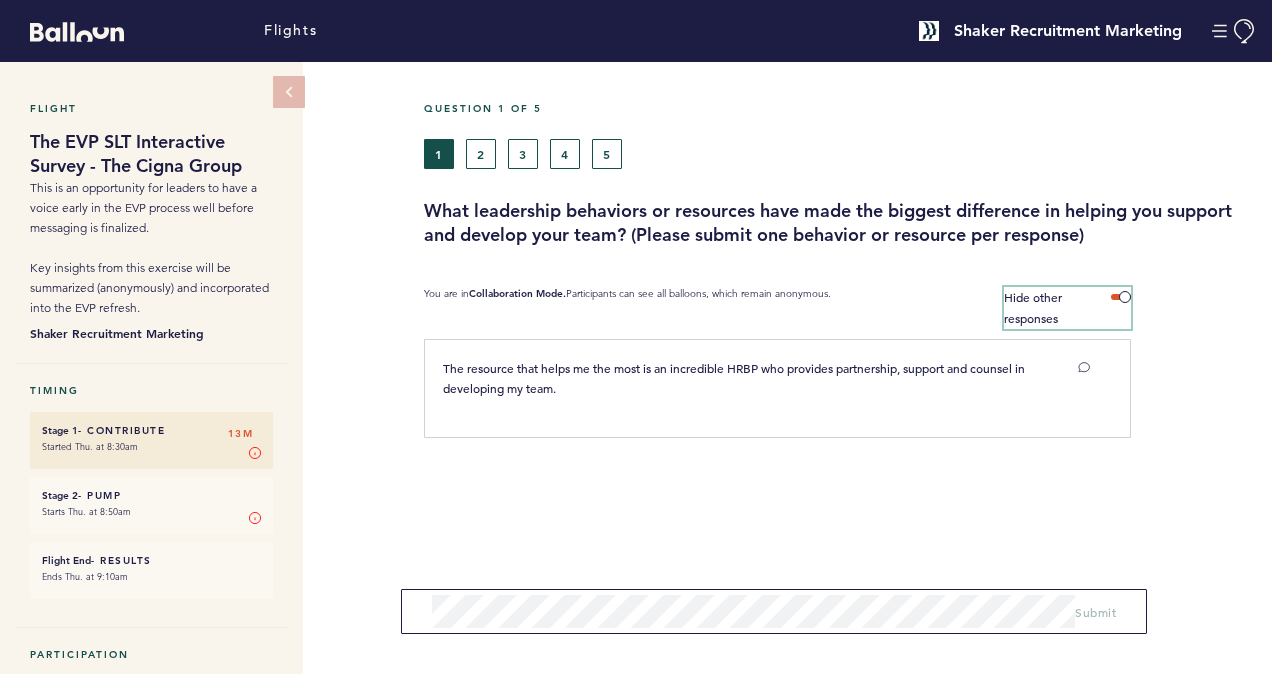 click on "Hide other responses" at bounding box center [1067, 308] 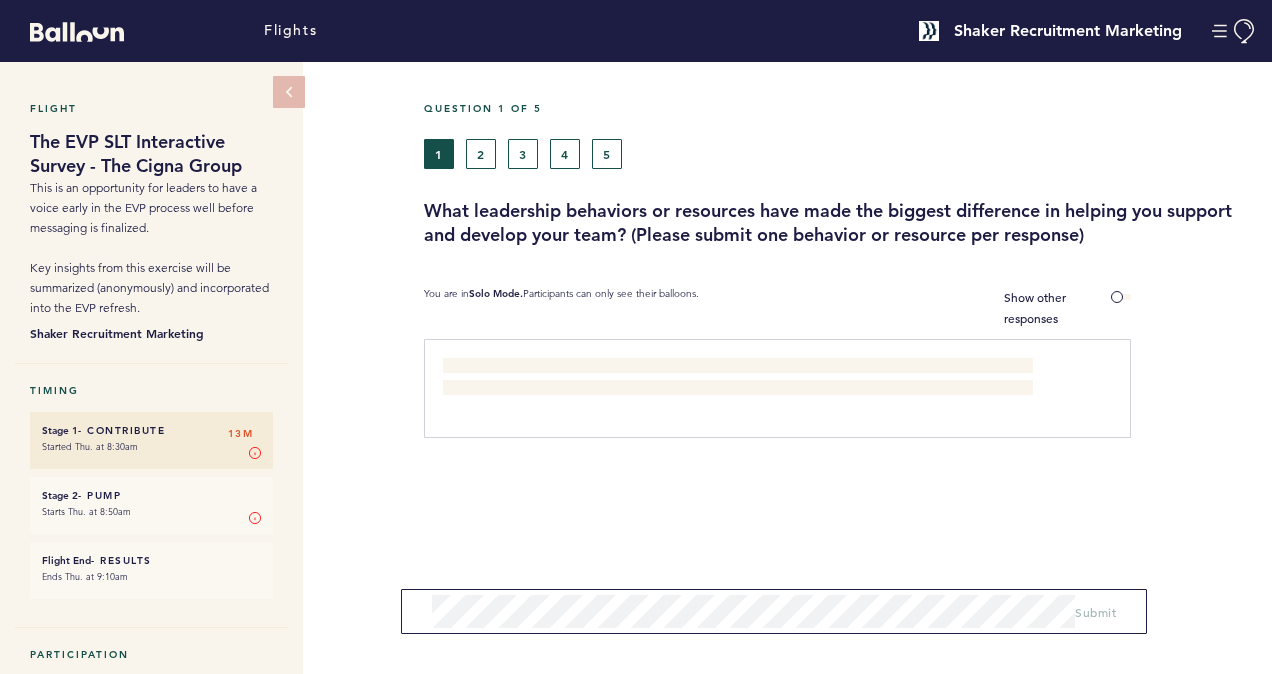 click on "The resource that helps me the most is an incredible HRBP who provides partnership, support and counsel in developing my team." at bounding box center [735, 378] 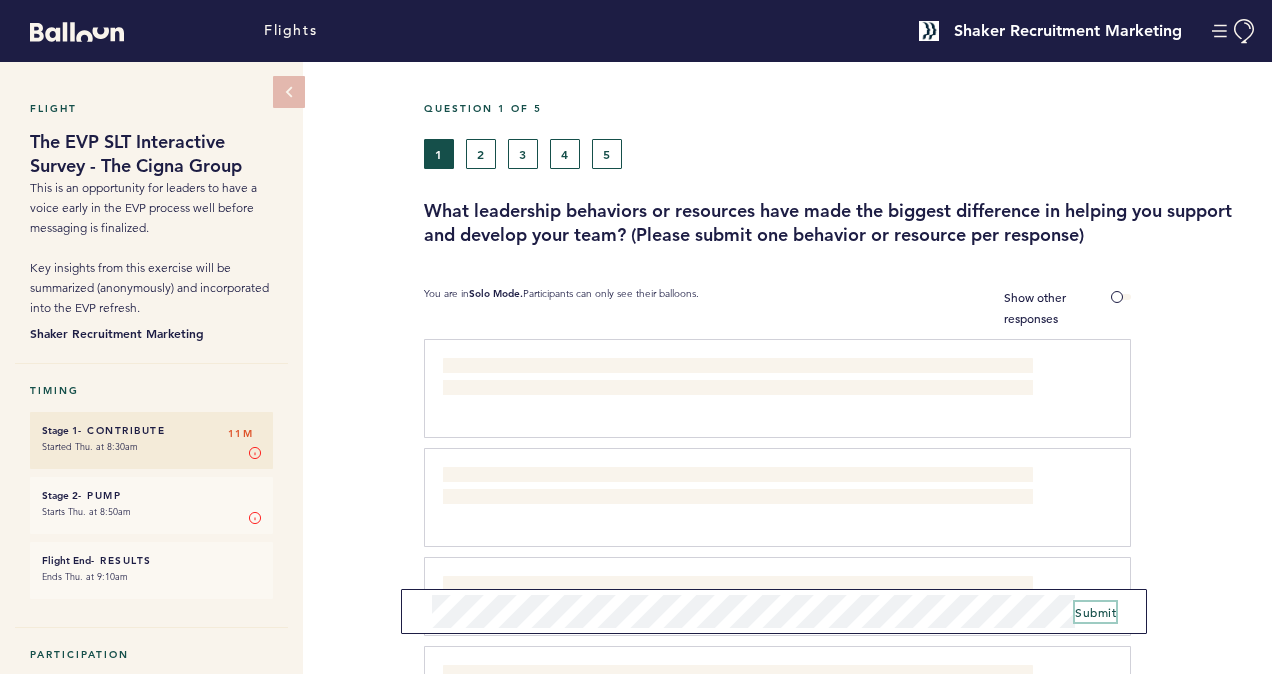 click on "Submit" at bounding box center (1095, 612) 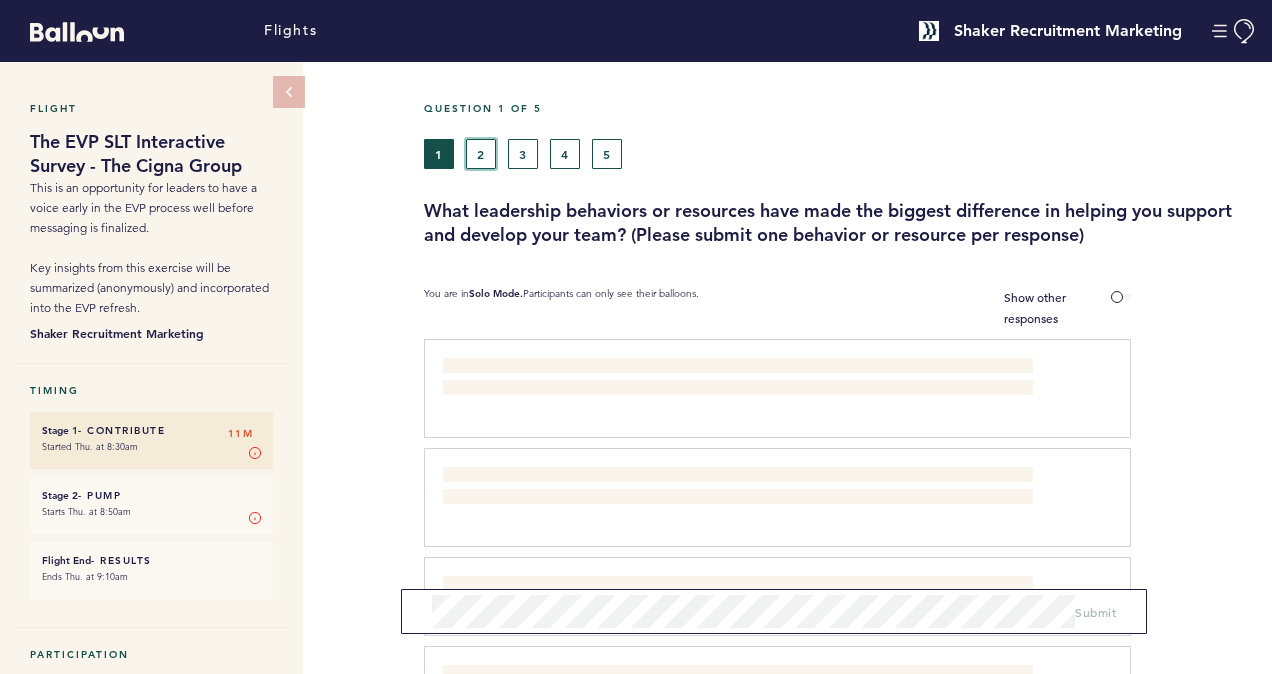 click on "2" at bounding box center [481, 154] 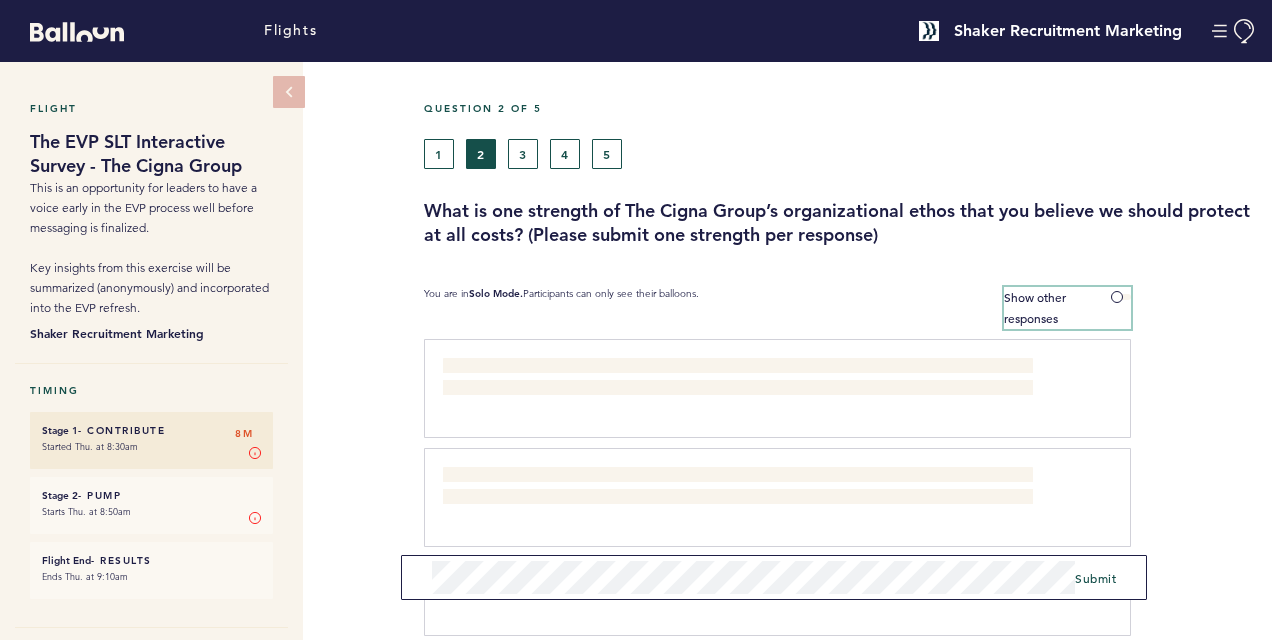 click at bounding box center [1121, 297] 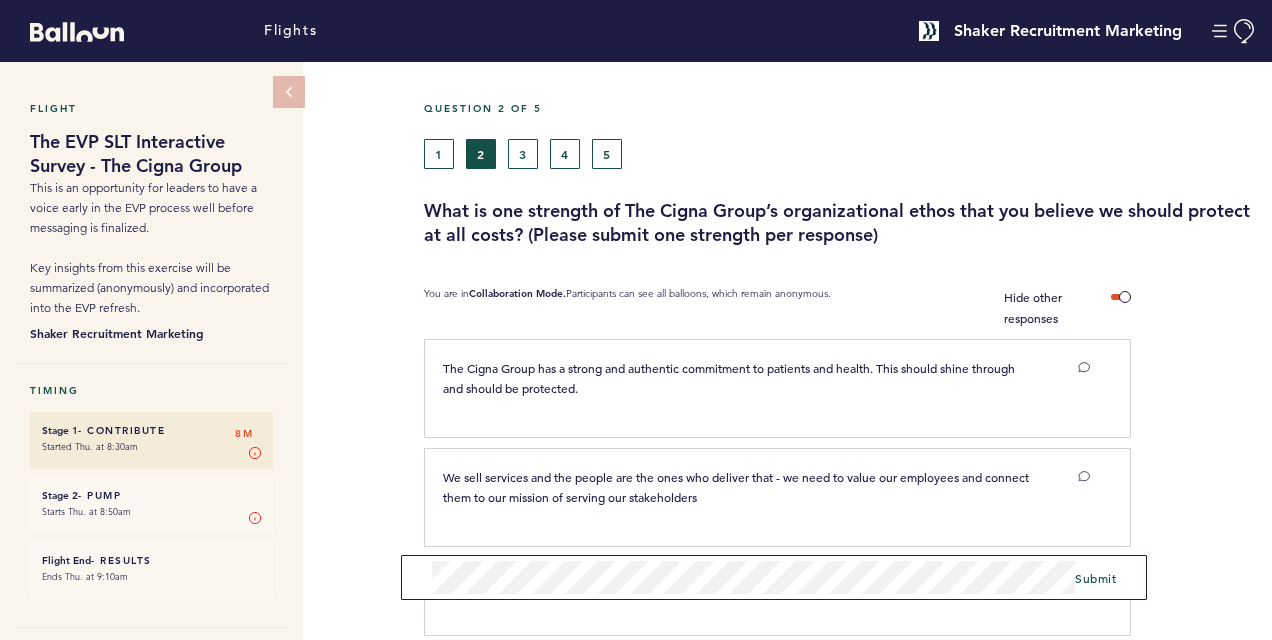 click on "Submit" at bounding box center (774, 577) 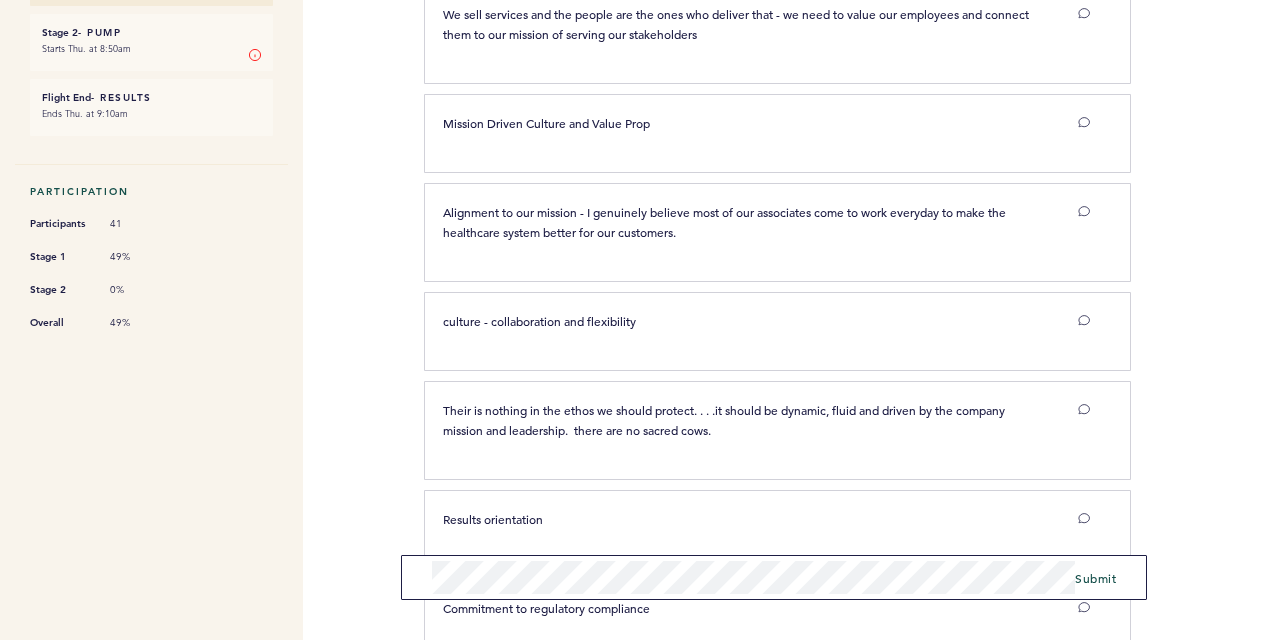 scroll, scrollTop: 462, scrollLeft: 0, axis: vertical 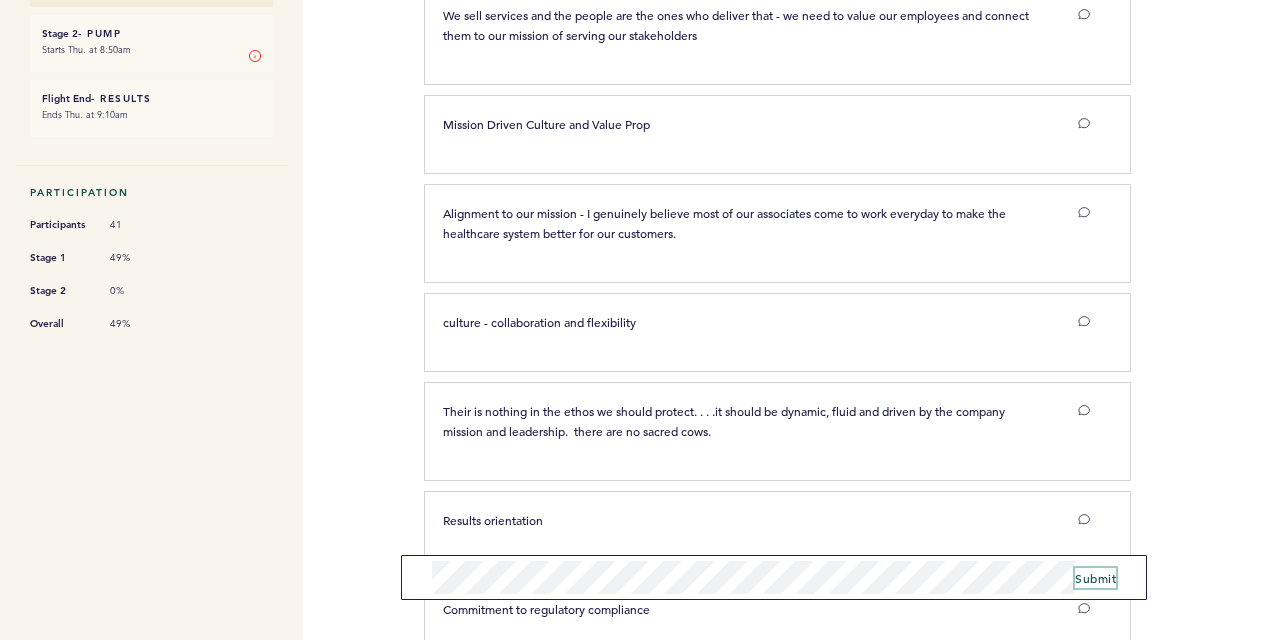 click on "Submit" at bounding box center (1095, 578) 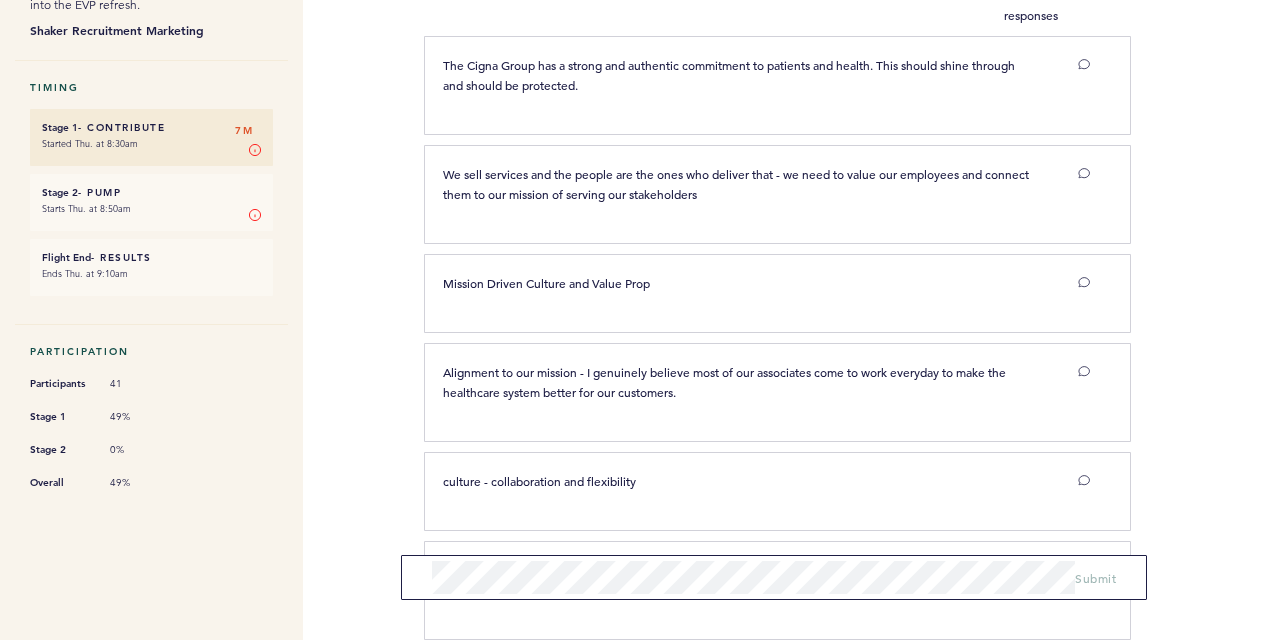 scroll, scrollTop: 0, scrollLeft: 0, axis: both 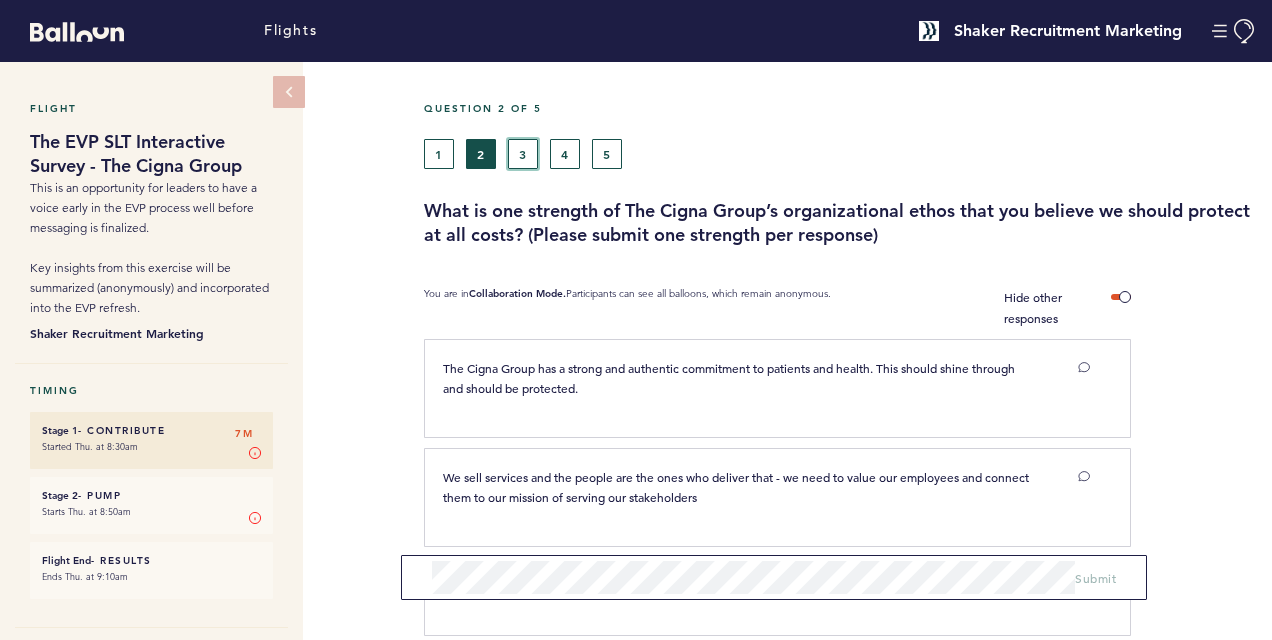 click on "3" at bounding box center [523, 154] 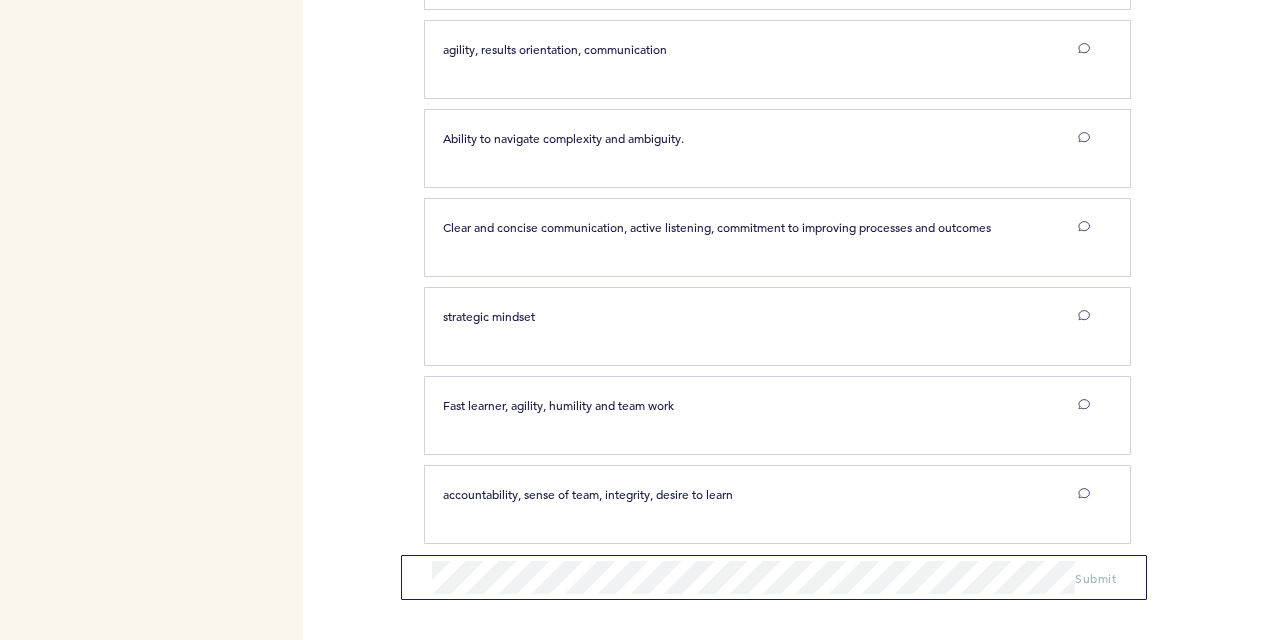 scroll, scrollTop: 1004, scrollLeft: 0, axis: vertical 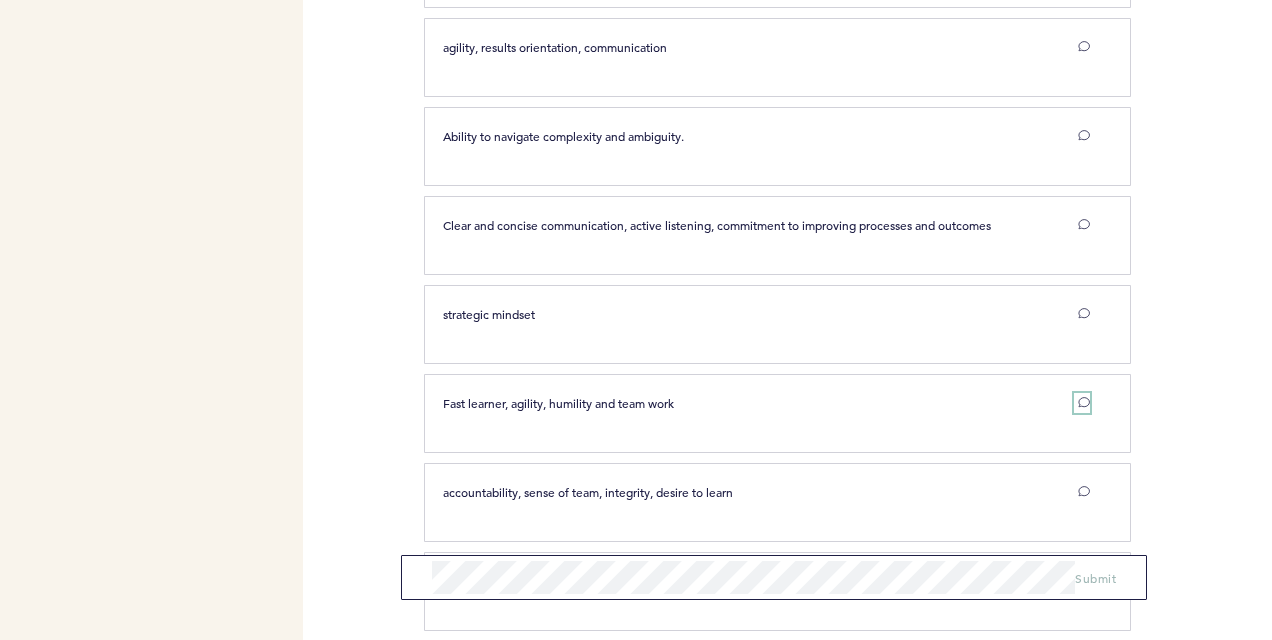 click 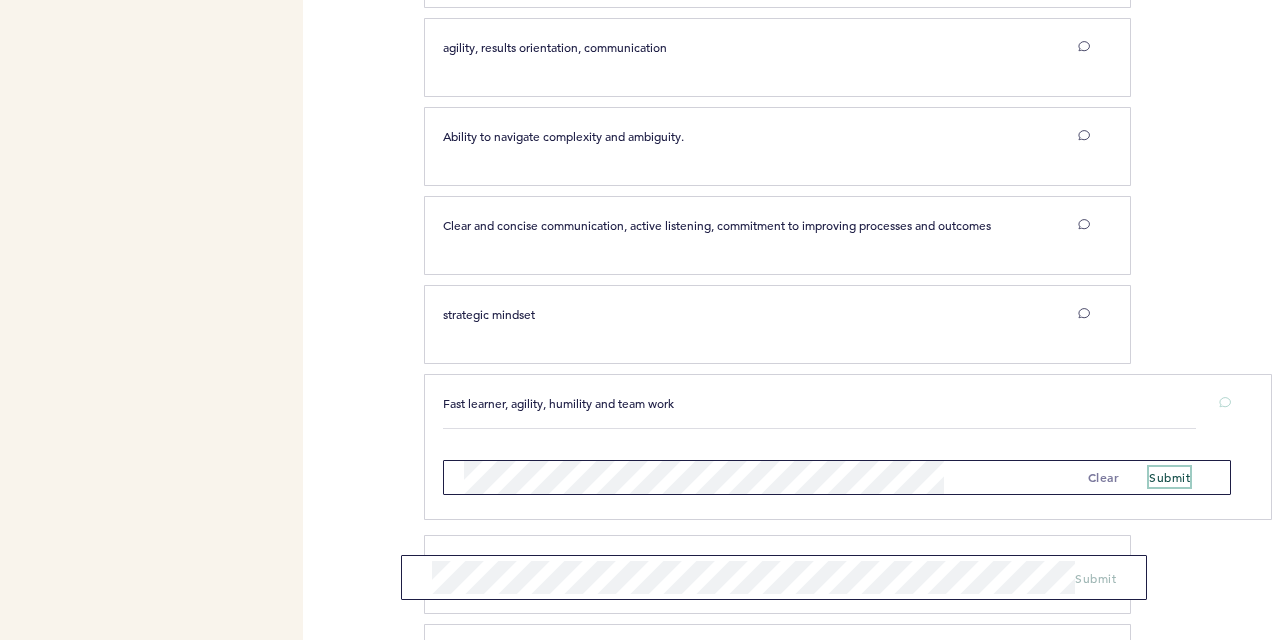 click on "submit" at bounding box center [1169, 477] 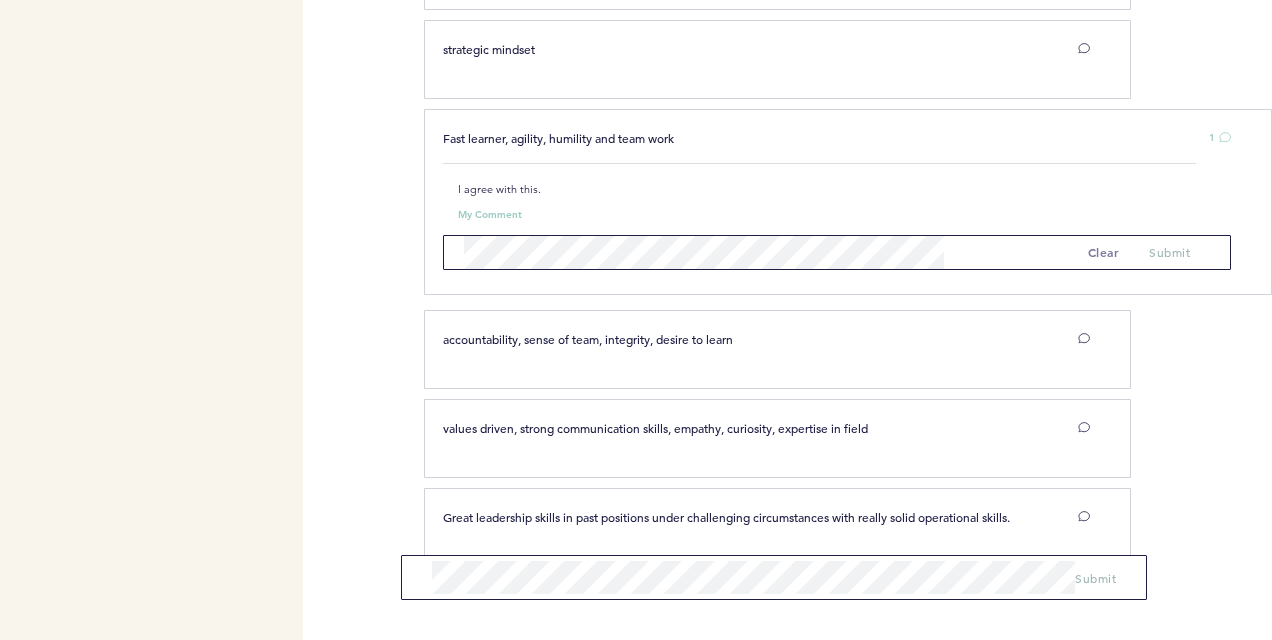 scroll, scrollTop: 1286, scrollLeft: 0, axis: vertical 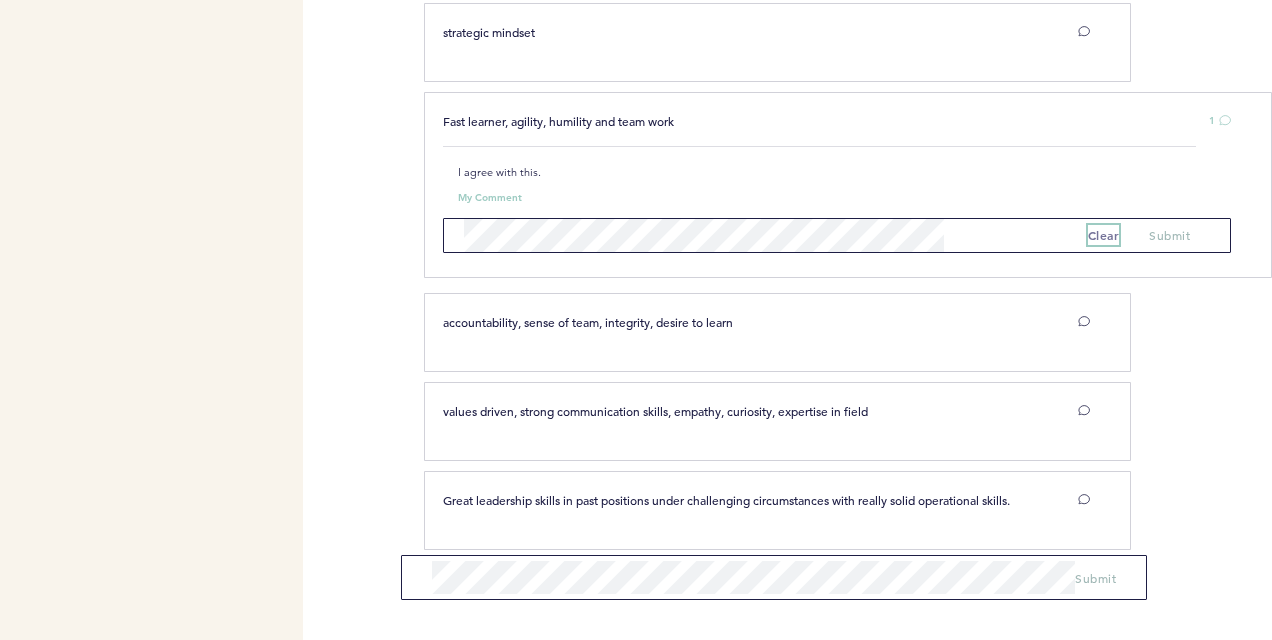 click on "clear" at bounding box center (1104, 235) 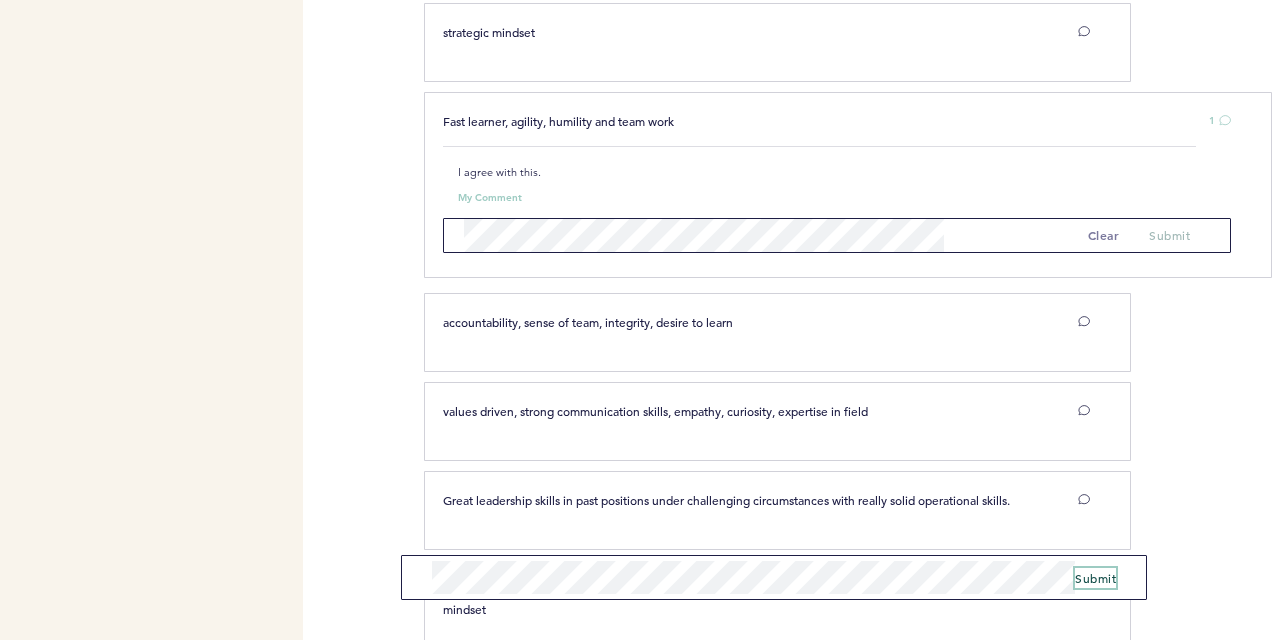 click on "Submit" at bounding box center (1095, 578) 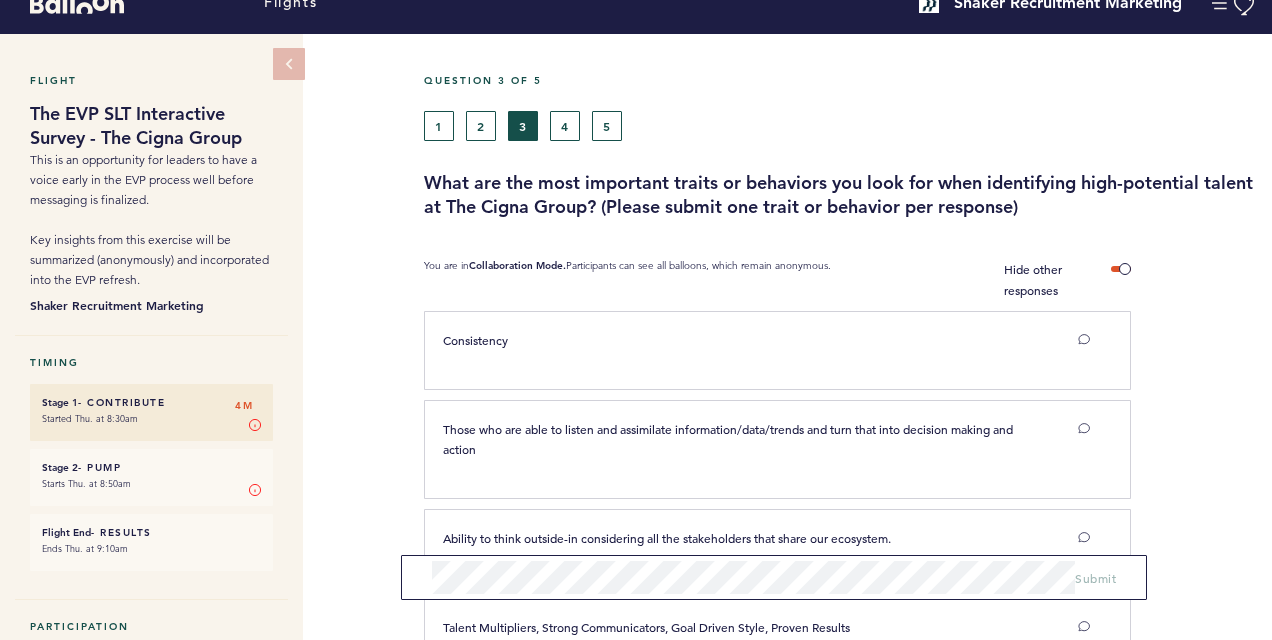 scroll, scrollTop: 0, scrollLeft: 0, axis: both 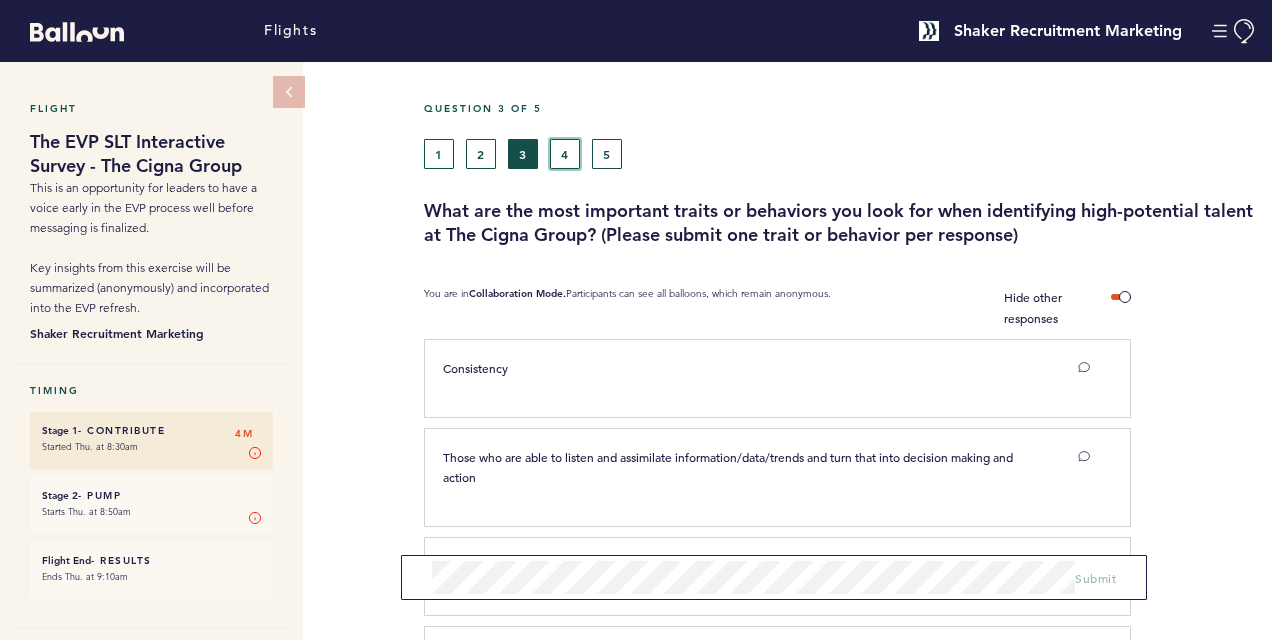 click on "4" at bounding box center (565, 154) 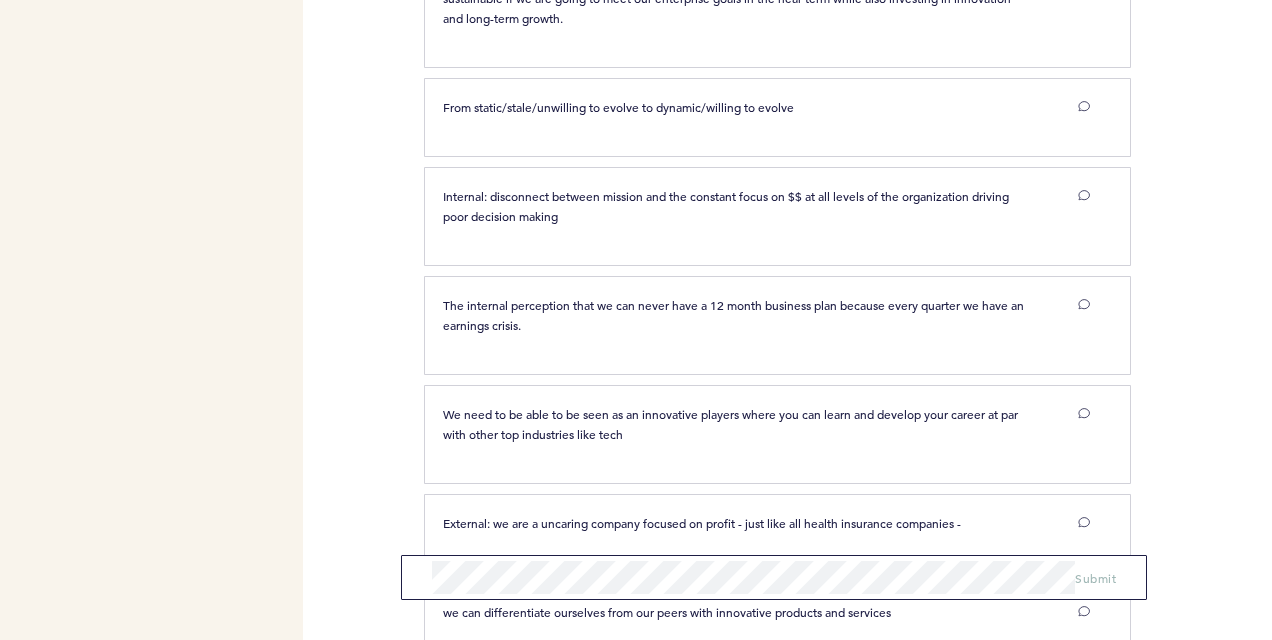 scroll, scrollTop: 1489, scrollLeft: 0, axis: vertical 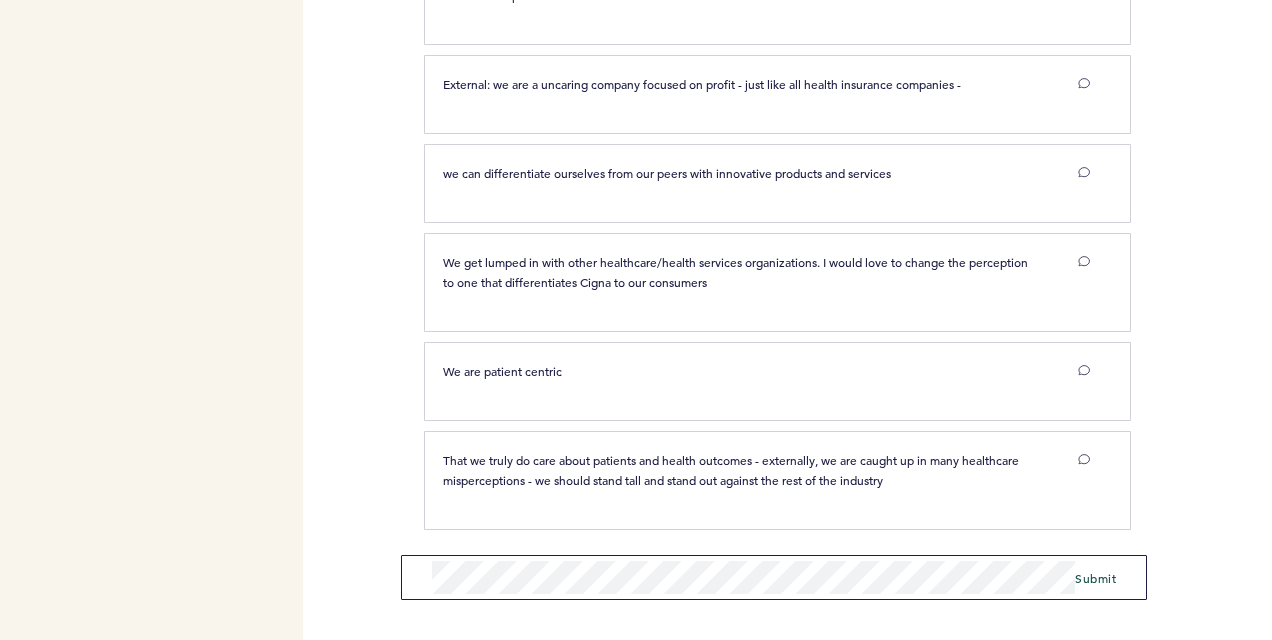 click on "Submit" at bounding box center [774, 577] 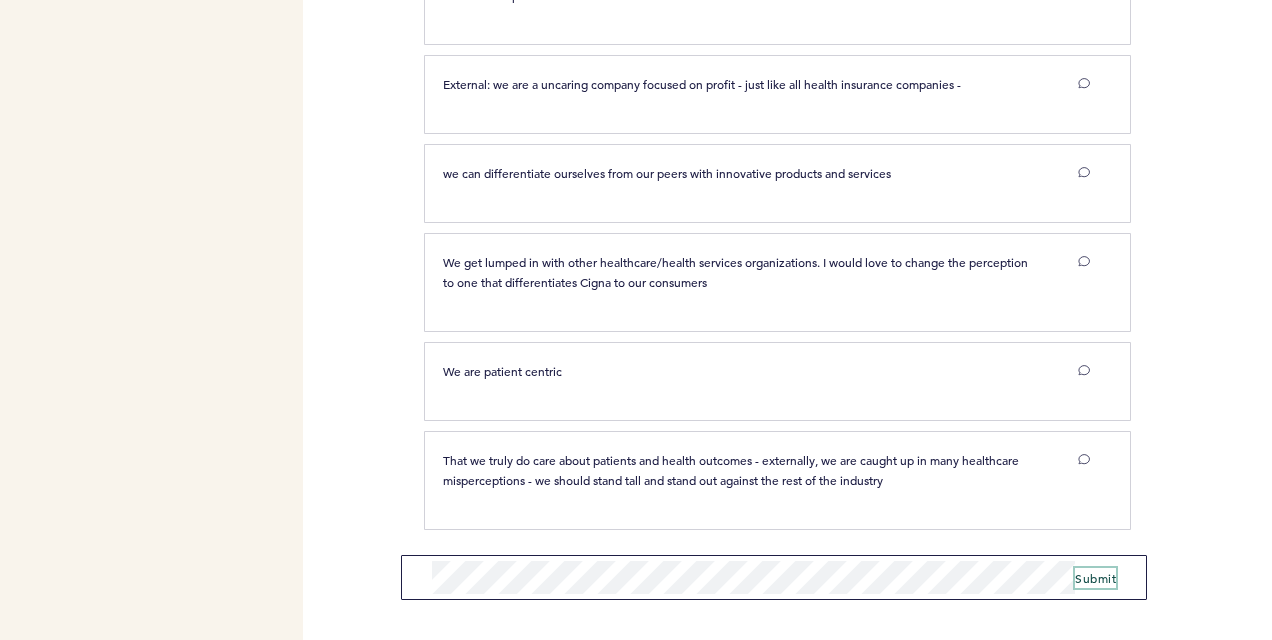 click on "Submit" at bounding box center (774, 577) 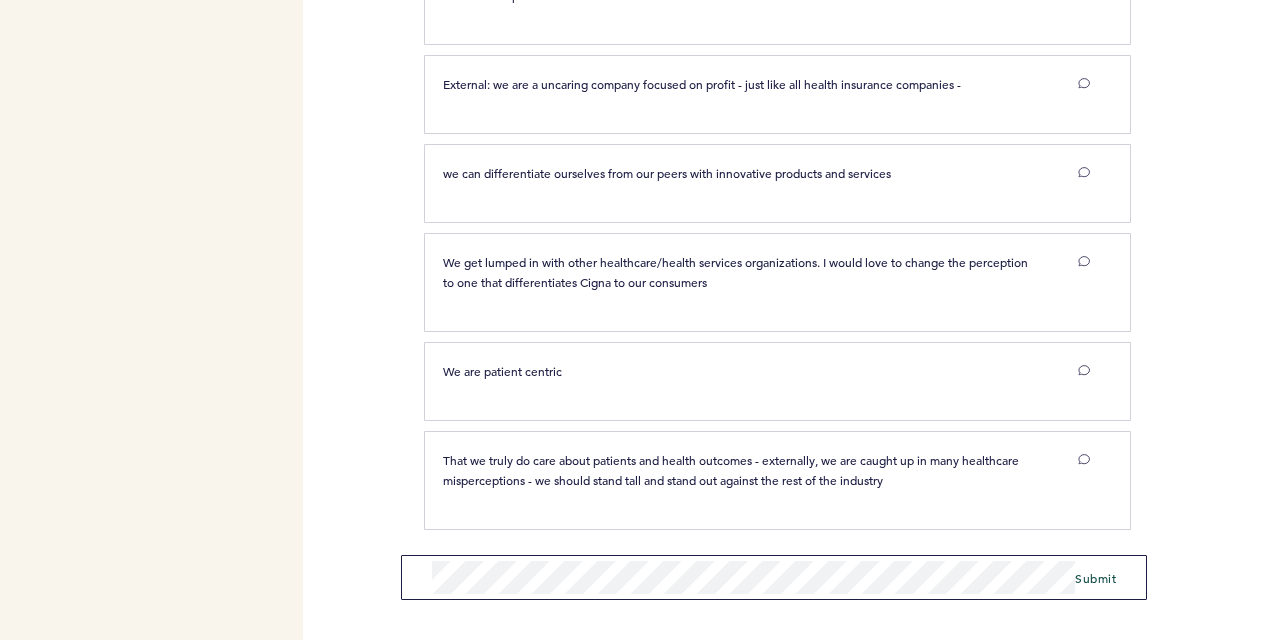 drag, startPoint x: 1097, startPoint y: 581, endPoint x: 390, endPoint y: 578, distance: 707.00635 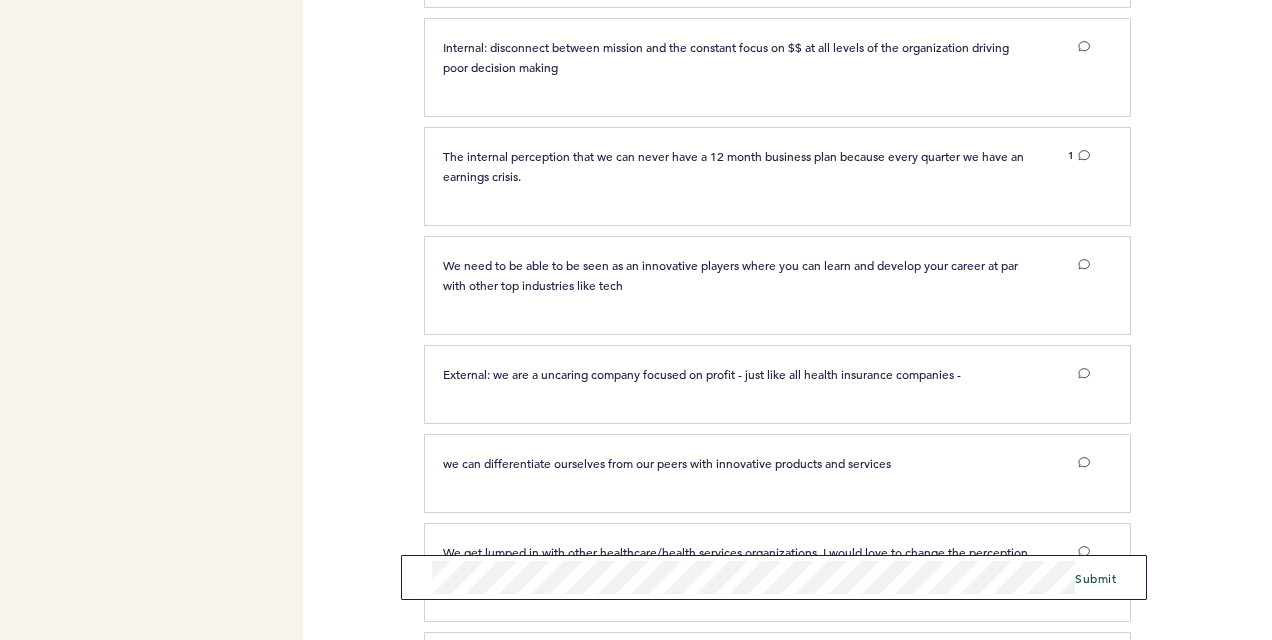 scroll, scrollTop: 1794, scrollLeft: 0, axis: vertical 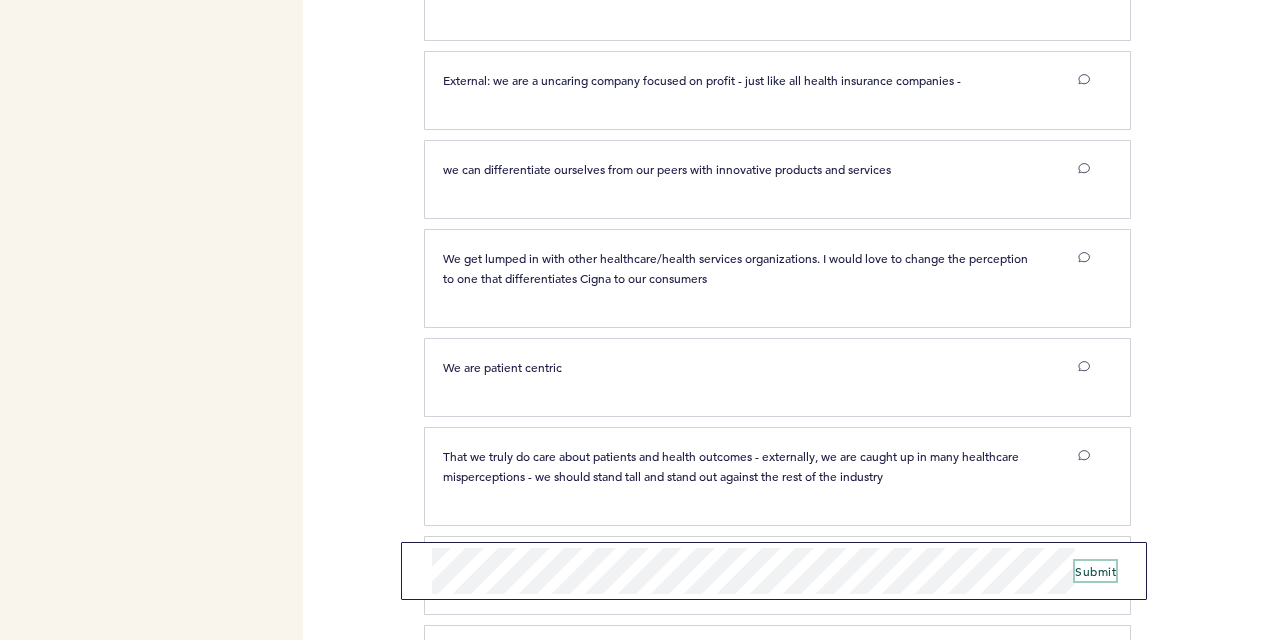 click on "Submit" at bounding box center [1095, 571] 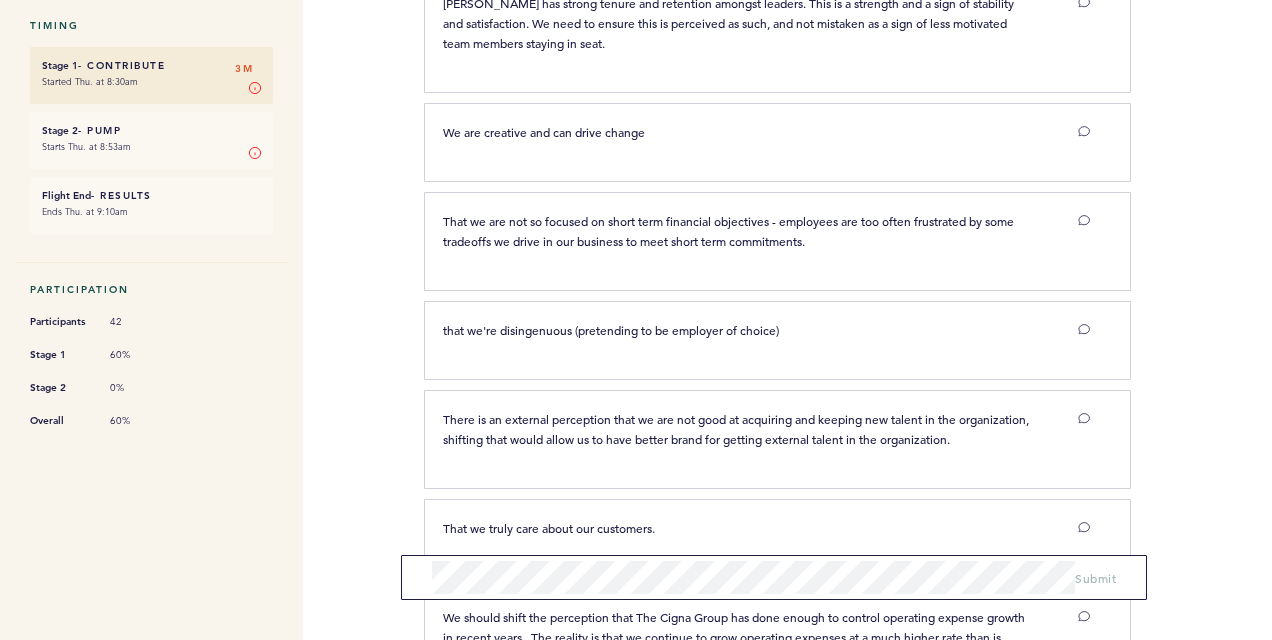 scroll, scrollTop: 0, scrollLeft: 0, axis: both 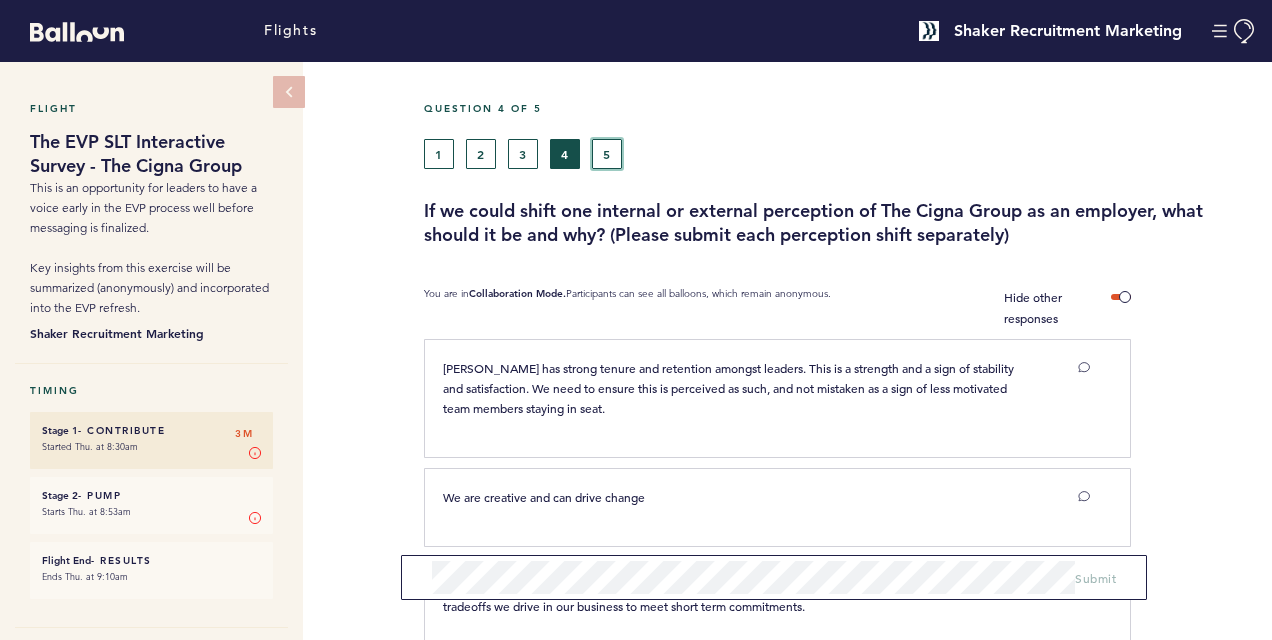 click on "5" at bounding box center [607, 154] 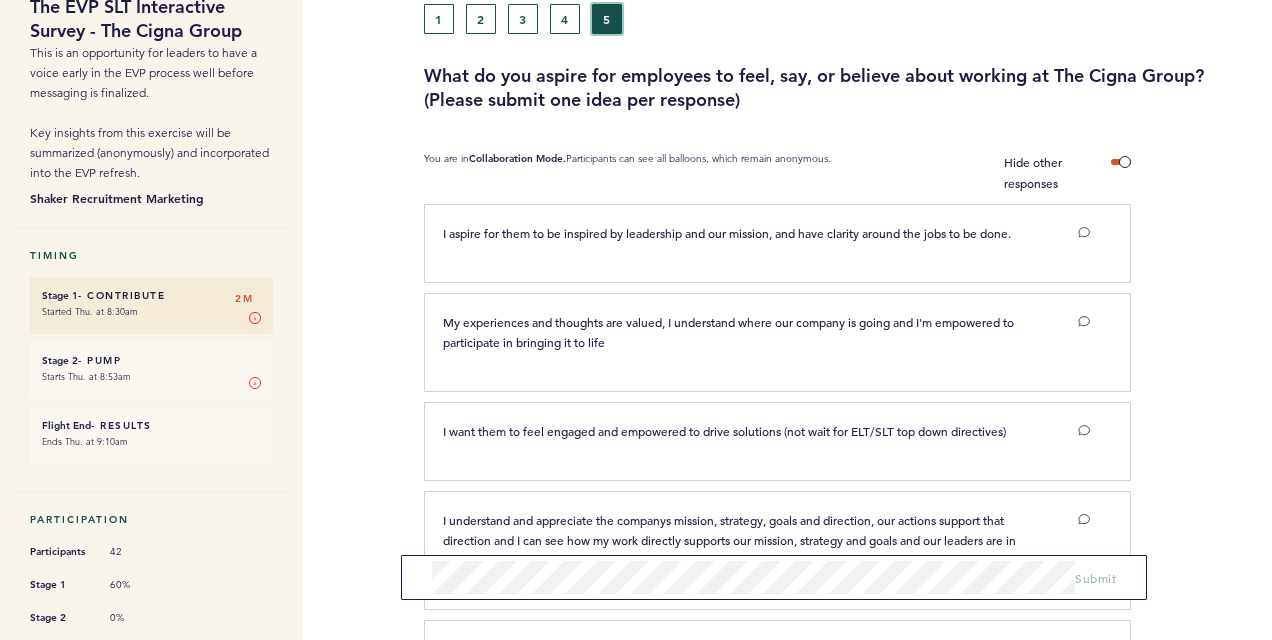 scroll, scrollTop: 138, scrollLeft: 0, axis: vertical 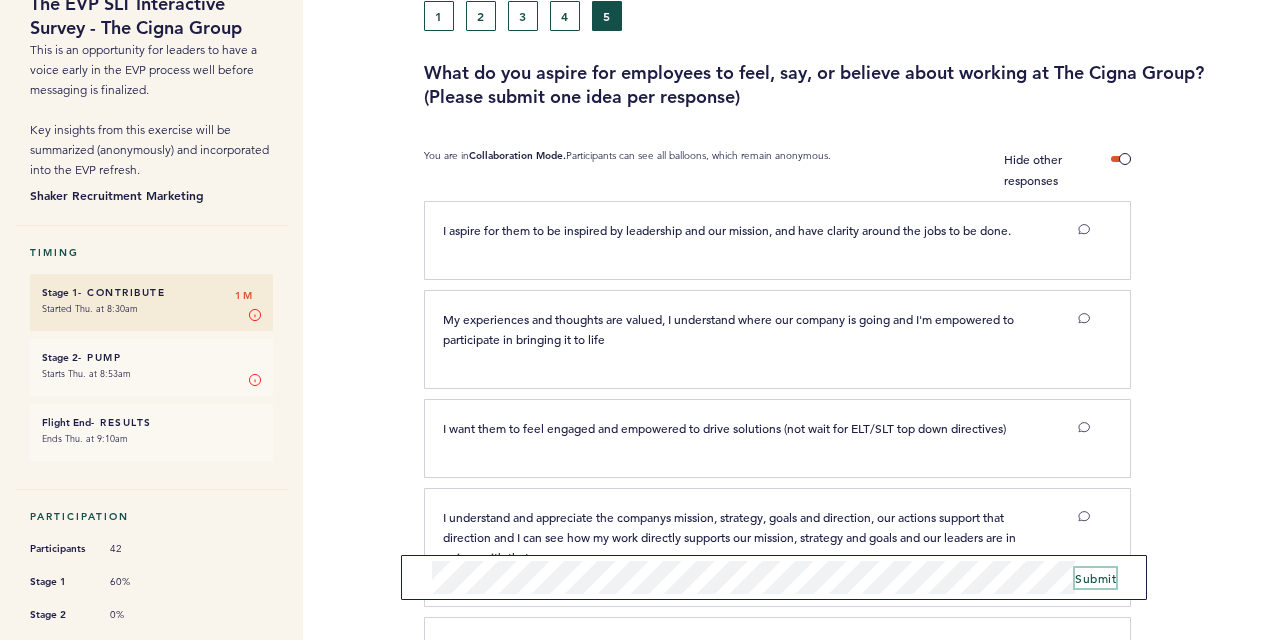 click on "Submit" at bounding box center [1095, 578] 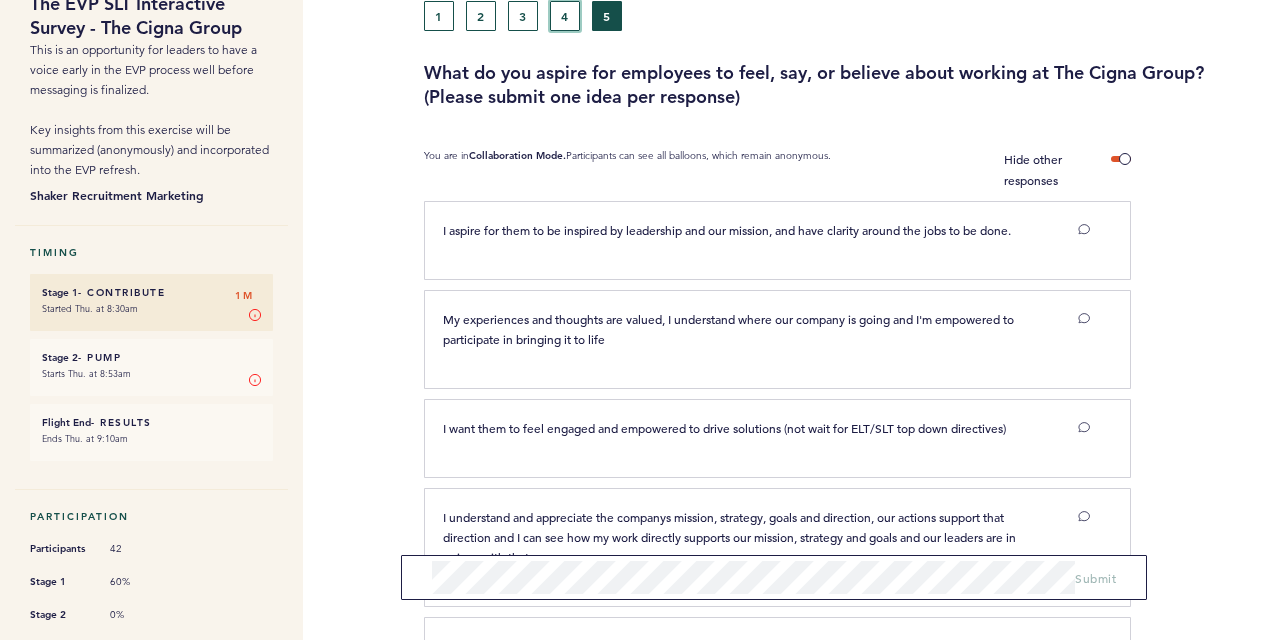 click on "4" at bounding box center [565, 16] 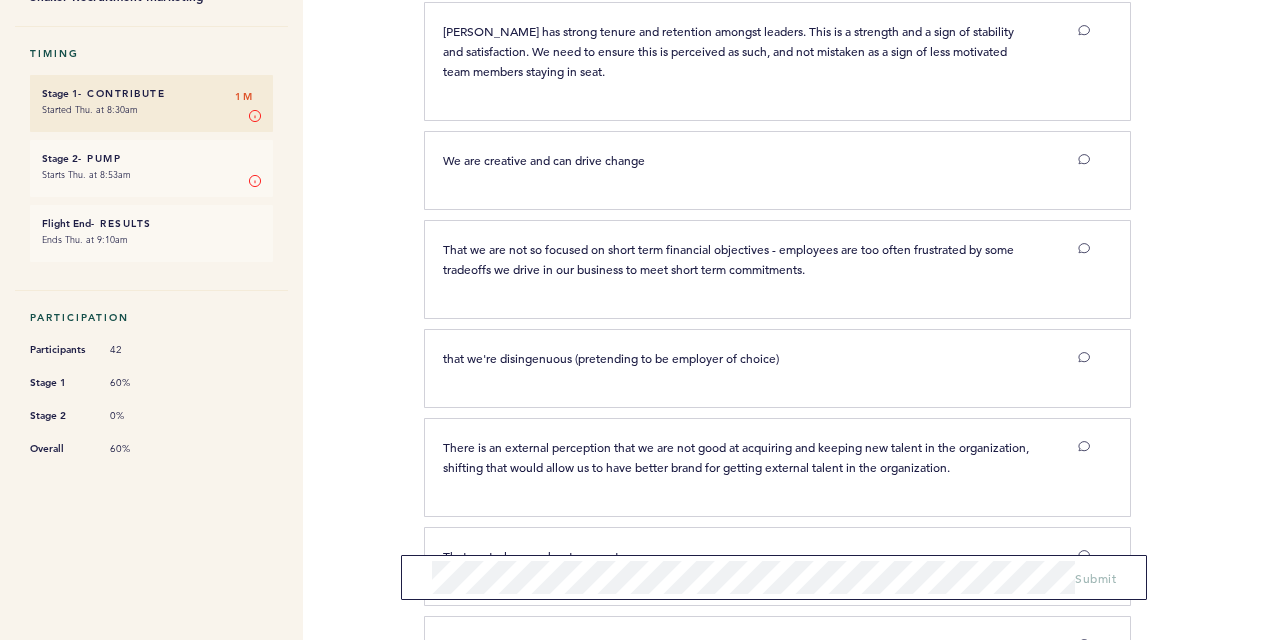 scroll, scrollTop: 0, scrollLeft: 0, axis: both 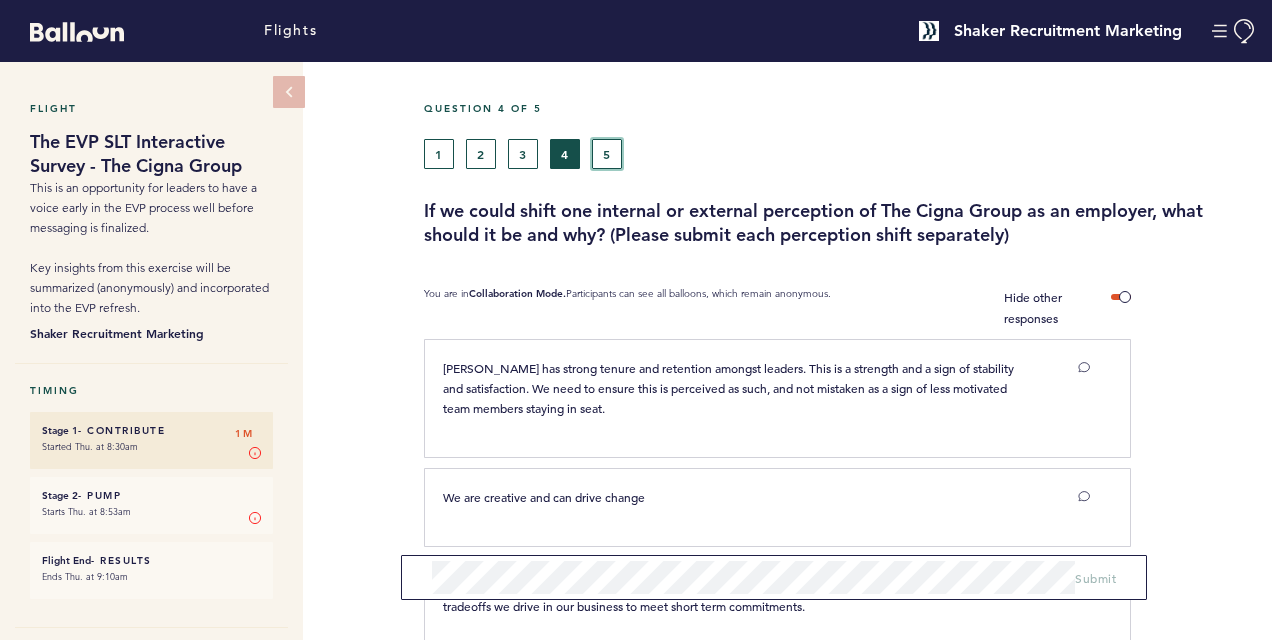 click on "5" at bounding box center (607, 154) 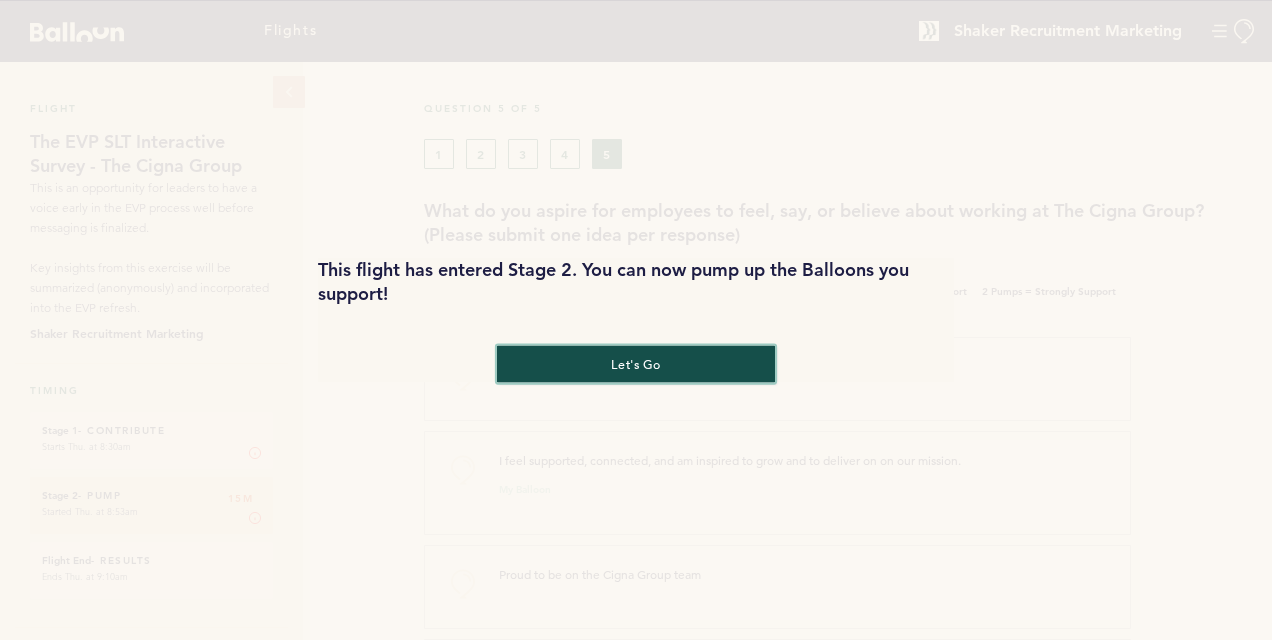 click on "let's go" at bounding box center (636, 363) 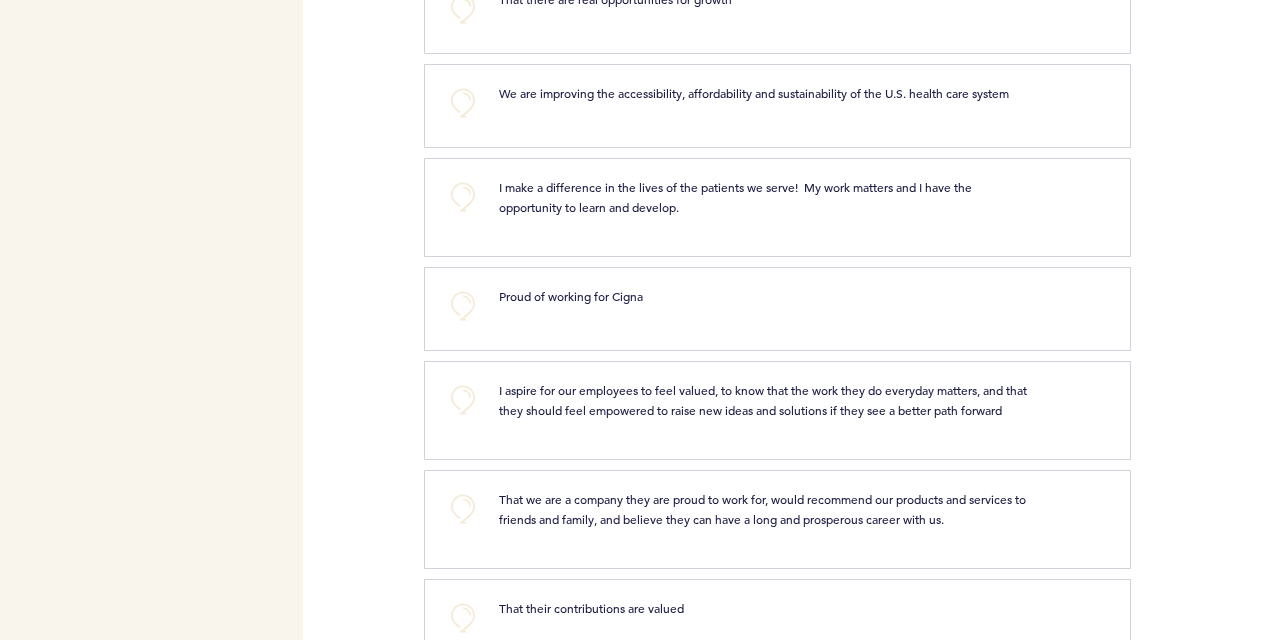 scroll, scrollTop: 1412, scrollLeft: 0, axis: vertical 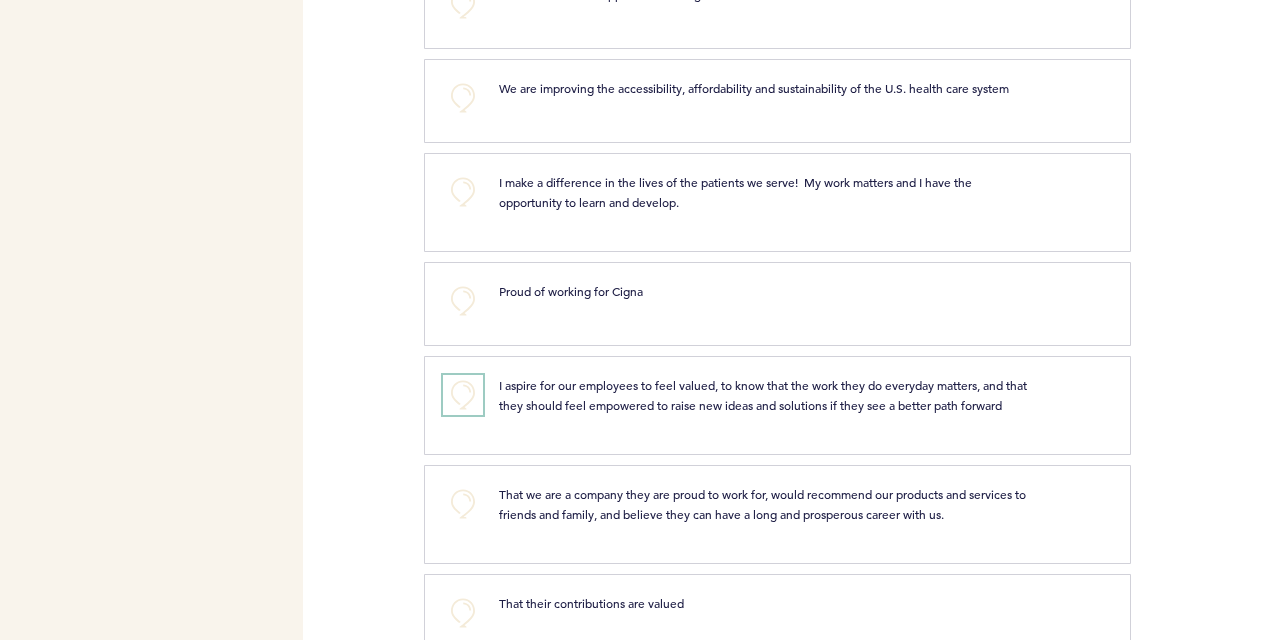 click on "+0" at bounding box center (463, 395) 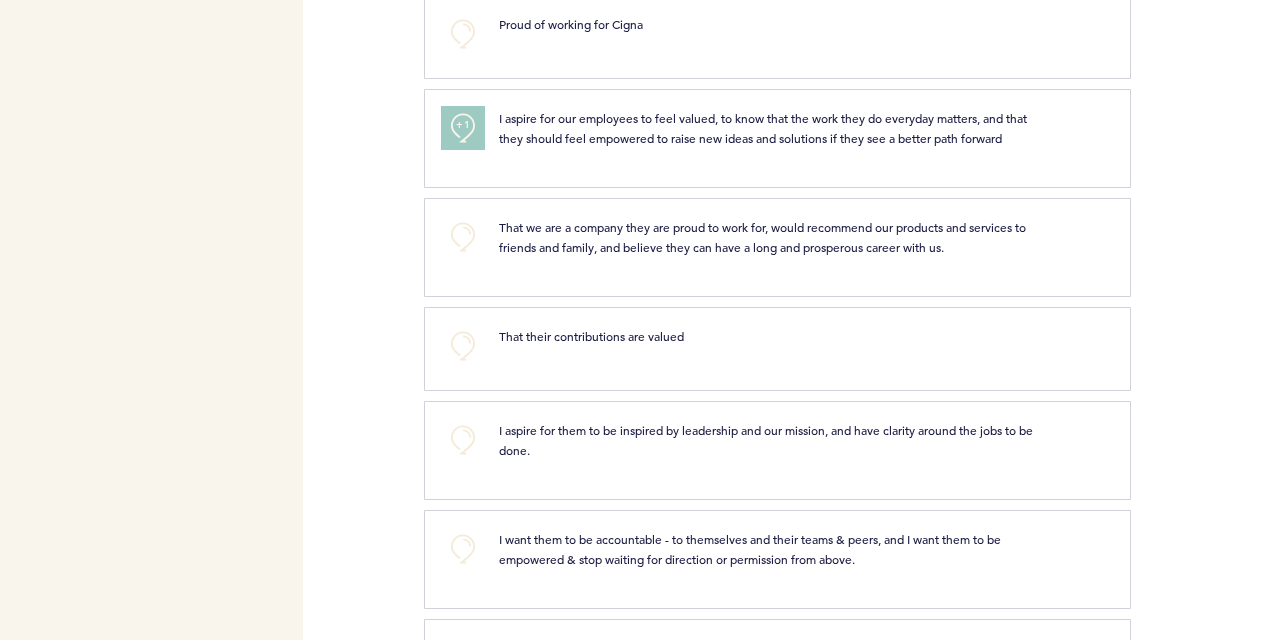 scroll, scrollTop: 1712, scrollLeft: 0, axis: vertical 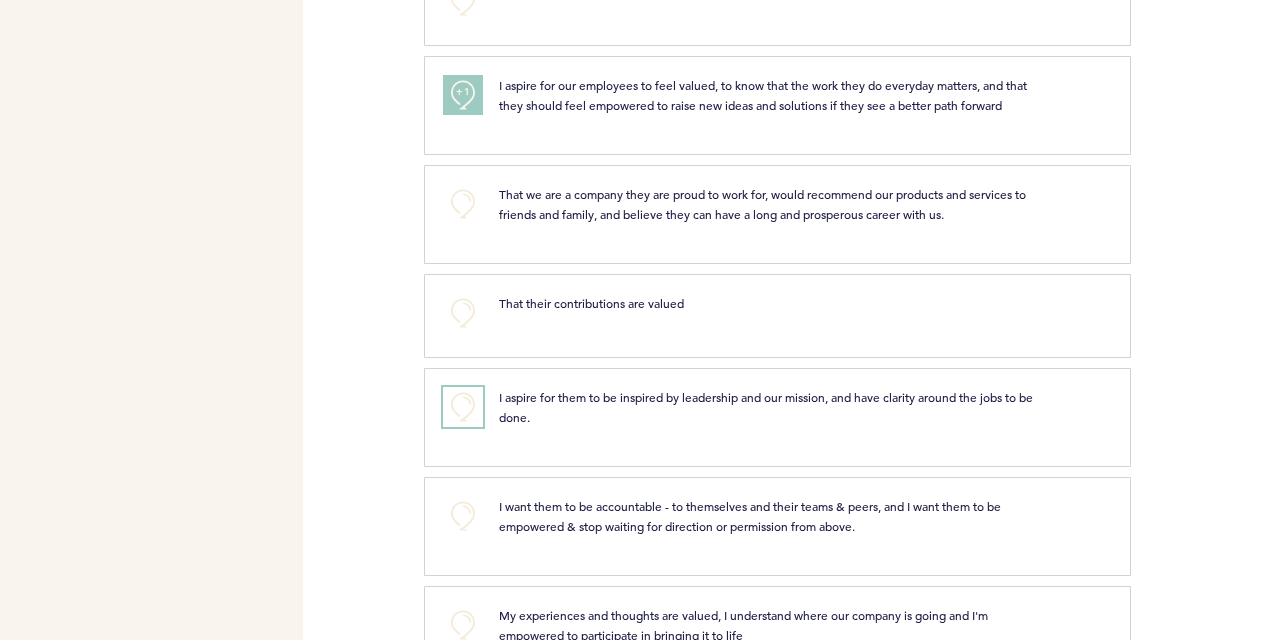 click on "+0" at bounding box center [463, 407] 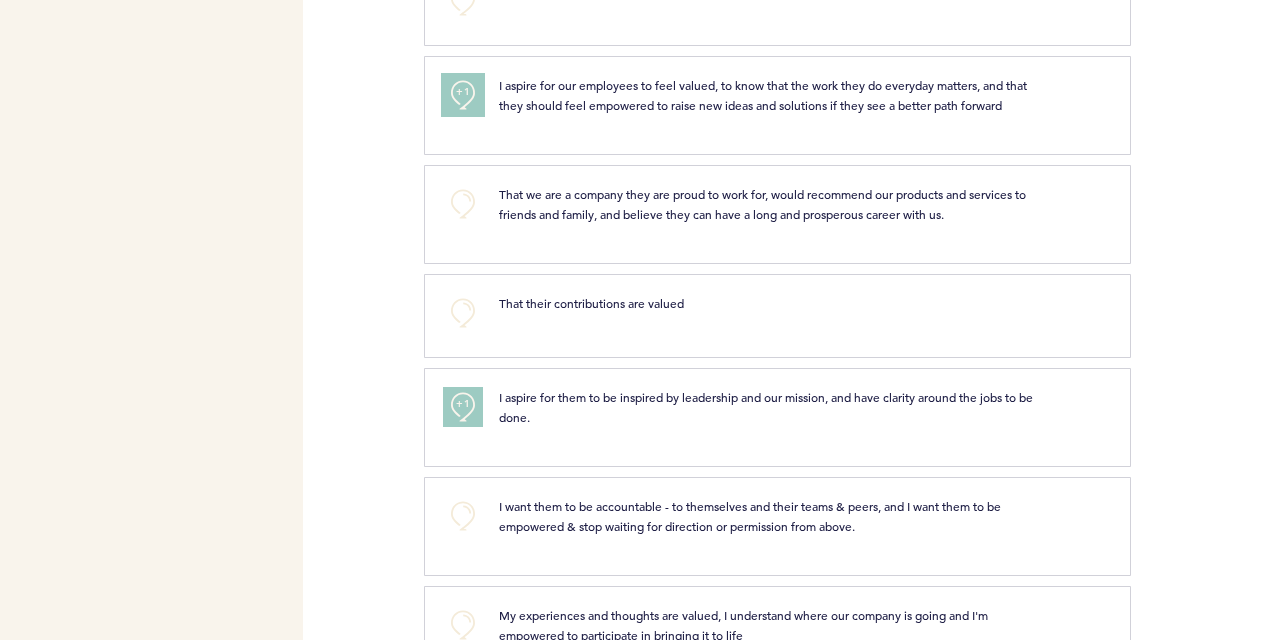 click on "+1" at bounding box center [463, 92] 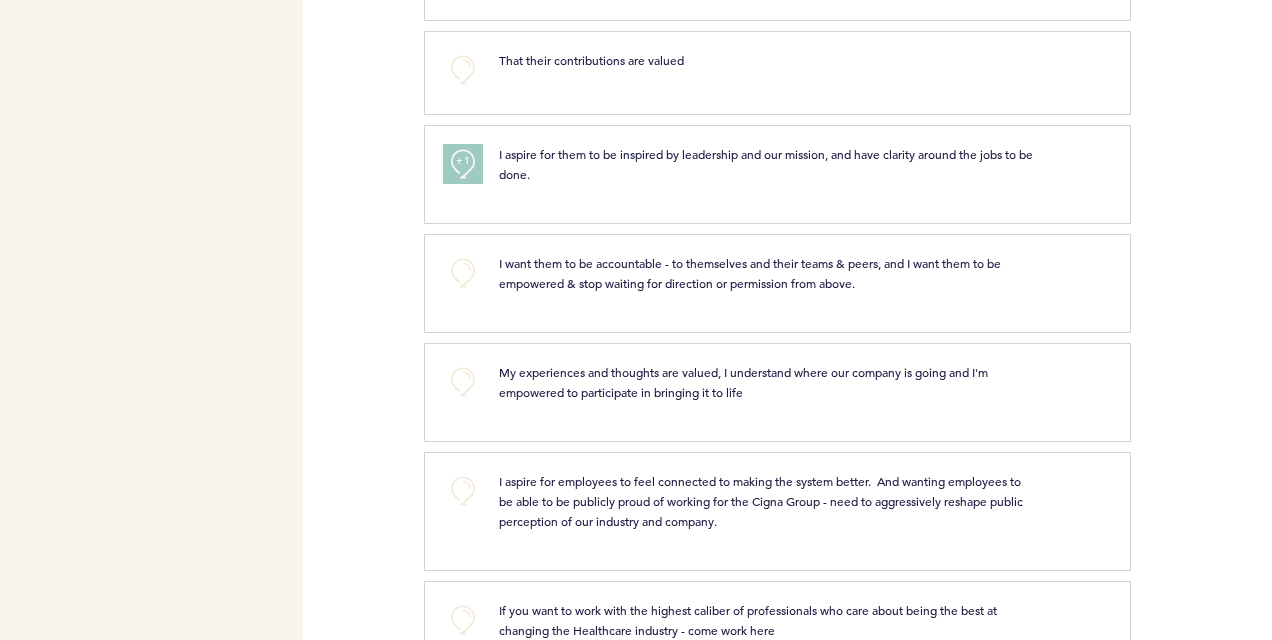scroll, scrollTop: 2069, scrollLeft: 0, axis: vertical 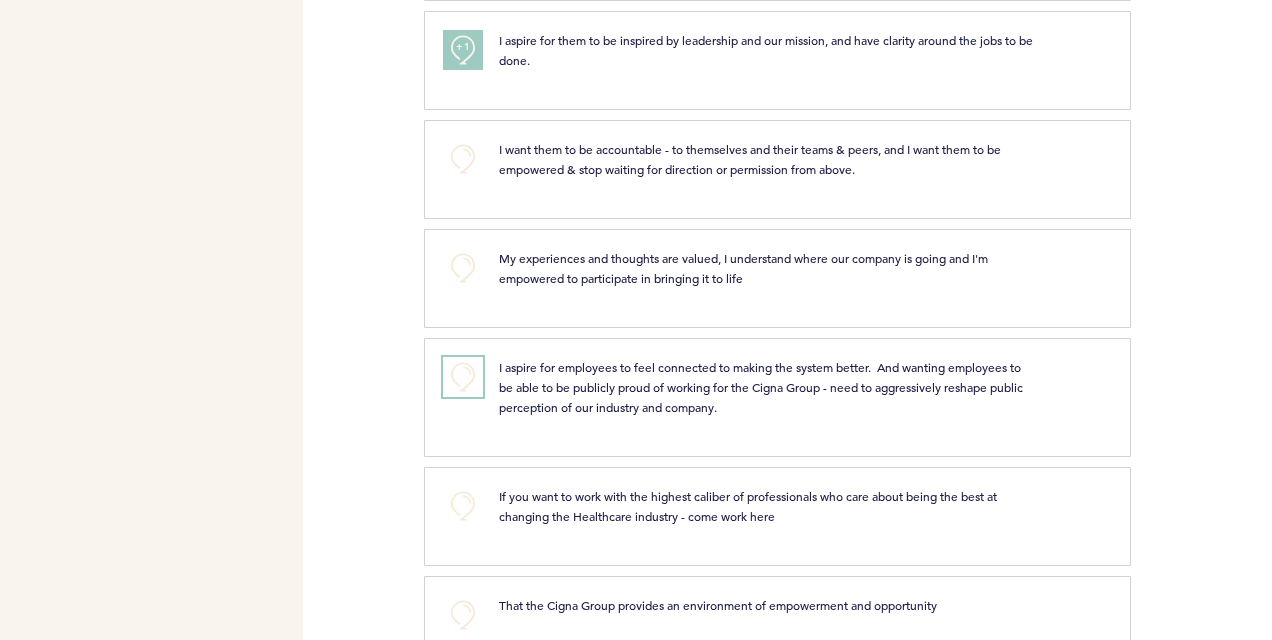click on "+0" at bounding box center [463, 377] 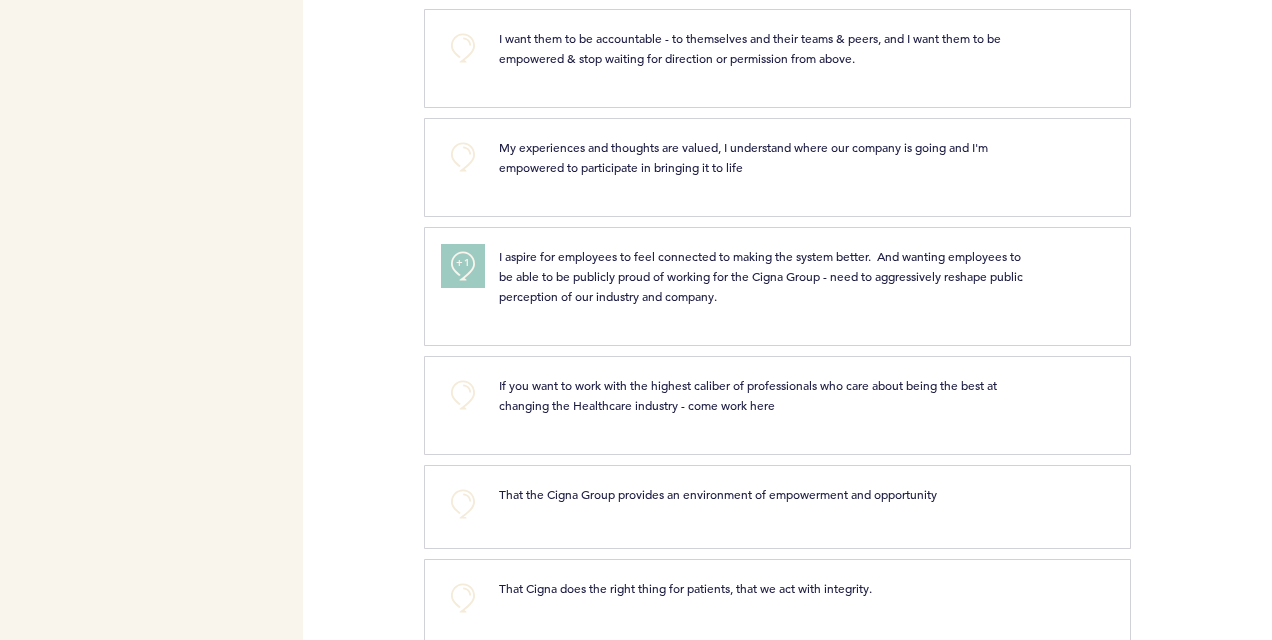 scroll, scrollTop: 2228, scrollLeft: 0, axis: vertical 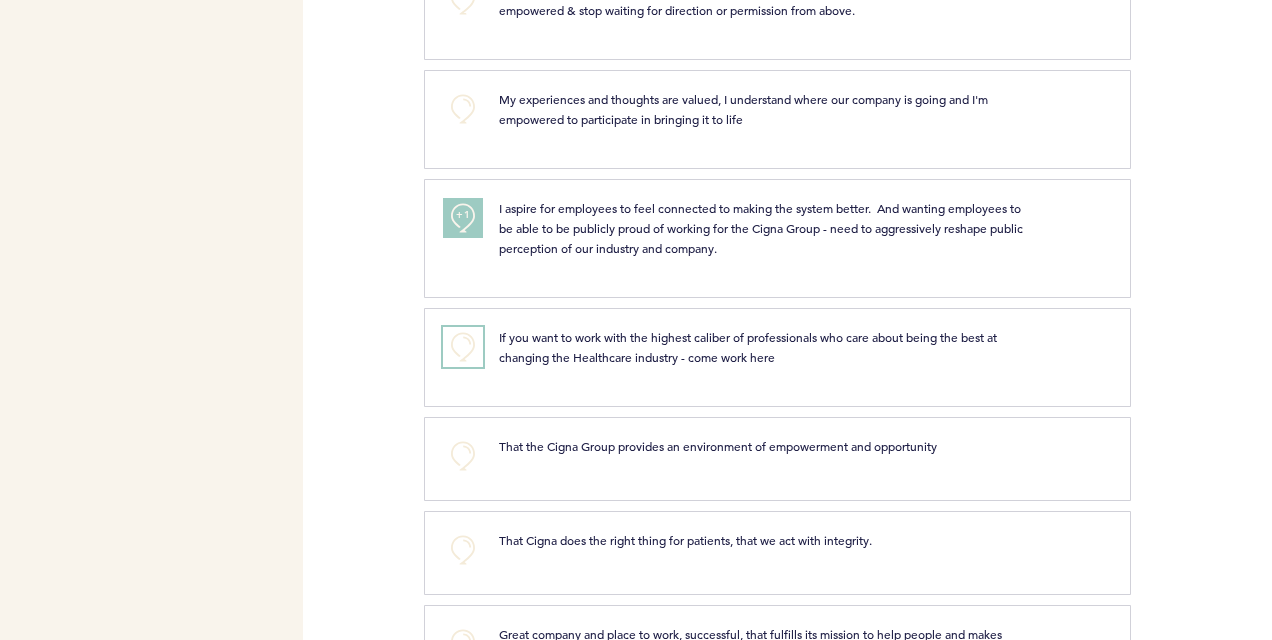 click on "+0" at bounding box center [463, 347] 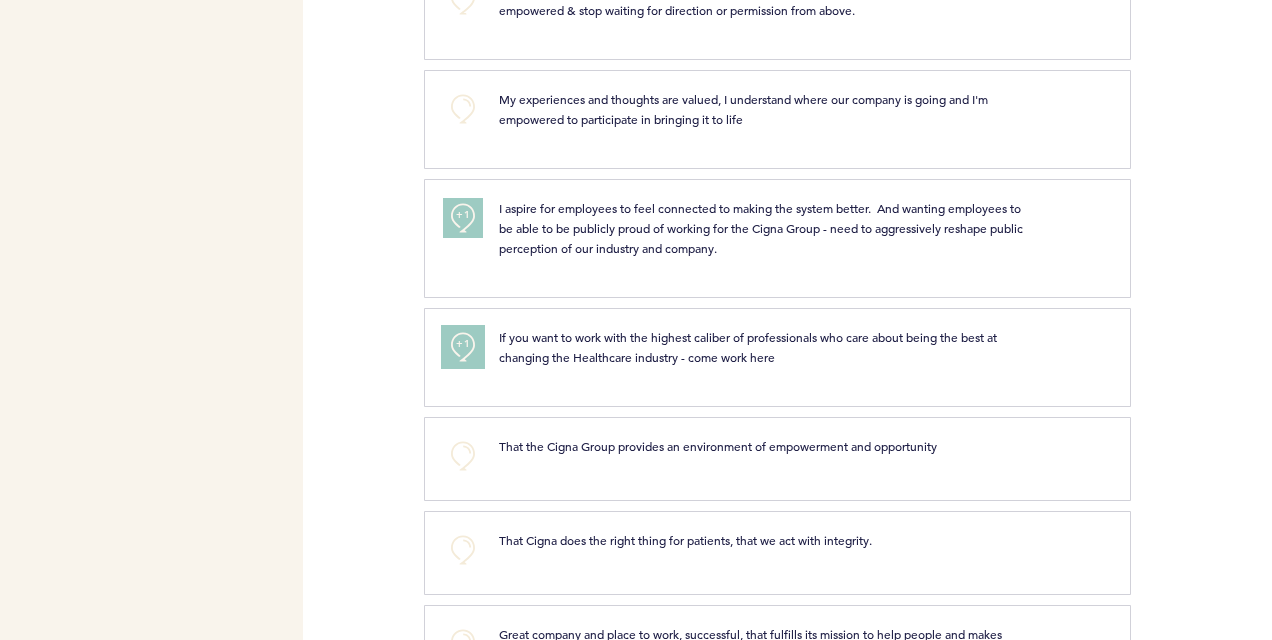 click on "+1" at bounding box center (463, 344) 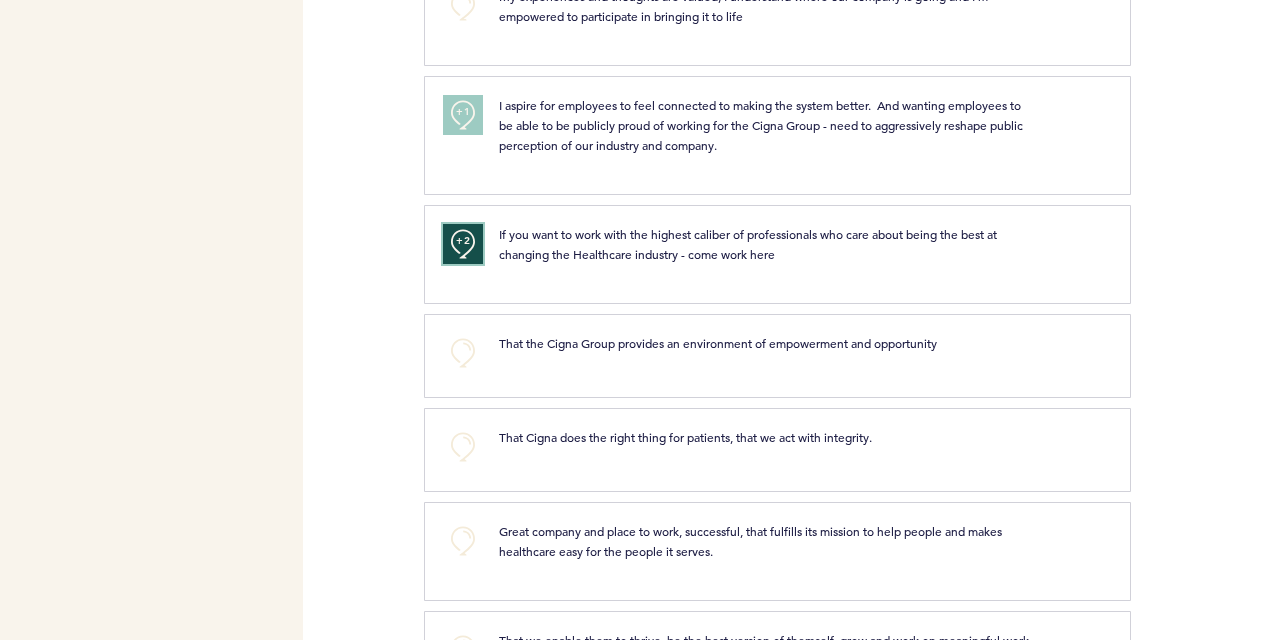 scroll, scrollTop: 2382, scrollLeft: 0, axis: vertical 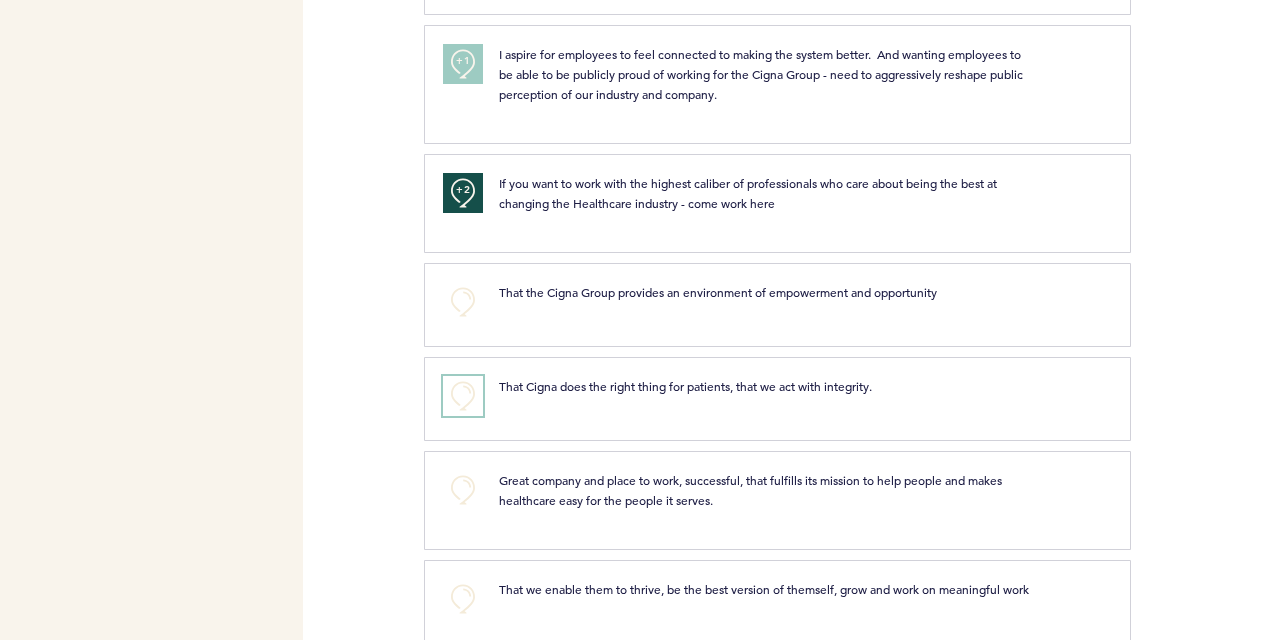 click on "+0" at bounding box center (463, 396) 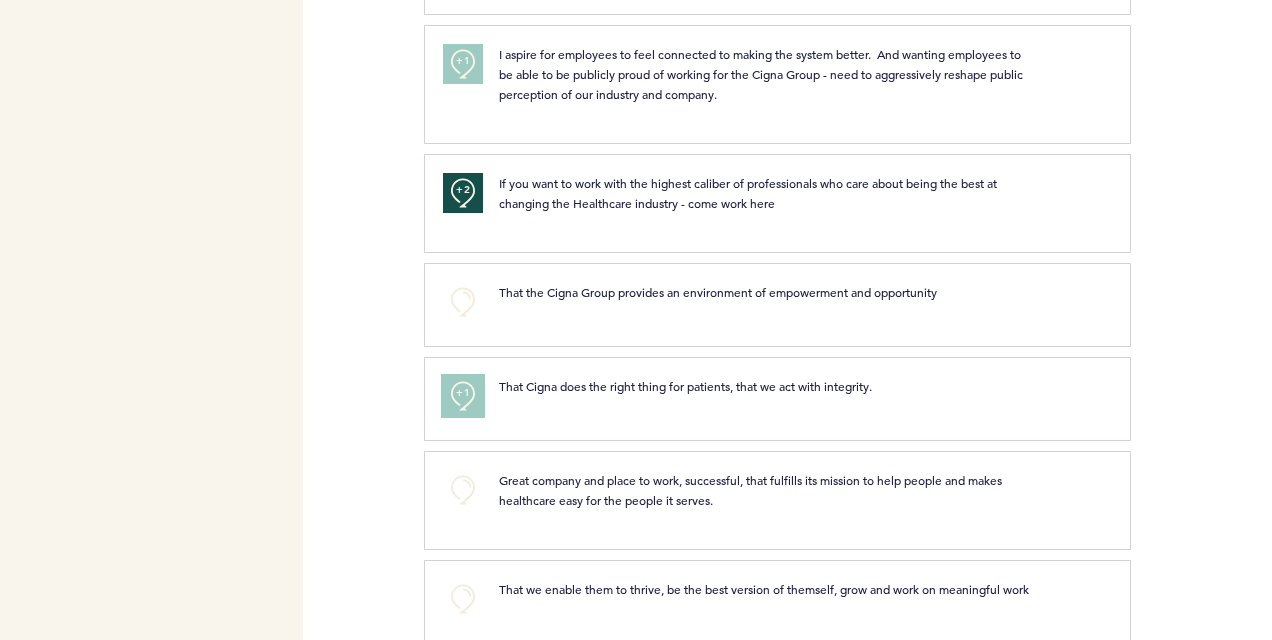 click on "+1" at bounding box center (463, 393) 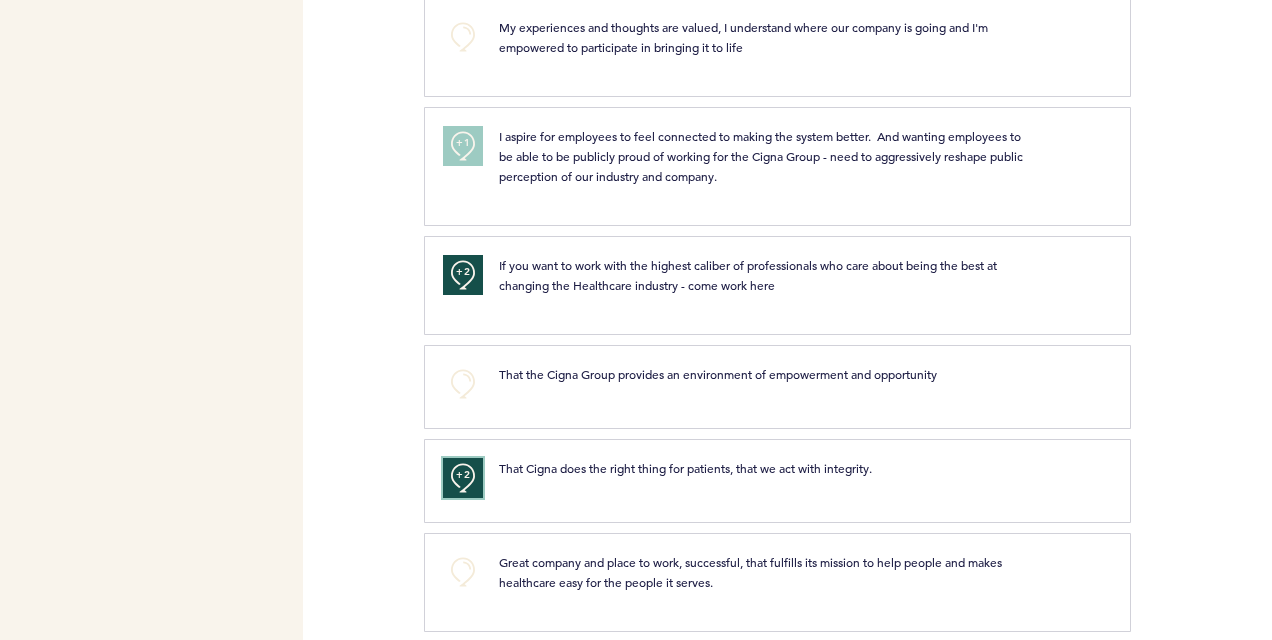 scroll, scrollTop: 2382, scrollLeft: 0, axis: vertical 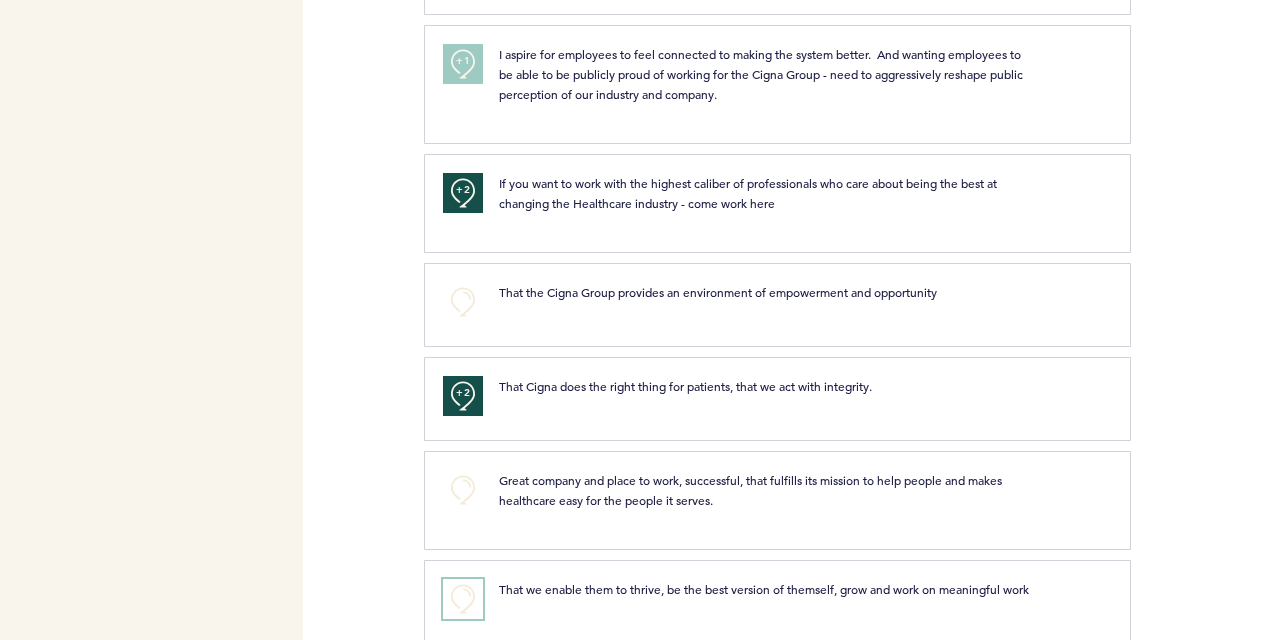 click on "+0" at bounding box center [463, 599] 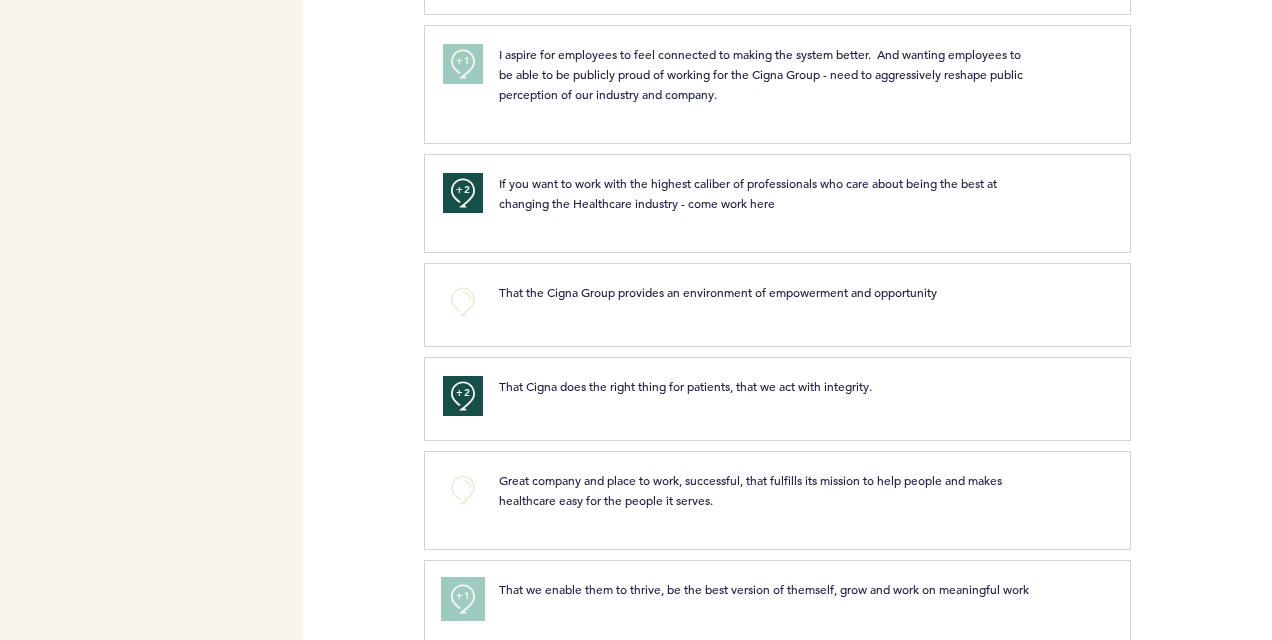click on "+1" at bounding box center [463, 596] 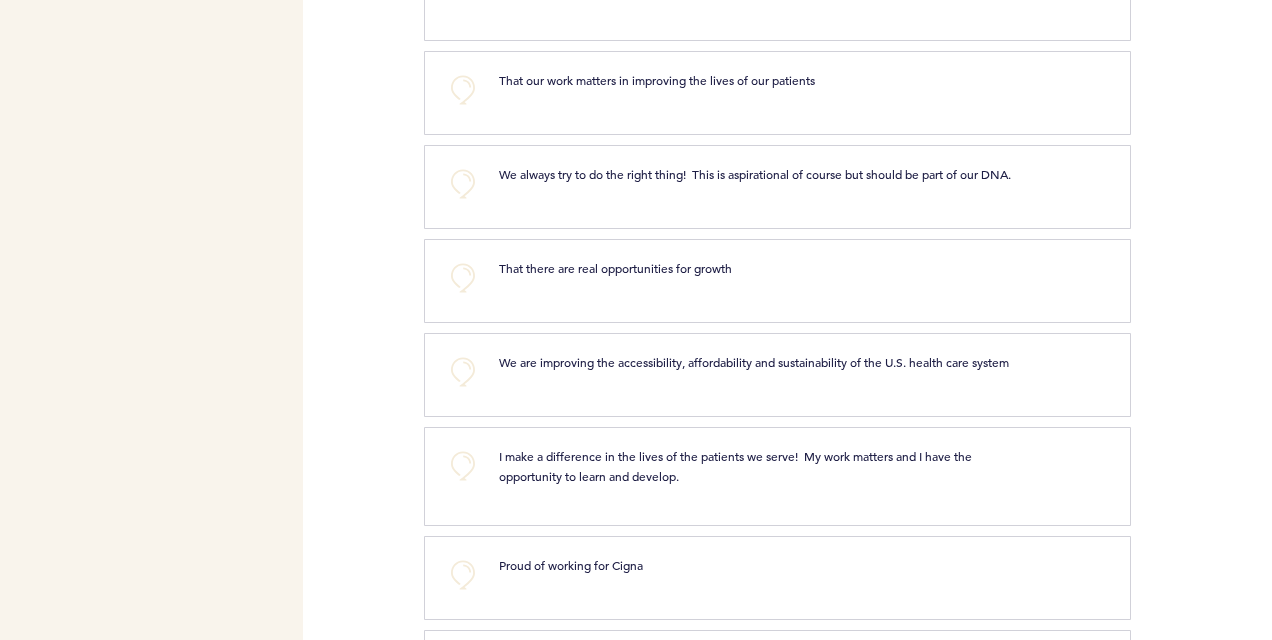 scroll, scrollTop: 1148, scrollLeft: 0, axis: vertical 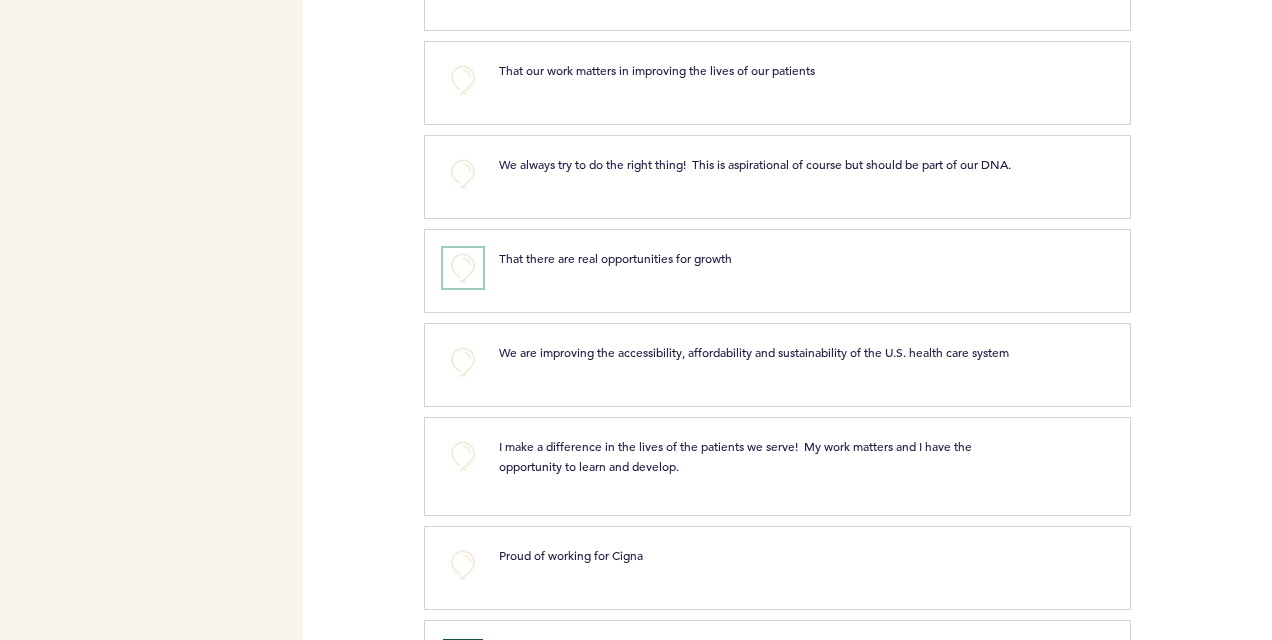 click on "+0" at bounding box center [463, 268] 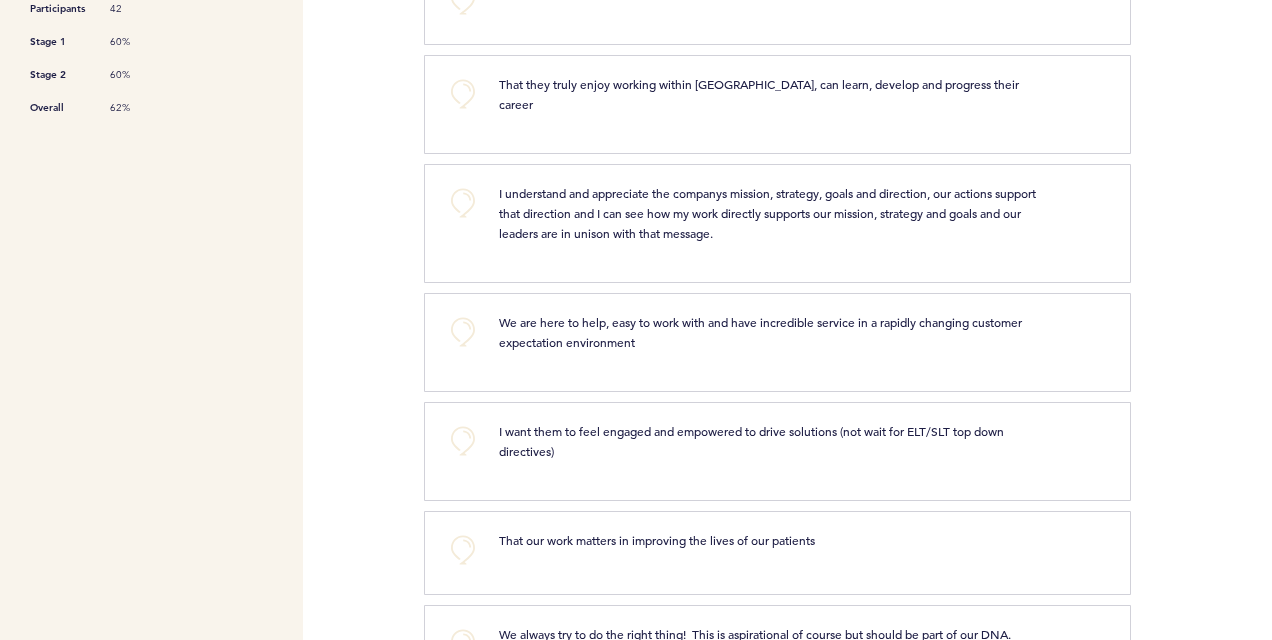 scroll, scrollTop: 678, scrollLeft: 0, axis: vertical 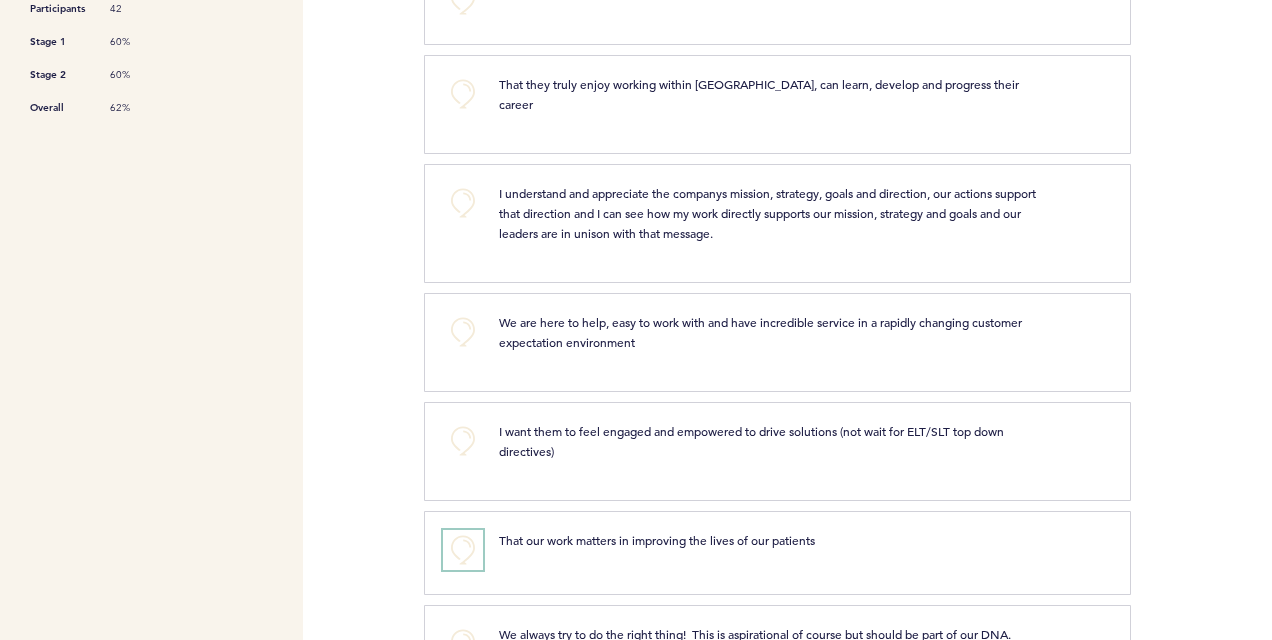 click on "+0" at bounding box center [463, 550] 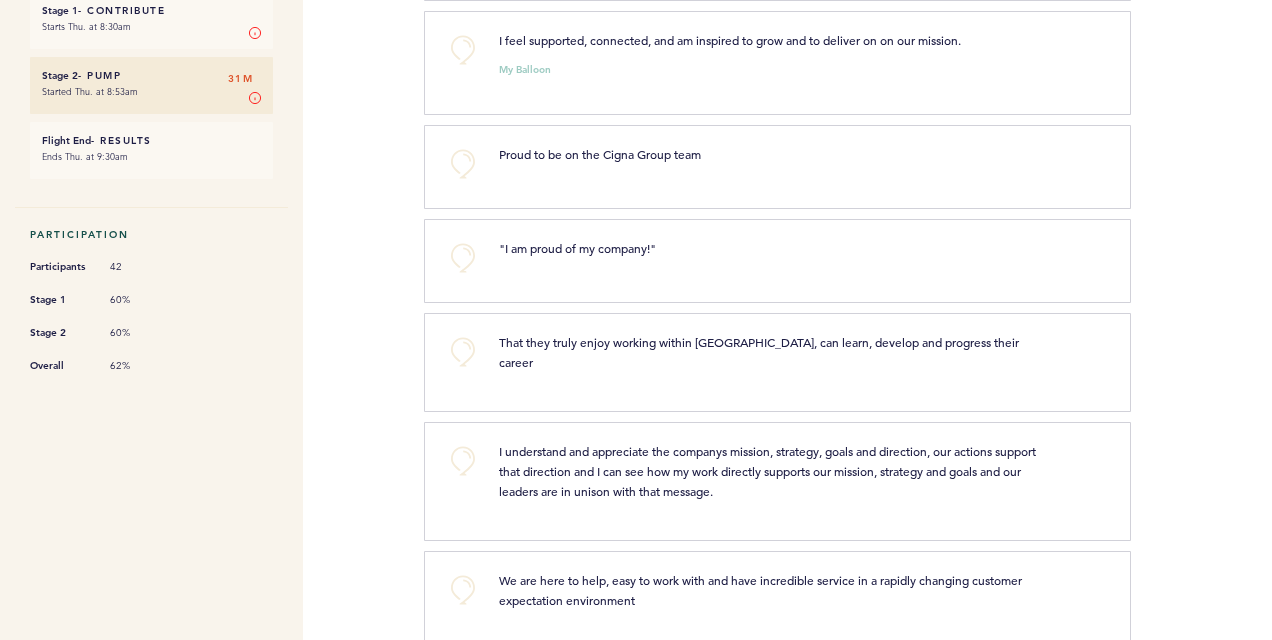 scroll, scrollTop: 422, scrollLeft: 0, axis: vertical 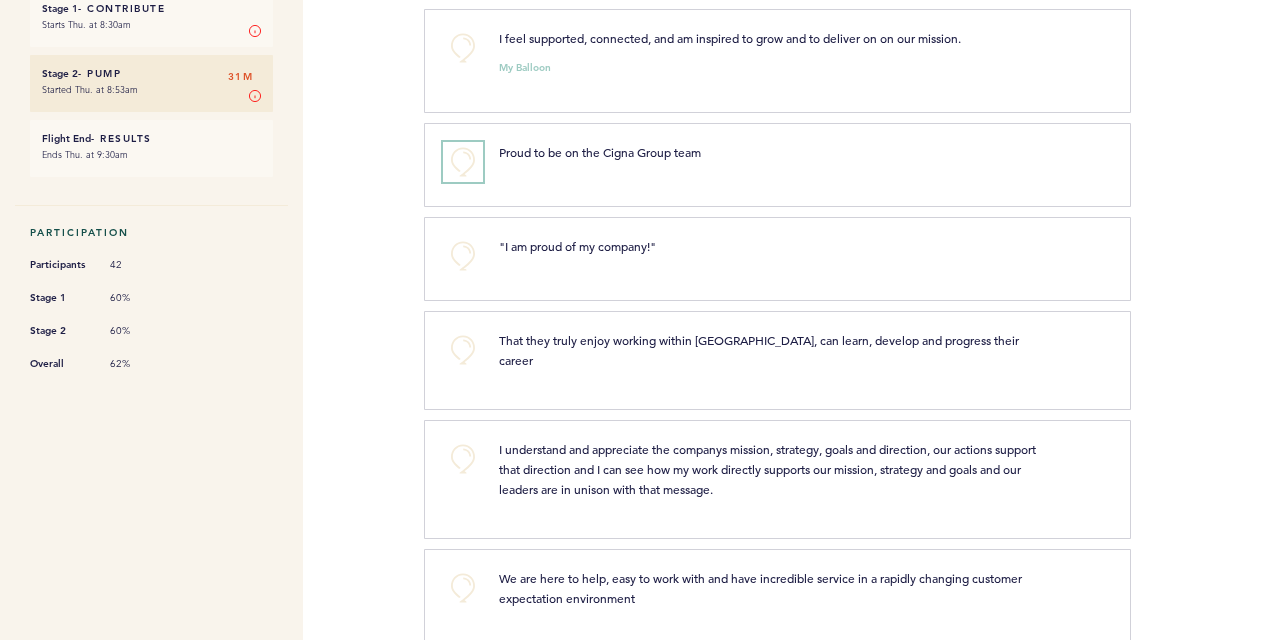 click on "+0" at bounding box center [463, 162] 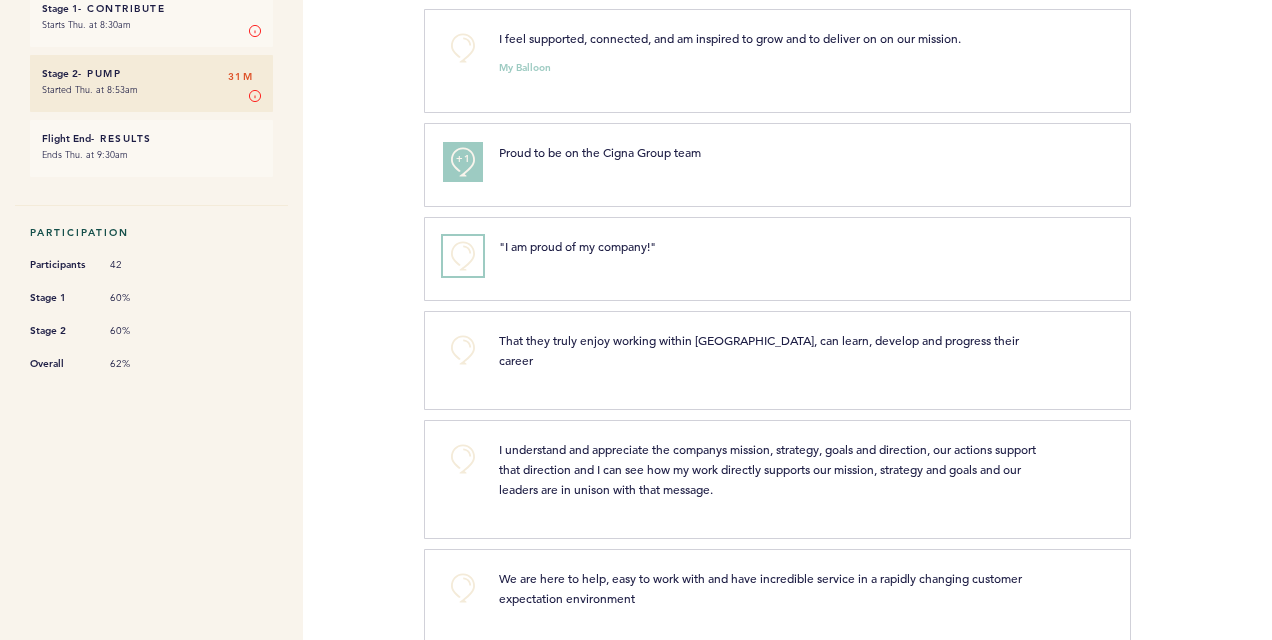 click on "+0" at bounding box center [463, 256] 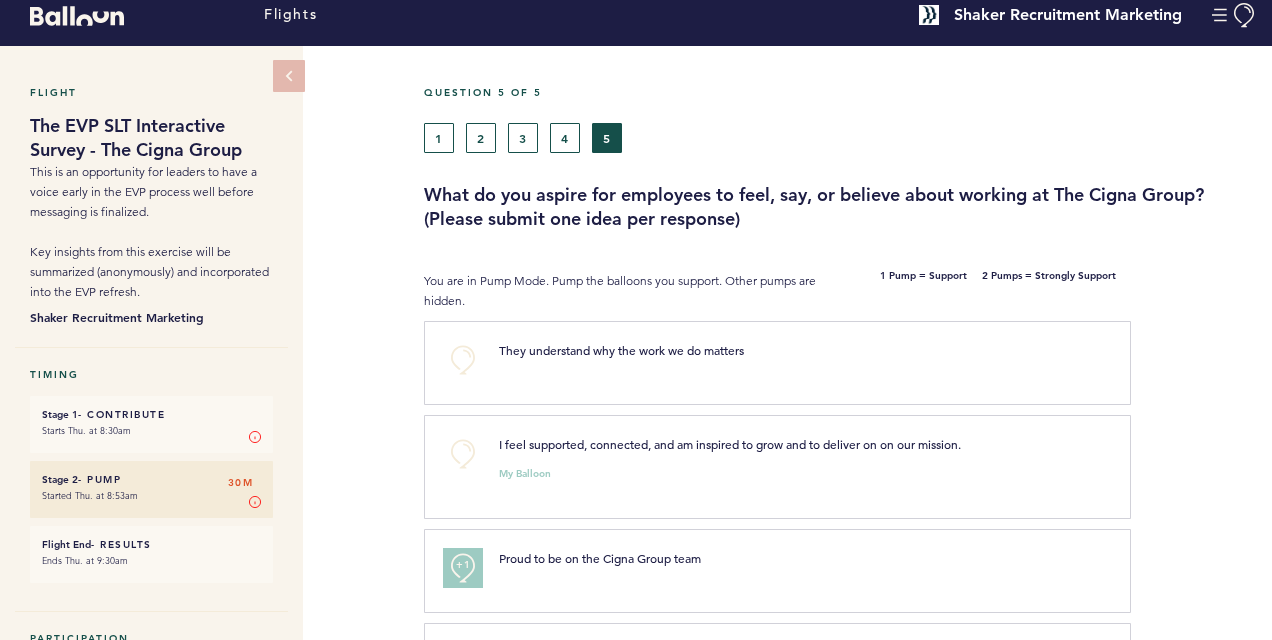 scroll, scrollTop: 14, scrollLeft: 0, axis: vertical 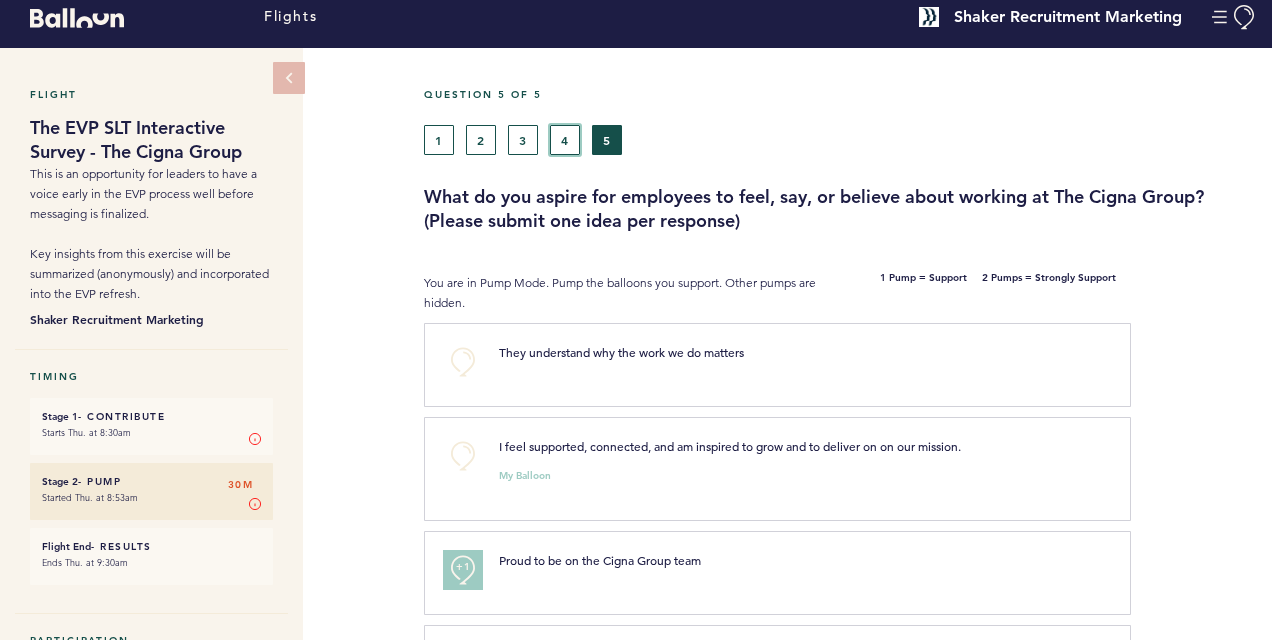 click on "4" at bounding box center [565, 140] 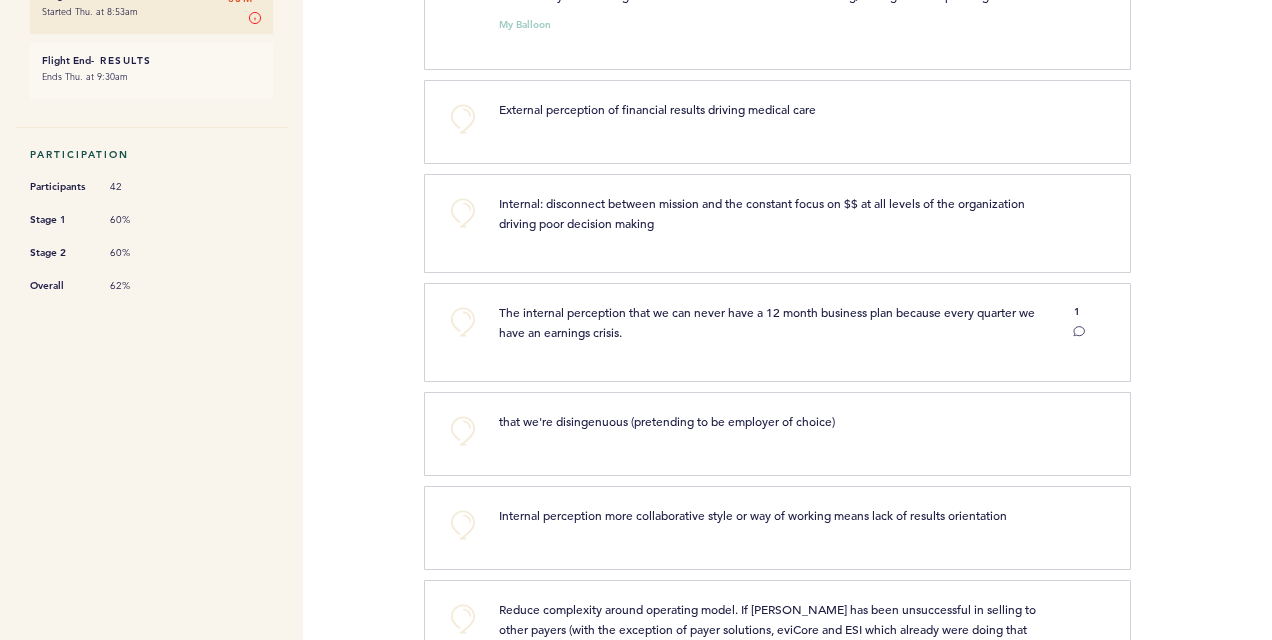 scroll, scrollTop: 496, scrollLeft: 0, axis: vertical 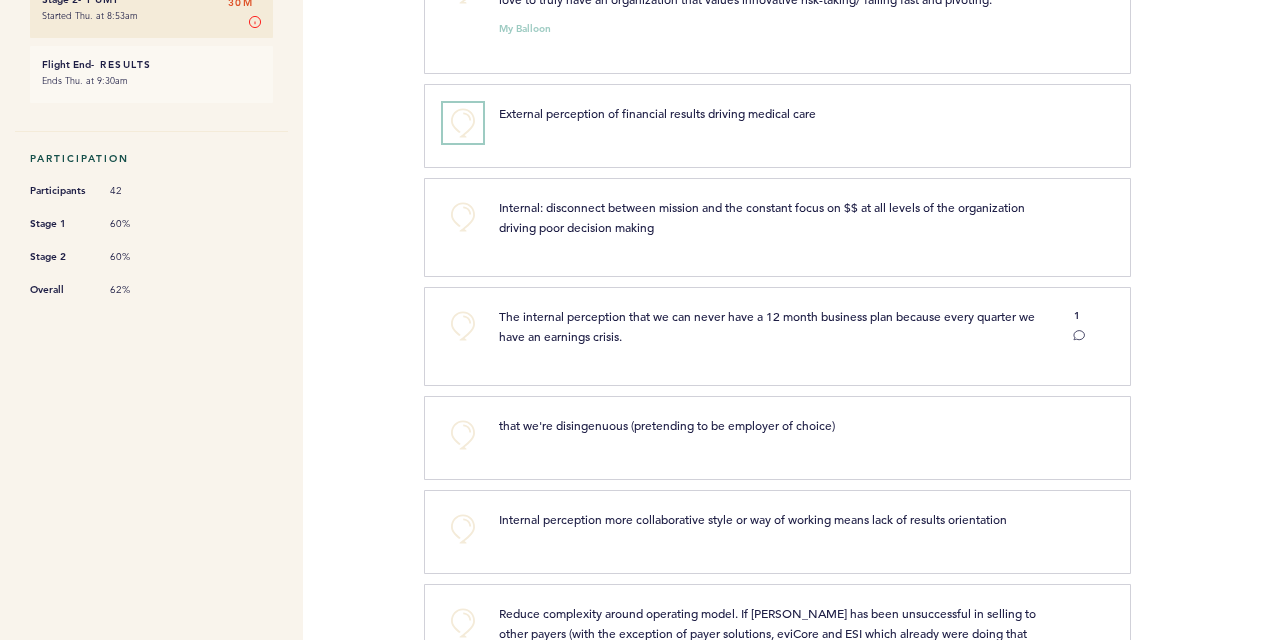 click on "+0" at bounding box center [463, 123] 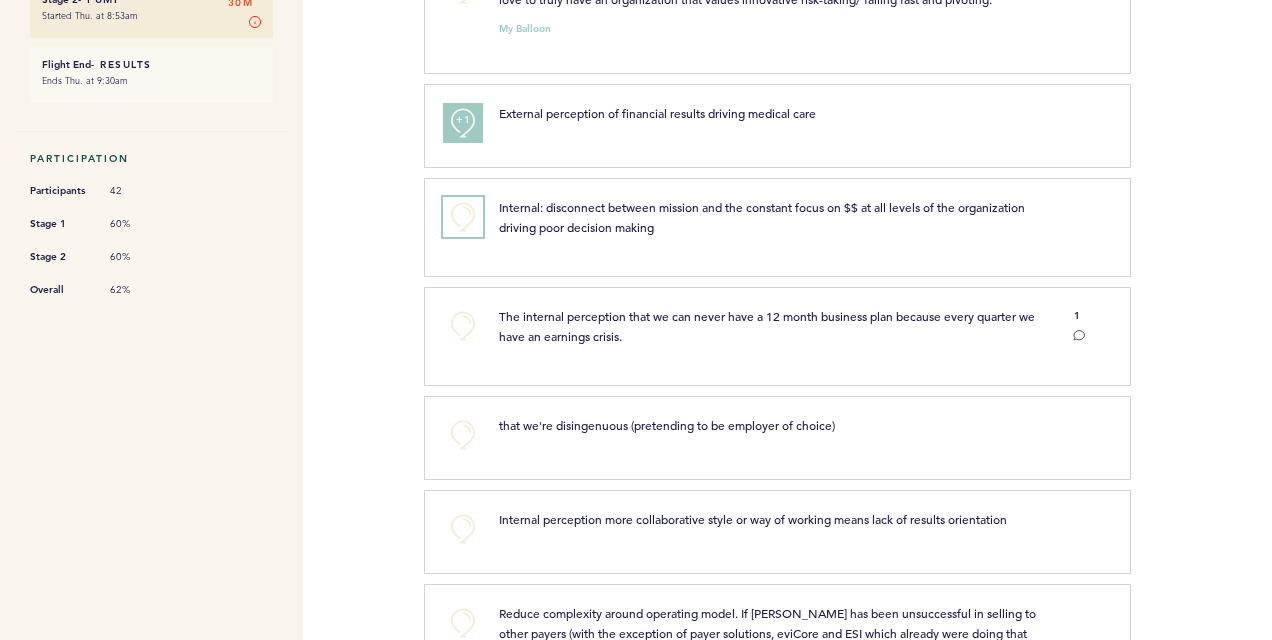 click on "+0" at bounding box center [463, 217] 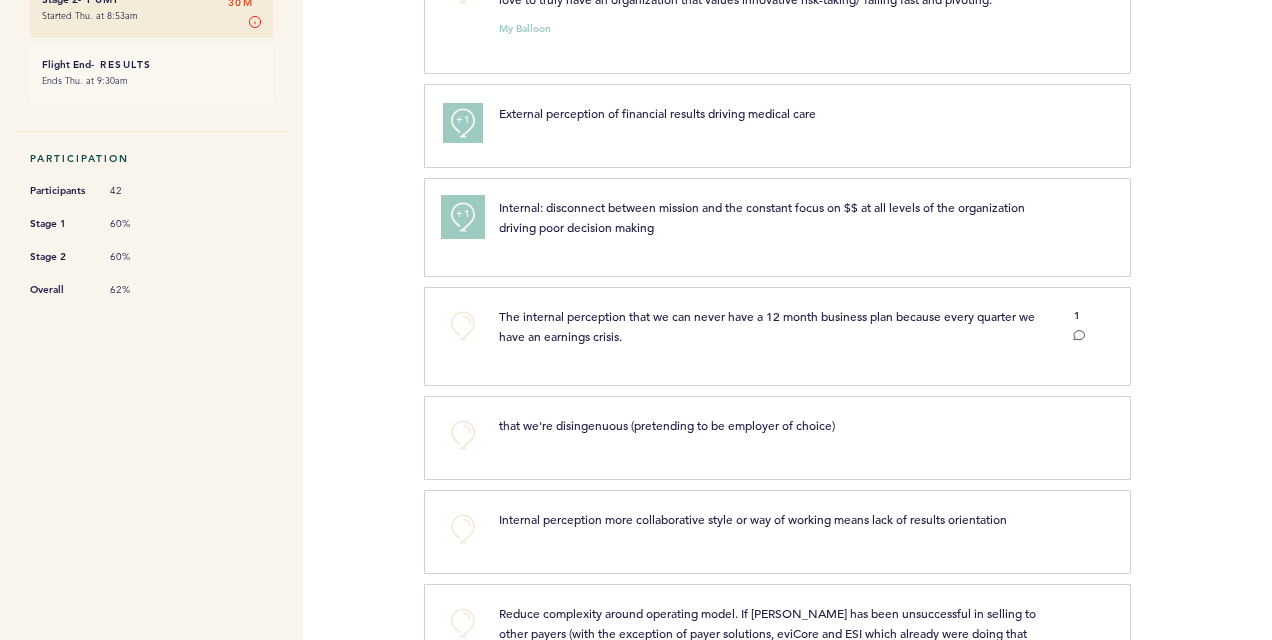 click on "+1" at bounding box center [463, 214] 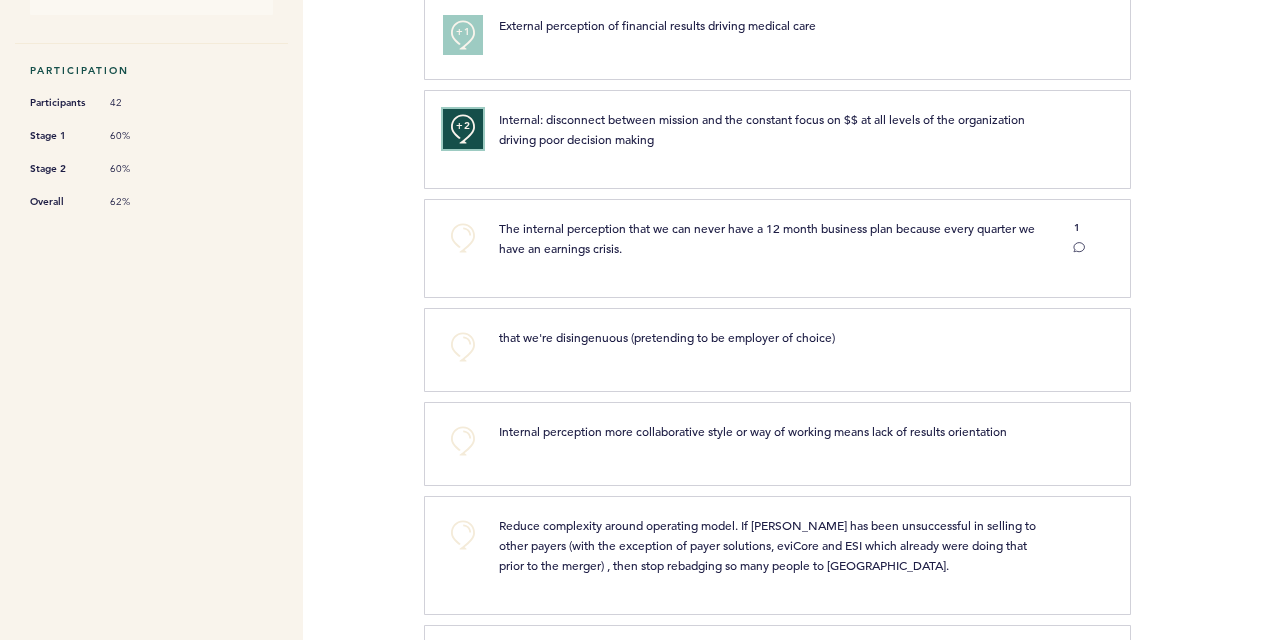 scroll, scrollTop: 584, scrollLeft: 0, axis: vertical 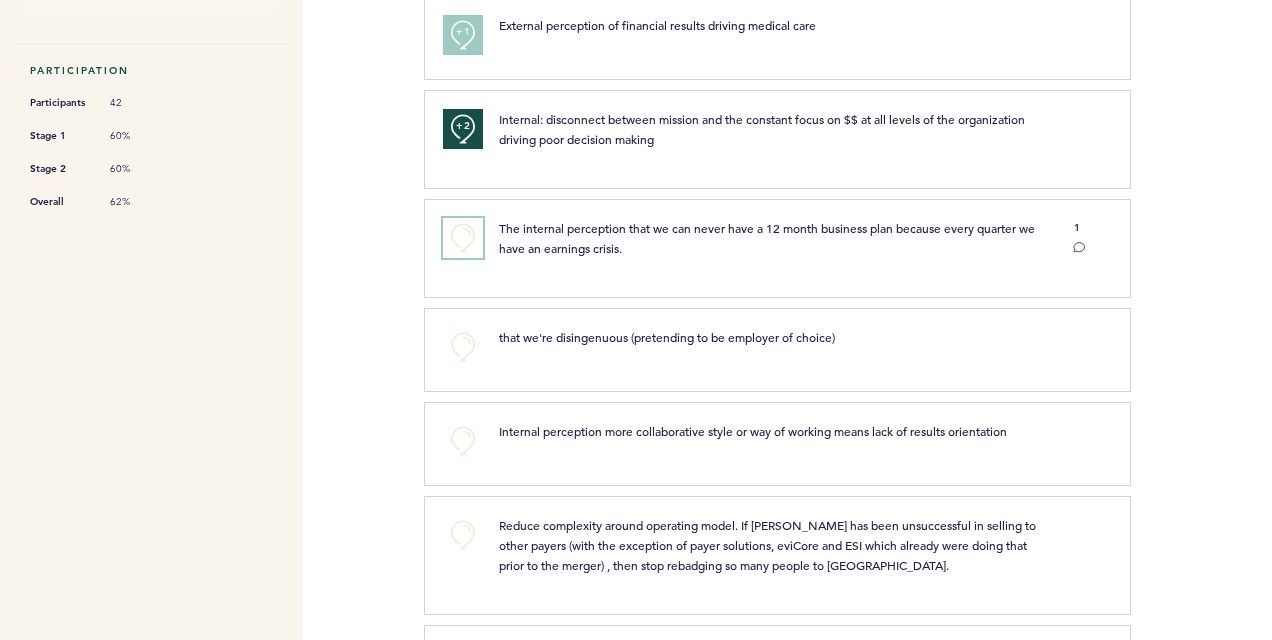 click on "+0" at bounding box center [463, 238] 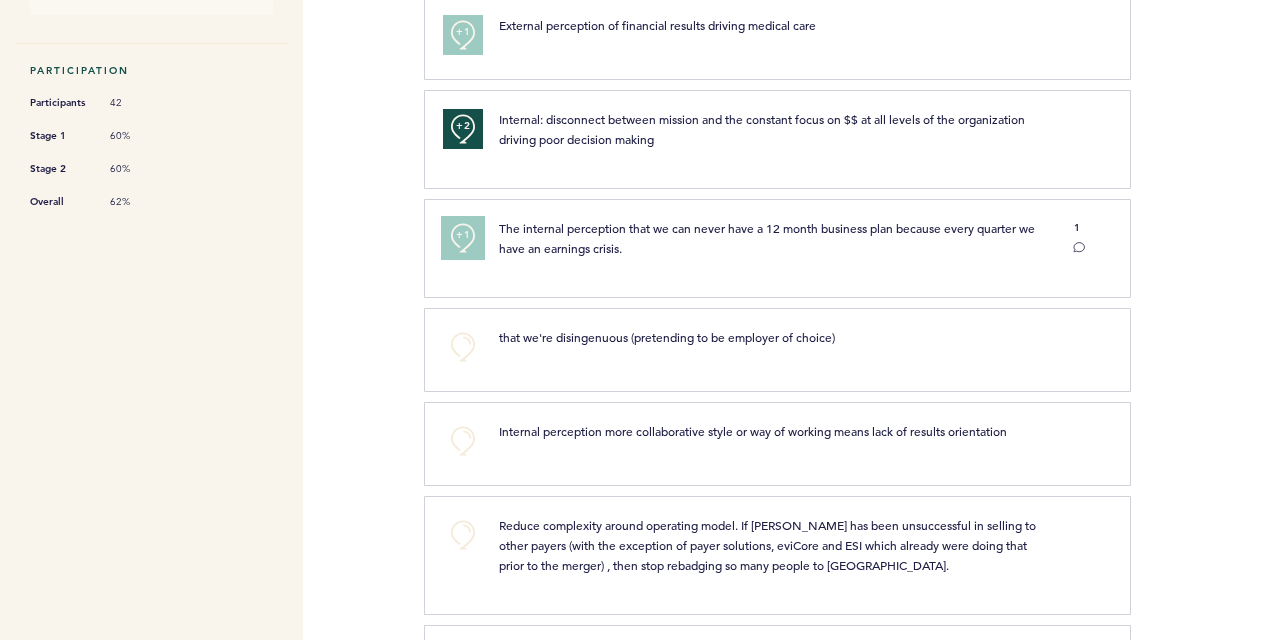 click on "+1" at bounding box center [463, 235] 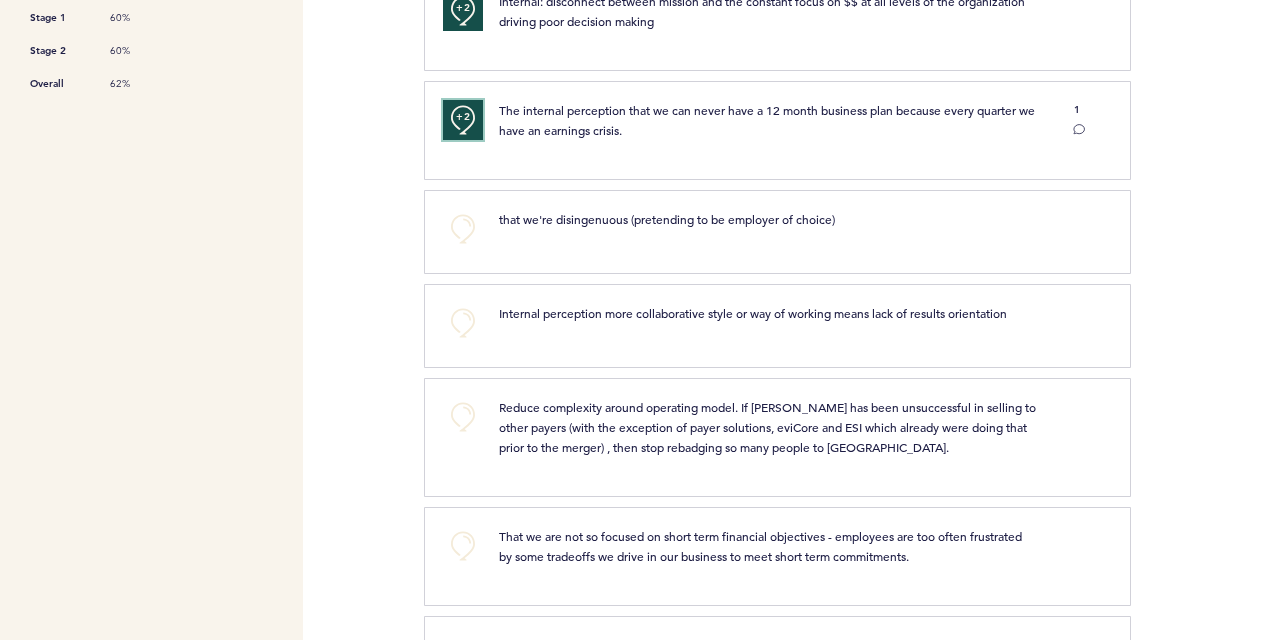 scroll, scrollTop: 710, scrollLeft: 0, axis: vertical 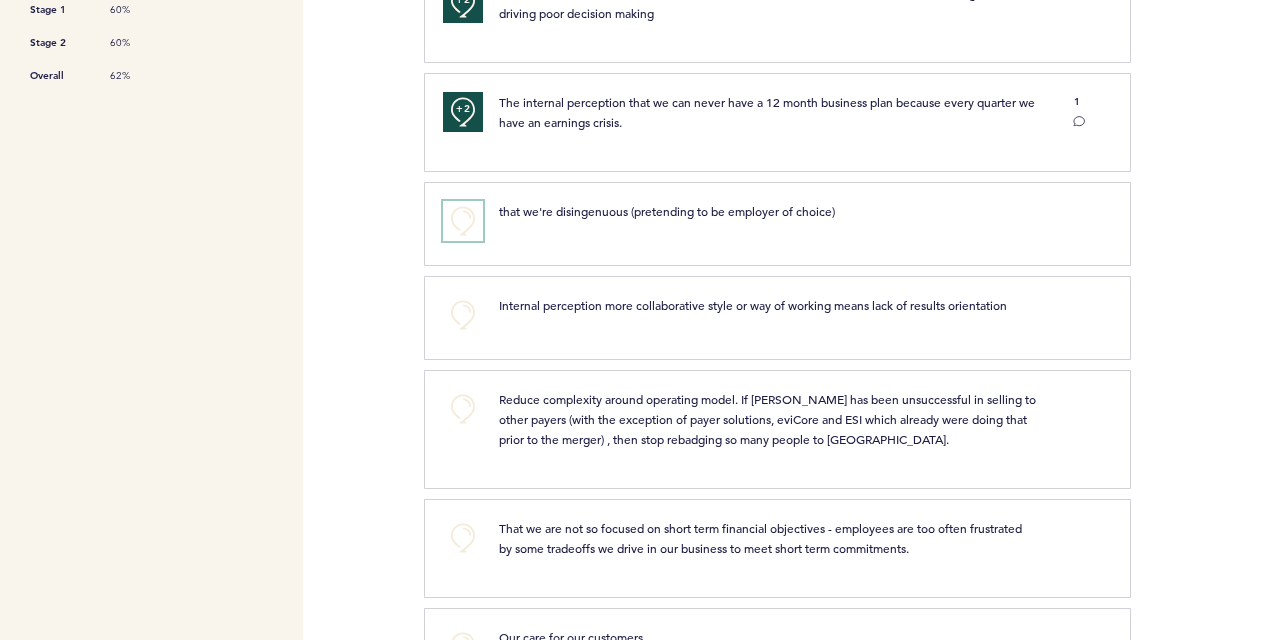 click on "+0" at bounding box center [463, 221] 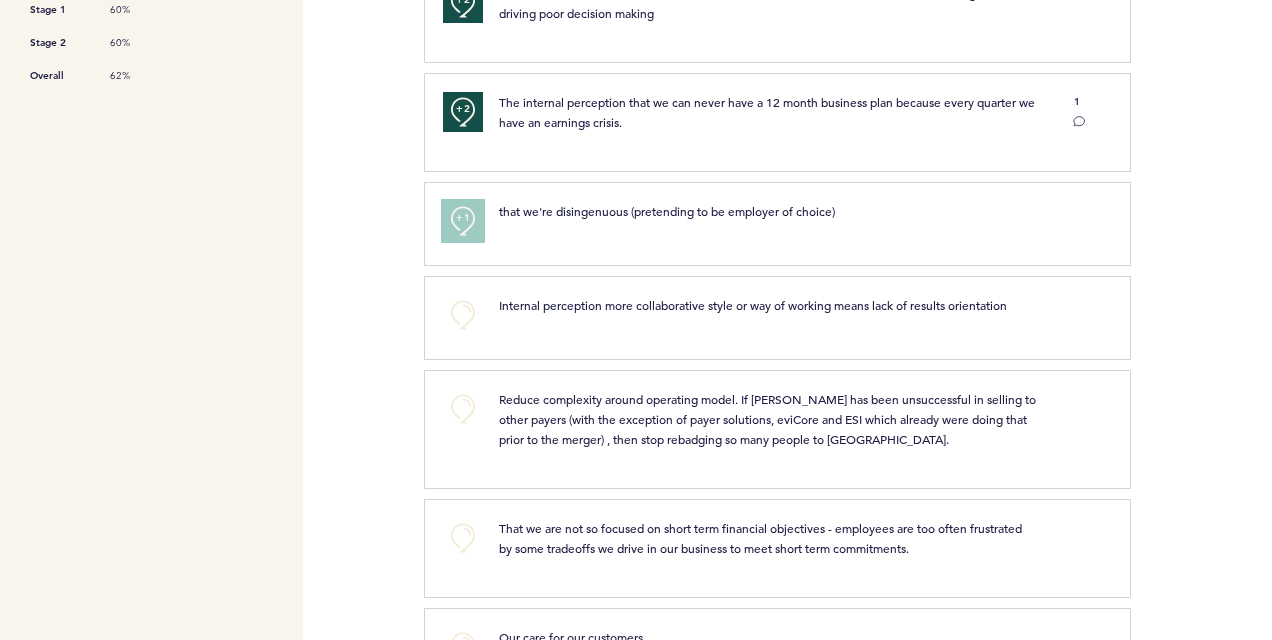 click on "+1" at bounding box center [463, 218] 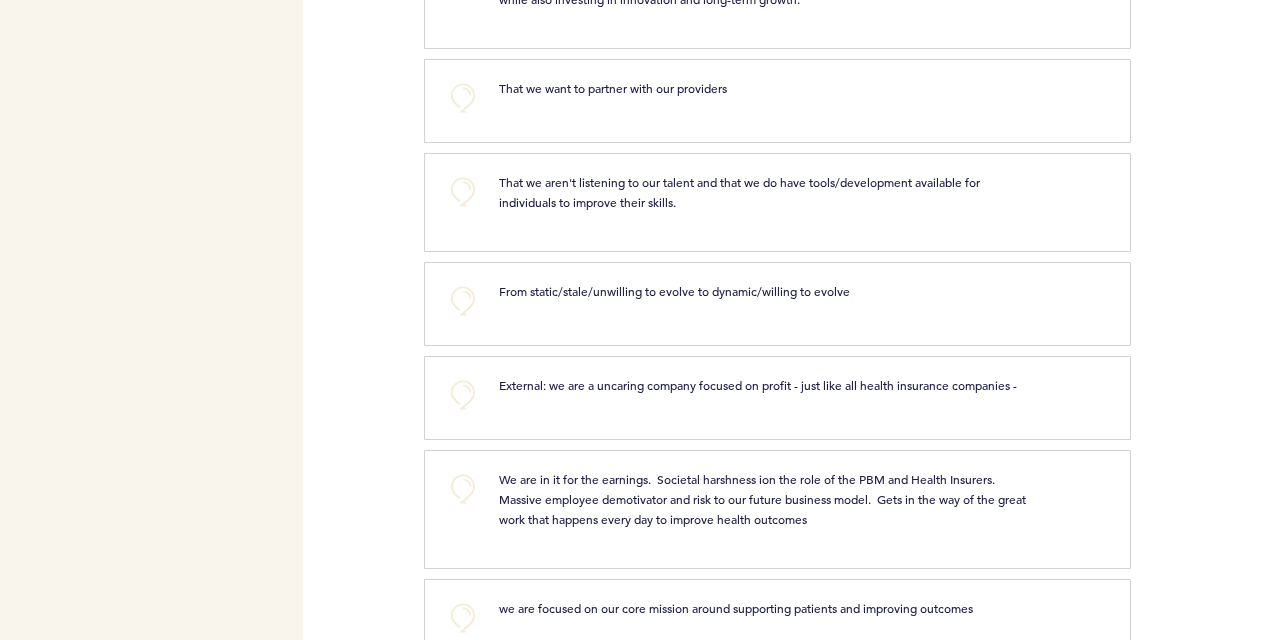 scroll, scrollTop: 1572, scrollLeft: 0, axis: vertical 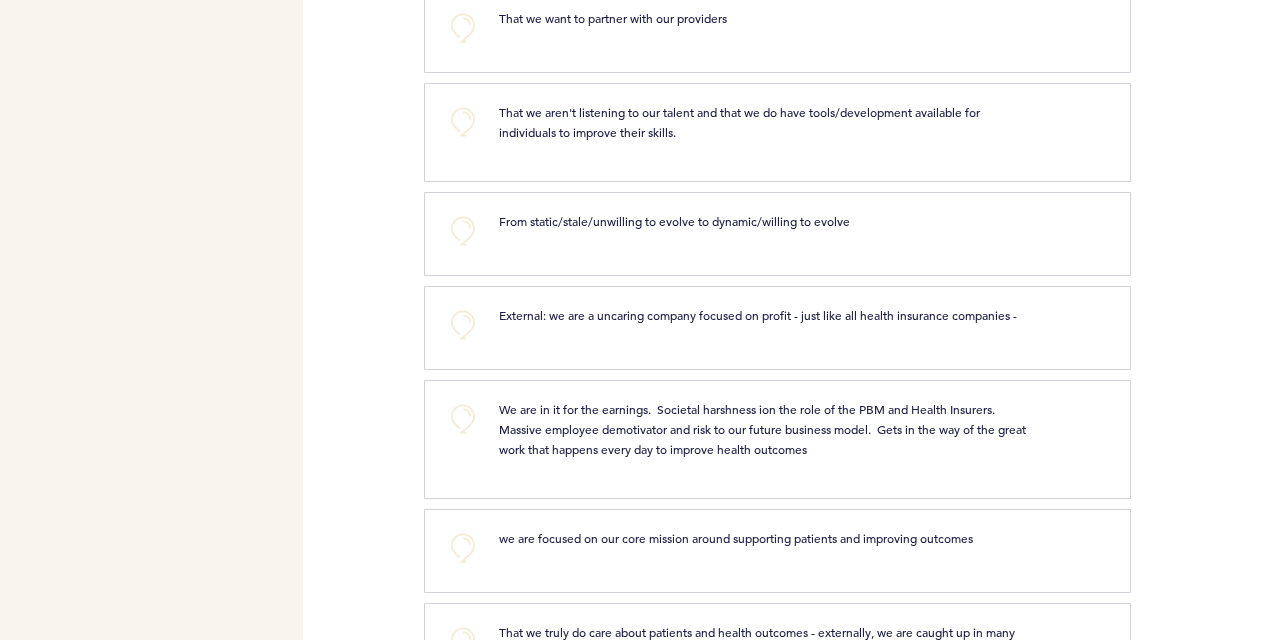 click on "We are in it for the earnings.  Societal harshness ion the role of the PBM and Health Insurers.  Massive employee demotivator and risk to our future business model.  Gets in the way of the great work that happens every day to improve health outcomes" at bounding box center (768, 429) 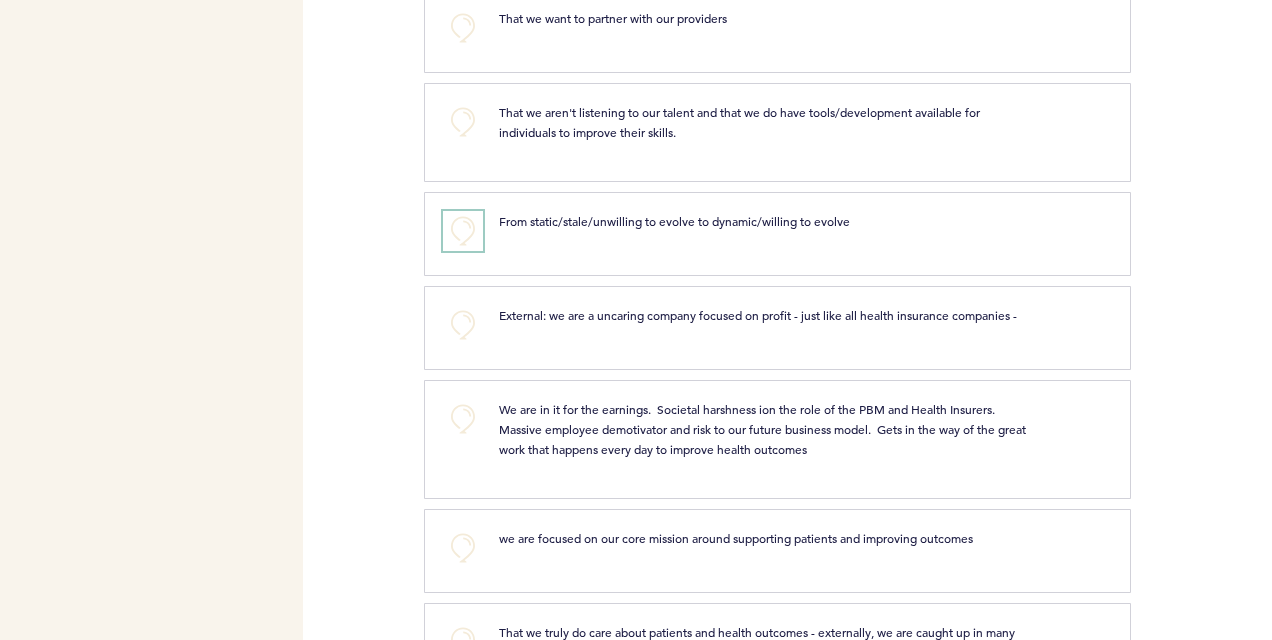 click on "+0" at bounding box center (463, 231) 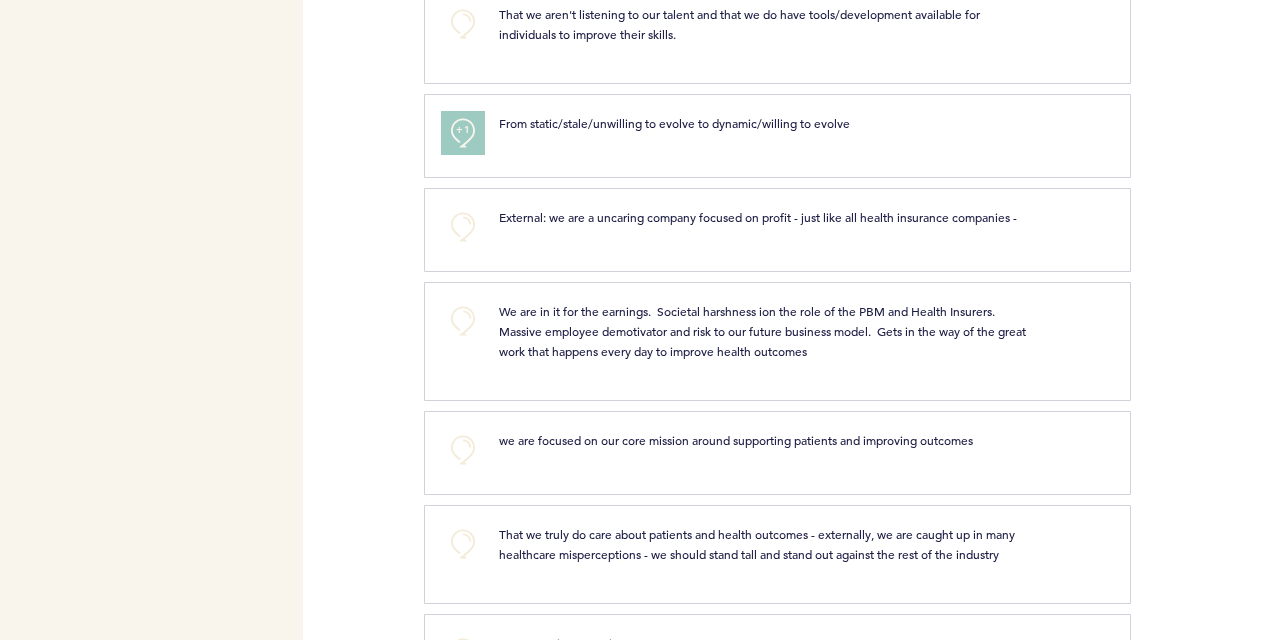 scroll, scrollTop: 1676, scrollLeft: 0, axis: vertical 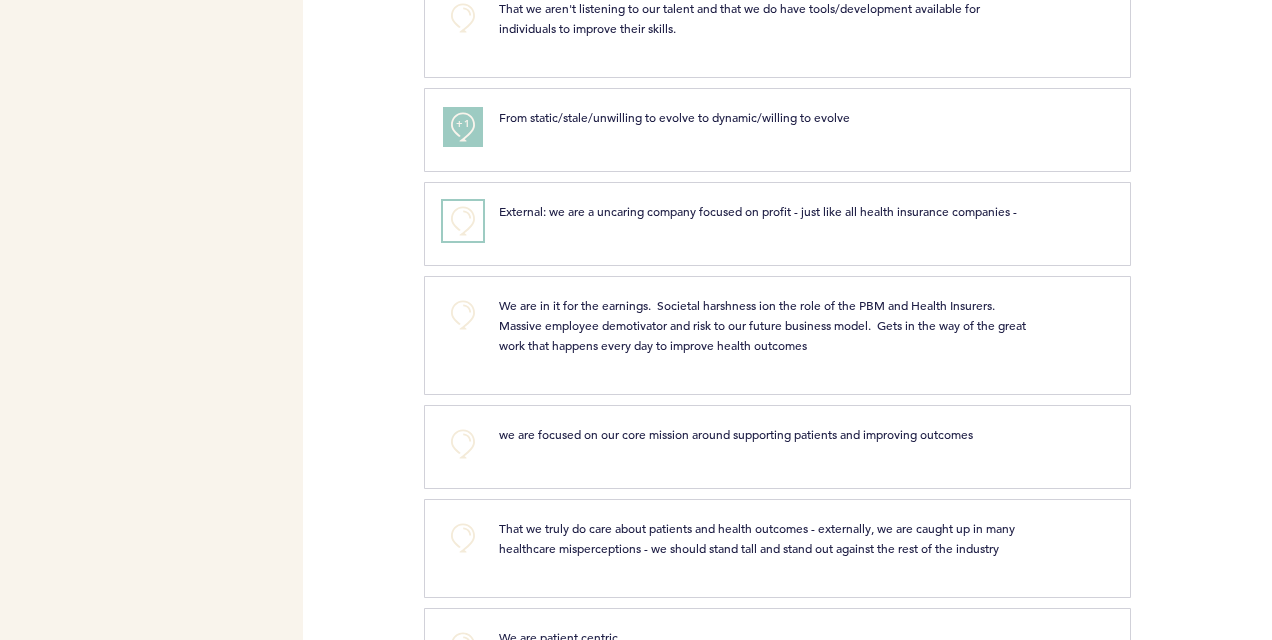 click on "+0" at bounding box center (463, 221) 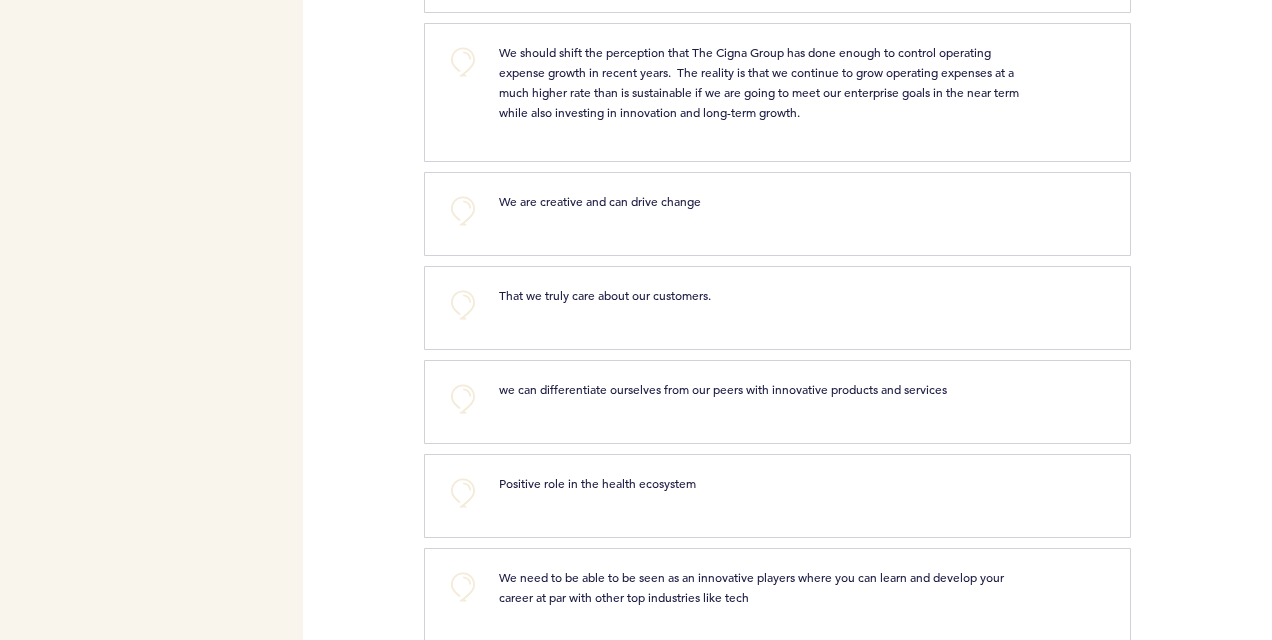 scroll, scrollTop: 2578, scrollLeft: 0, axis: vertical 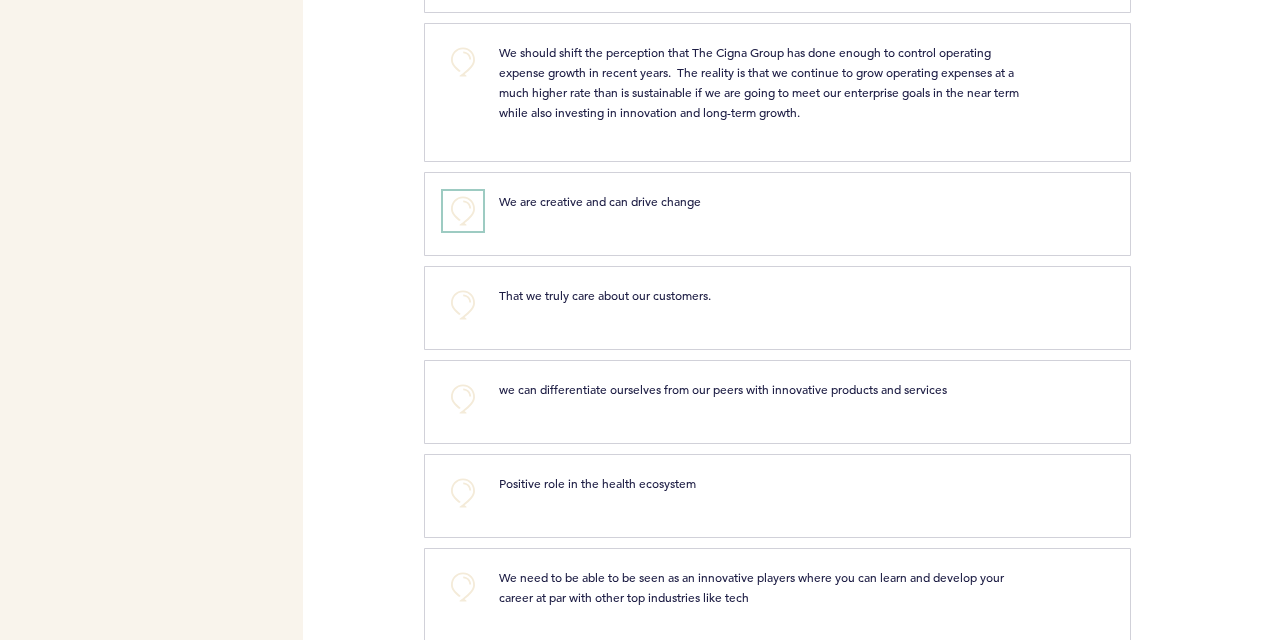 click on "+0" at bounding box center [463, 211] 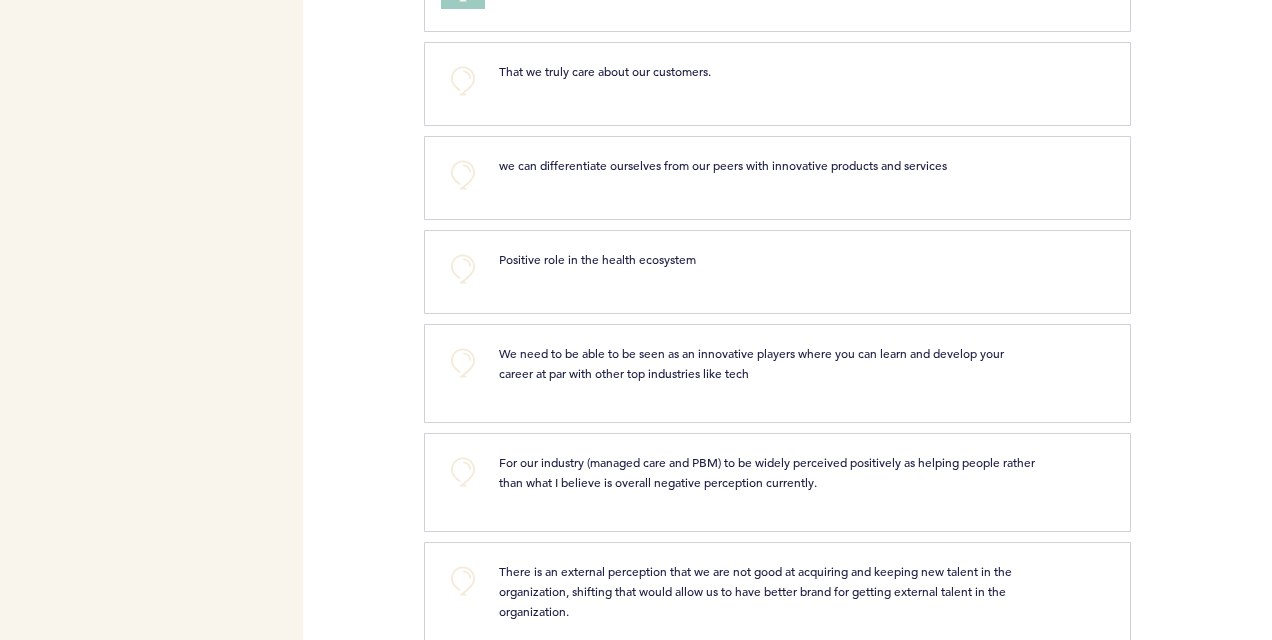 scroll, scrollTop: 2804, scrollLeft: 0, axis: vertical 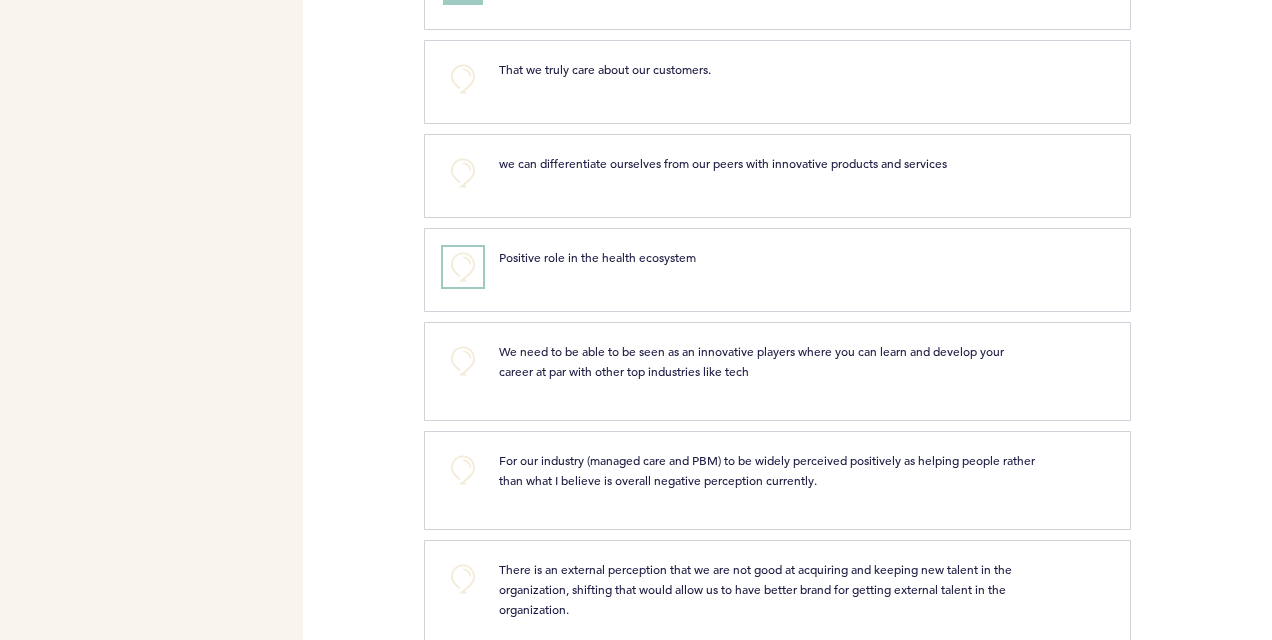 click on "+0" at bounding box center (463, 267) 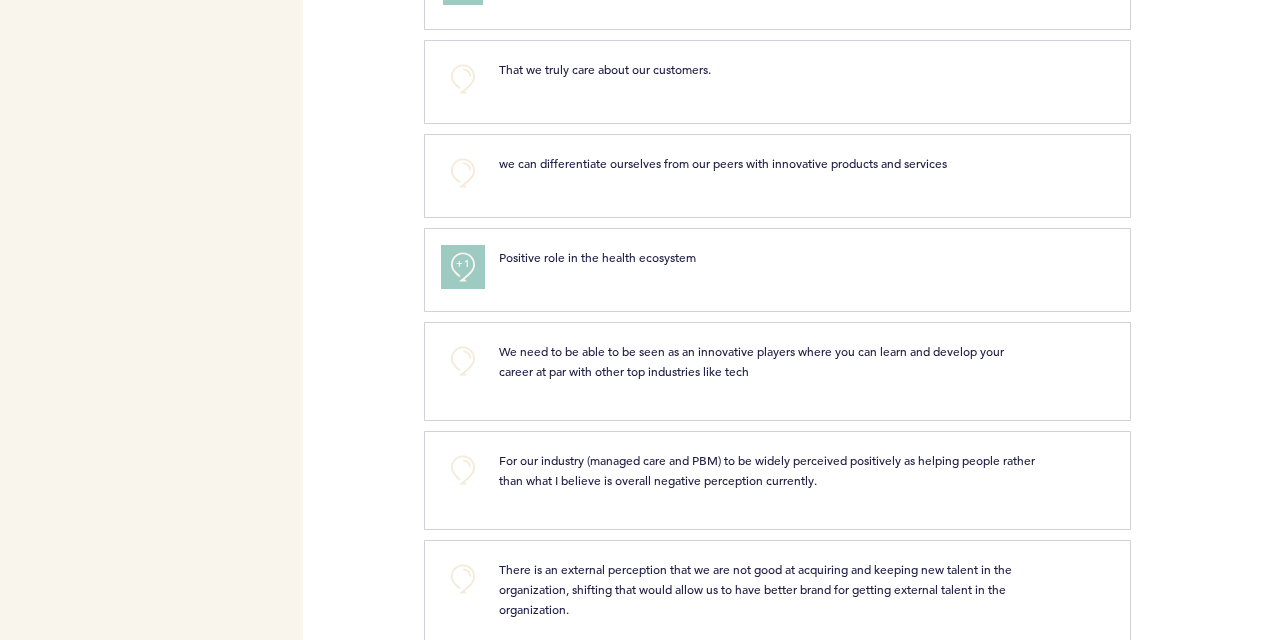 scroll, scrollTop: 2832, scrollLeft: 0, axis: vertical 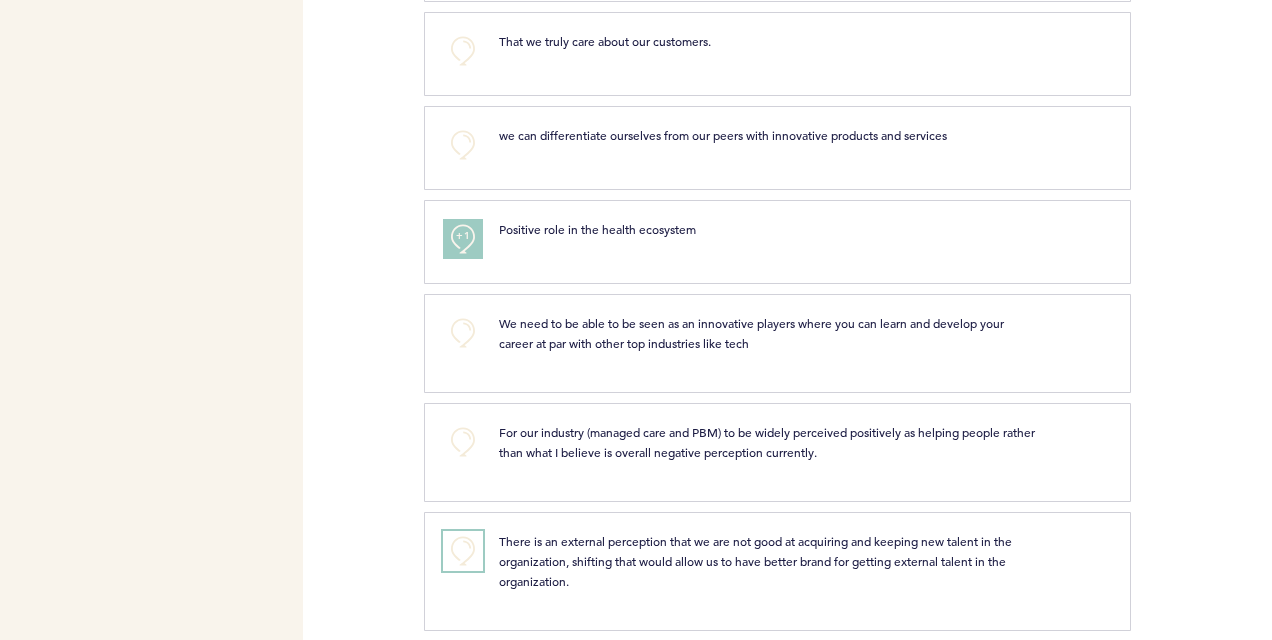 click on "+0" at bounding box center [463, 551] 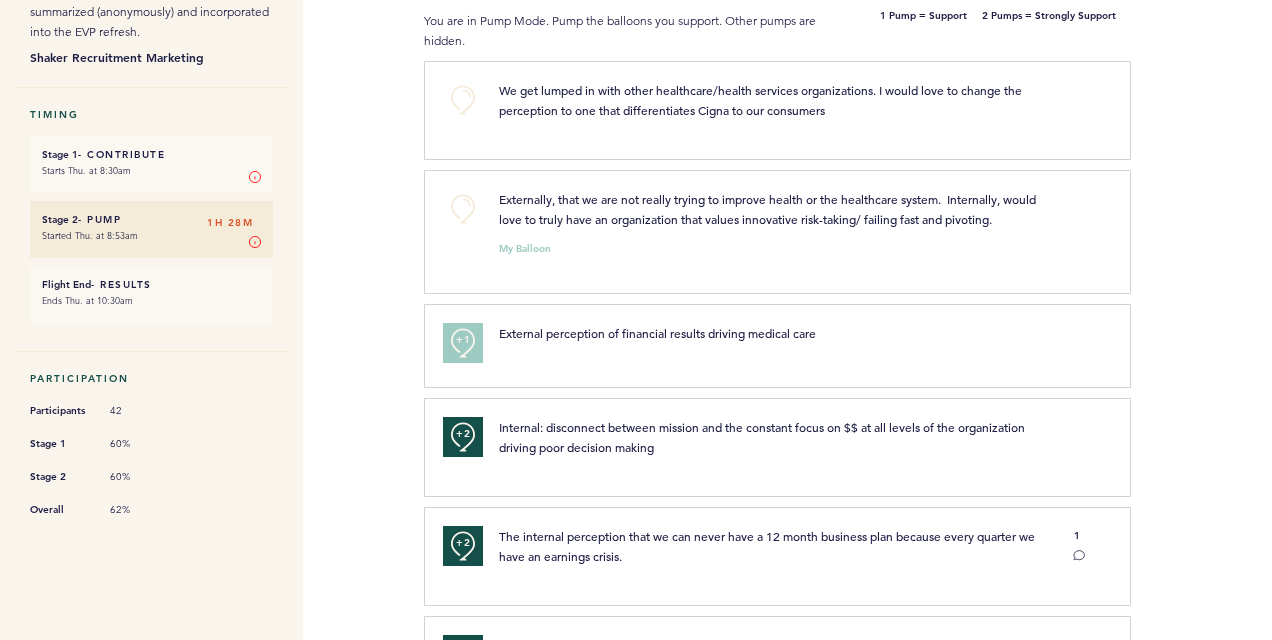 scroll, scrollTop: 0, scrollLeft: 0, axis: both 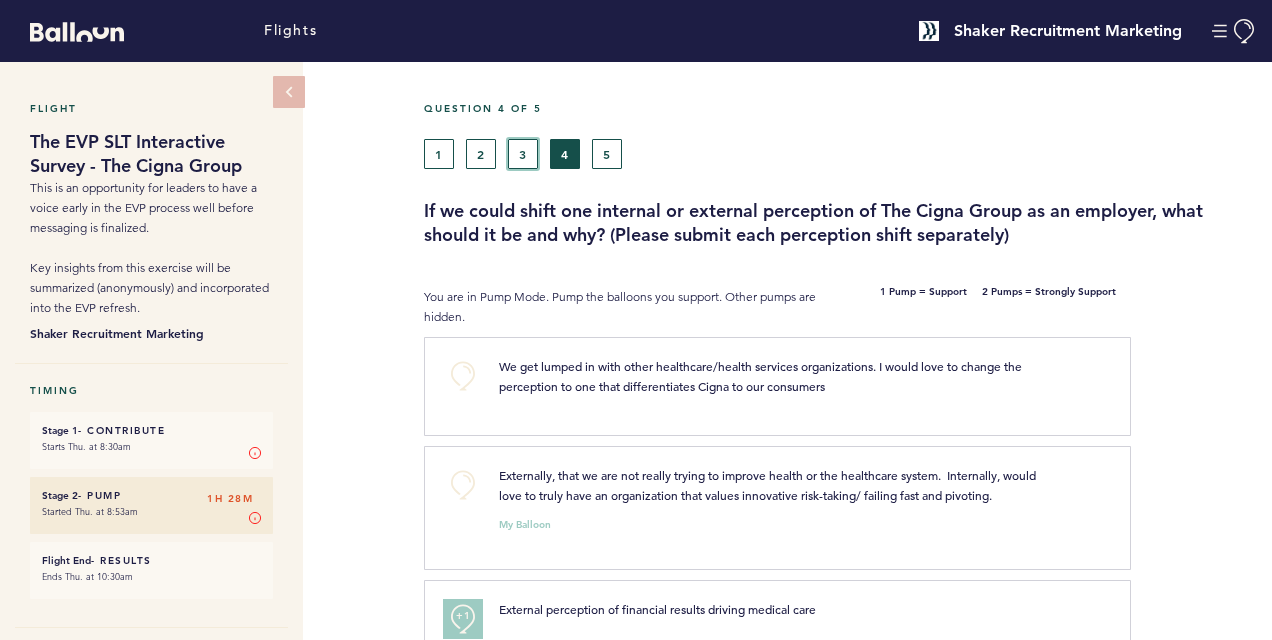 click on "3" at bounding box center [523, 154] 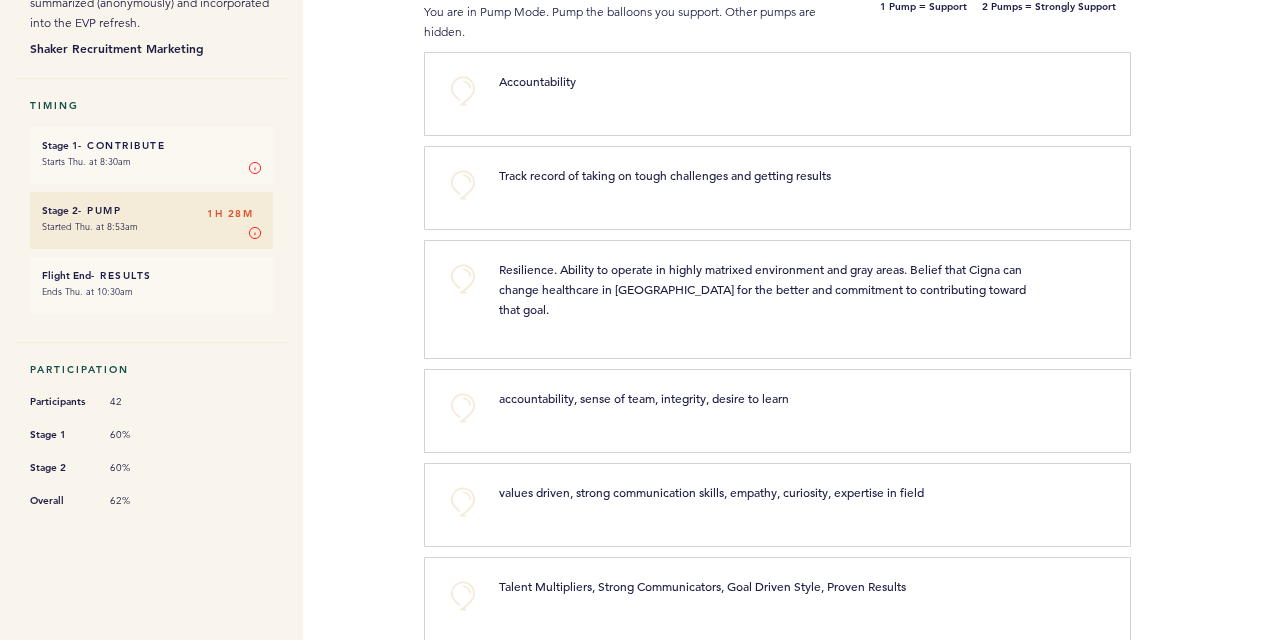 scroll, scrollTop: 288, scrollLeft: 0, axis: vertical 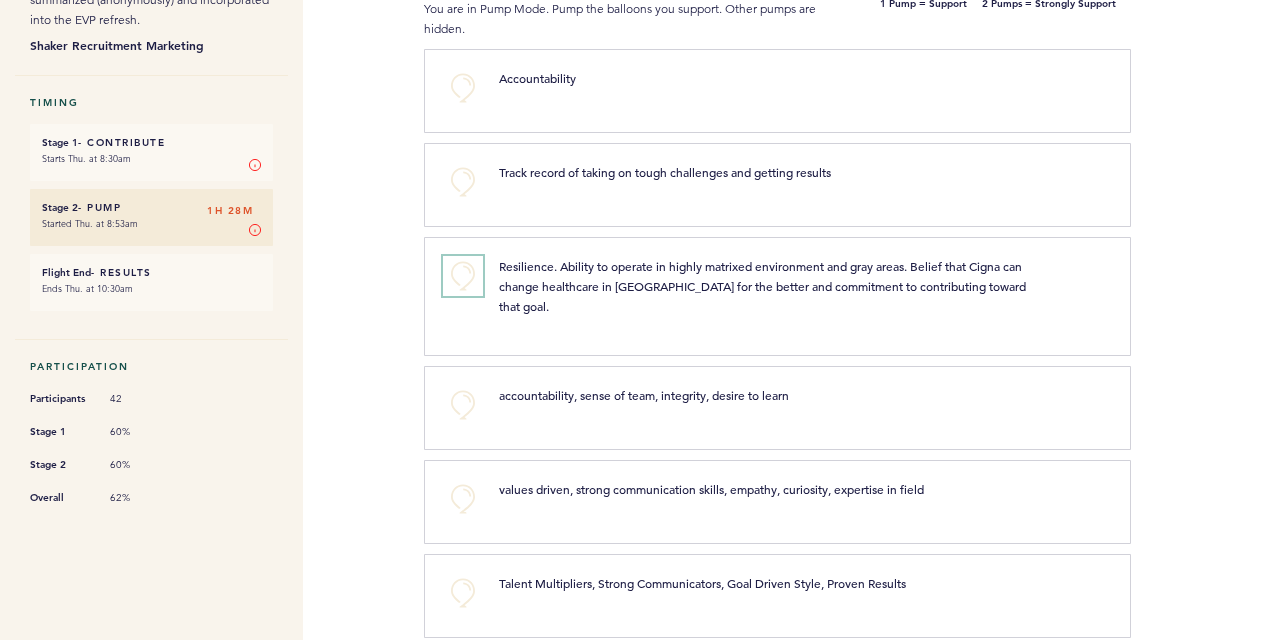 click on "+0" at bounding box center [463, 276] 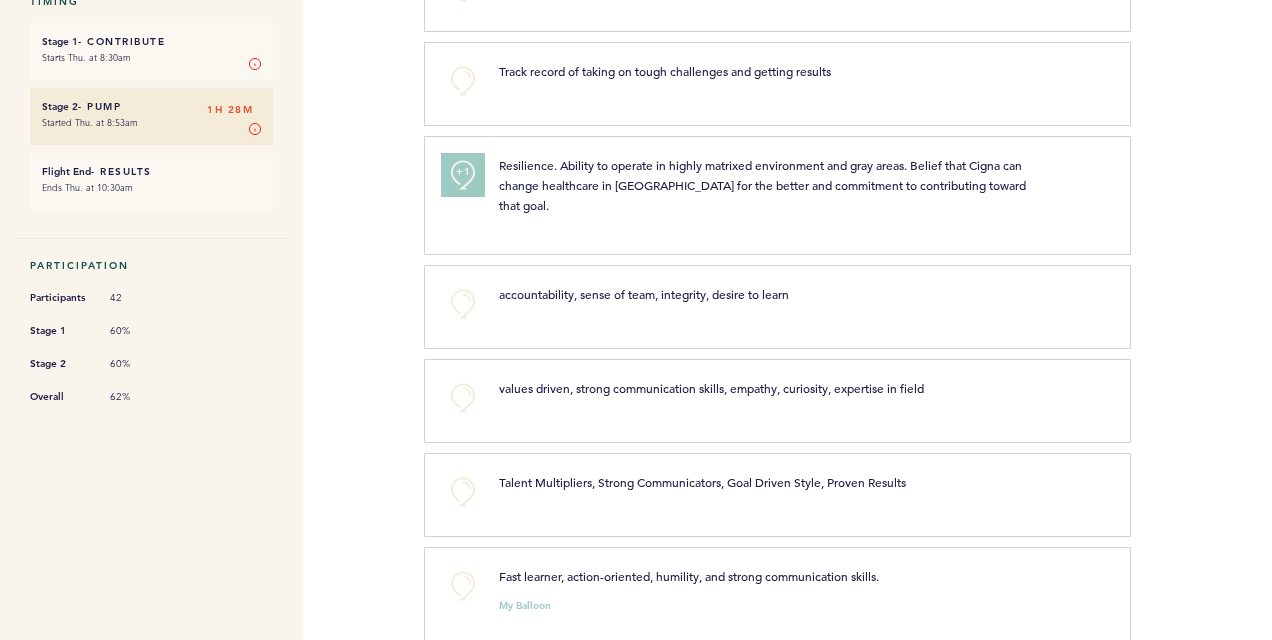 scroll, scrollTop: 390, scrollLeft: 0, axis: vertical 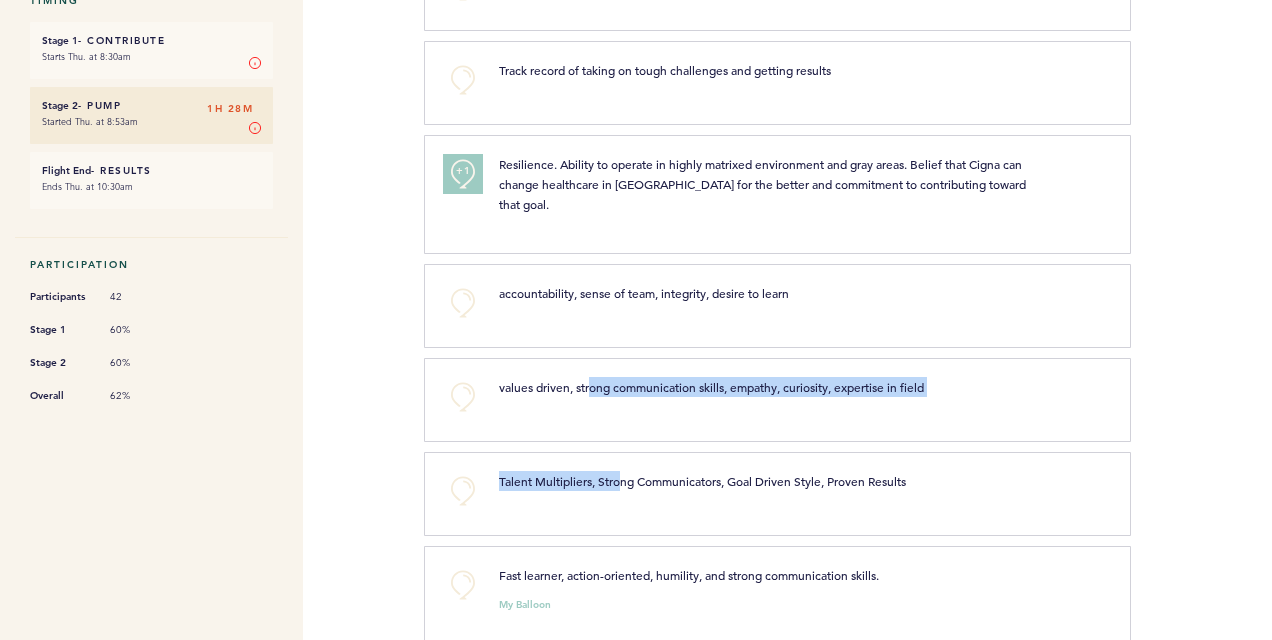 drag, startPoint x: 618, startPoint y: 445, endPoint x: 592, endPoint y: 334, distance: 114.00439 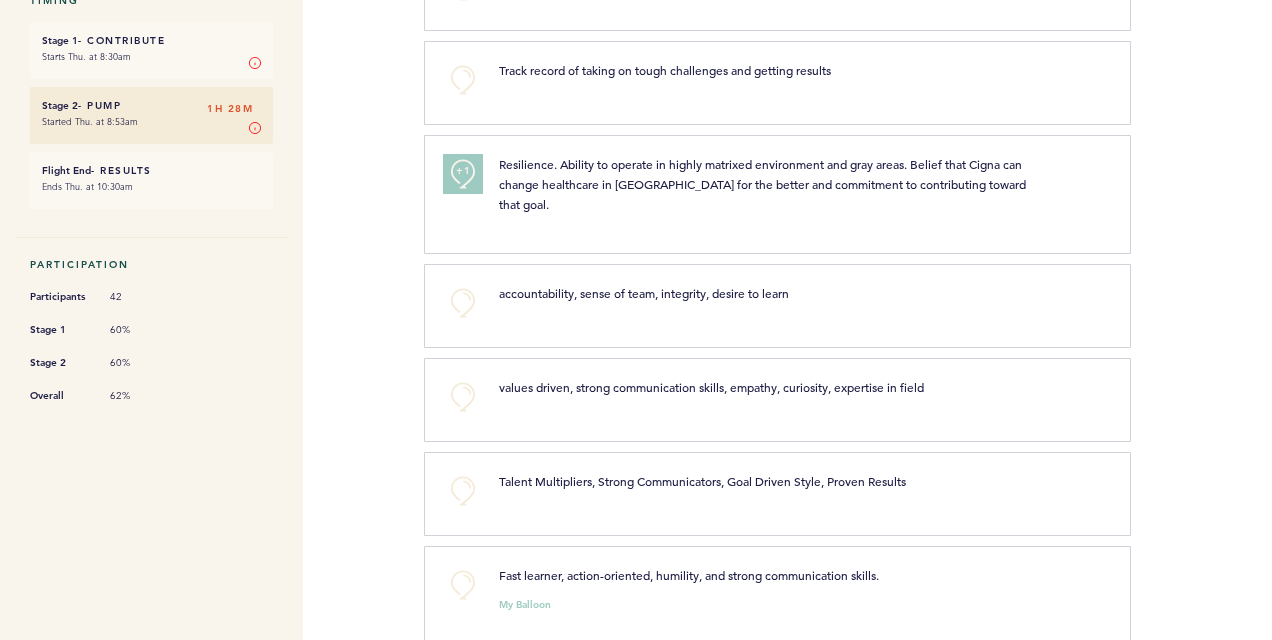 click on "Flight The EVP SLT Interactive Survey - The Cigna Group This is an opportunity for leaders to have a voice early in the EVP process well before messaging is finalized.
Key insights from this exercise will be summarized (anonymously) and incorporated into the EVP refresh. Shaker Recruitment Marketing Timing Stage 1  - Contribute   1H 28M   Starts Thu. at 8:30am  Stage 1  In Stage 1, you can contribute your ideas, feedback, or information. Submit as many "balloons" (responses, to the question above) as you want here. Try to only submit one idea per balloon!   When you are ready, you can toggle on collaborate mode to reveal and start commenting on other contributors' balloons.  Learn More Stage 2  - Pump   1H 28M   Started Thu. at 8:53am  Stage 2  In Stage 2, you vote on the responses by pumping the balloons that you like or support.   Click once for balloons you support/like and twice for your top choices.  Learn More Flight End  - Results  1H 28M  Ends Thu. at 10:30am  Participation Participants 42 Stage 1 +0" at bounding box center [636, -39] 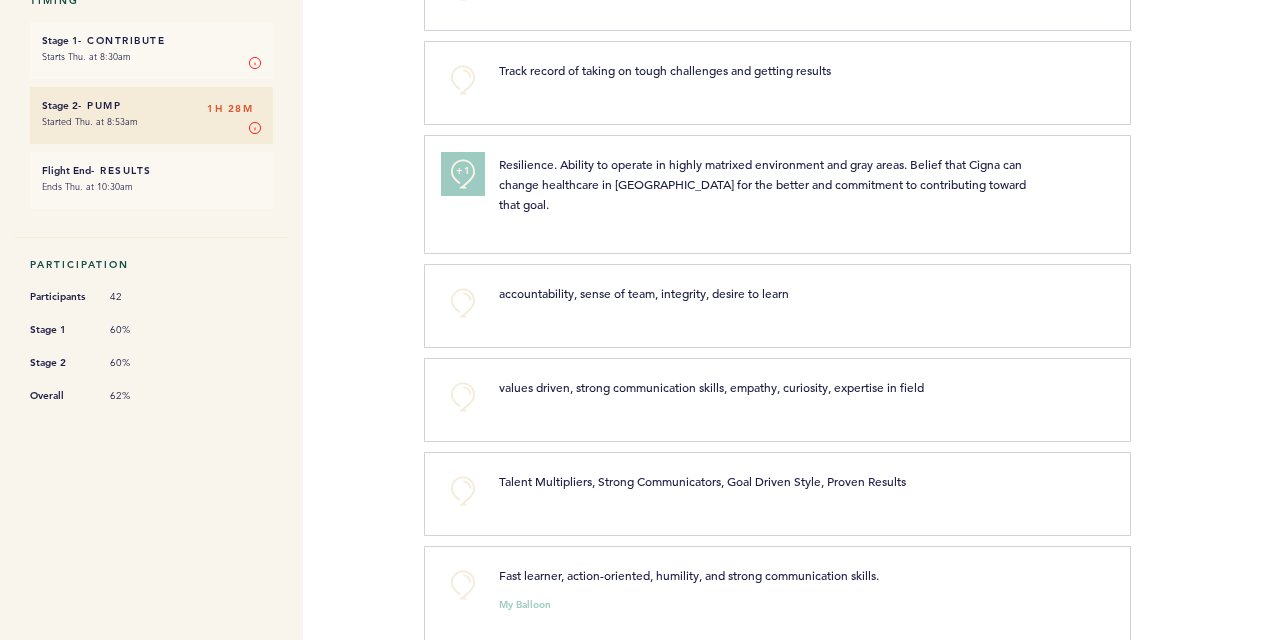 click on "+1" at bounding box center (463, 174) 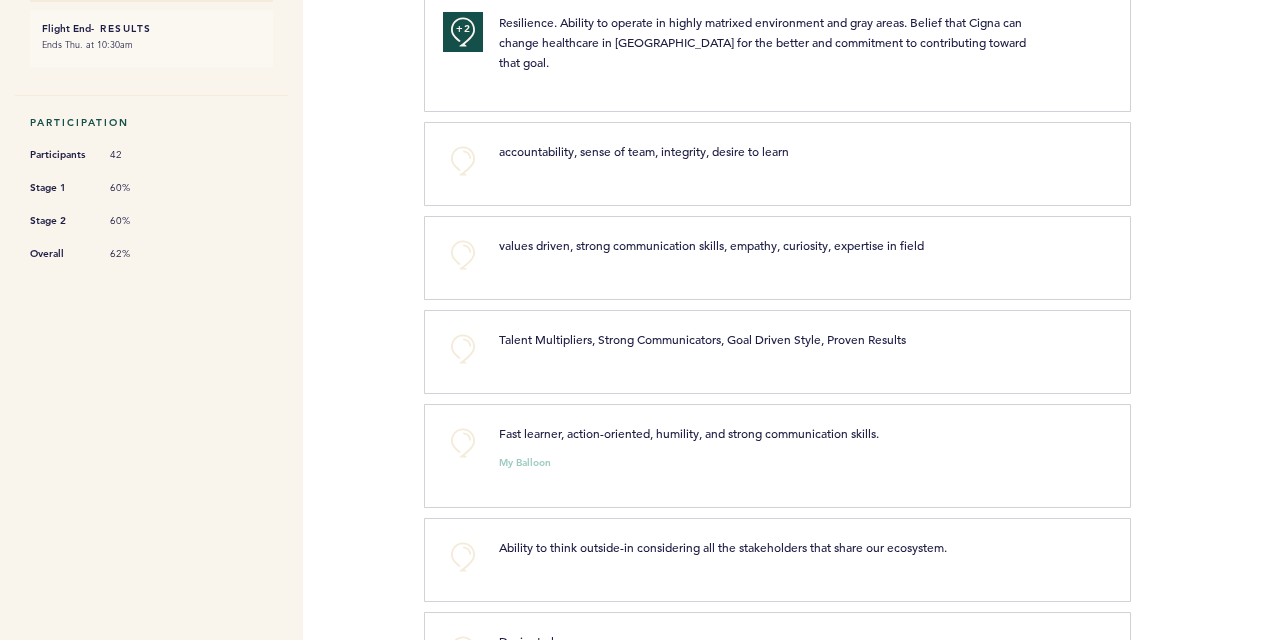 click on "Talent Multipliers, Strong Communicators, Goal Driven Style, Proven Results   clear   submit" at bounding box center [794, 349] 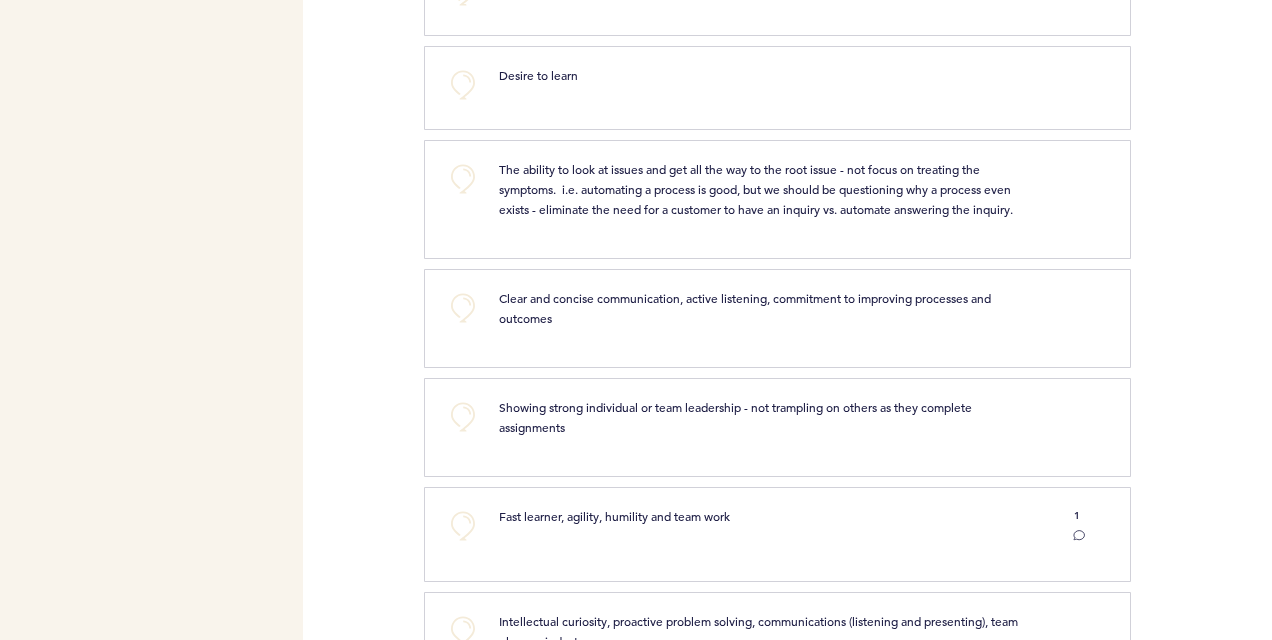 scroll, scrollTop: 1099, scrollLeft: 0, axis: vertical 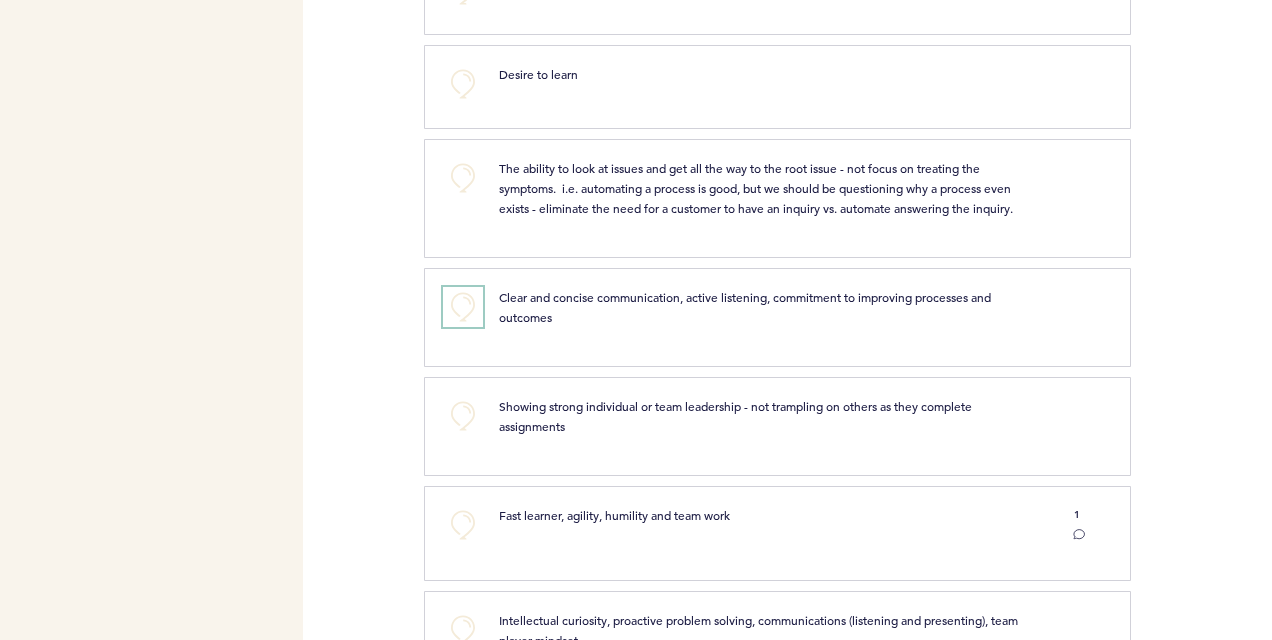 click on "+0" at bounding box center [463, 307] 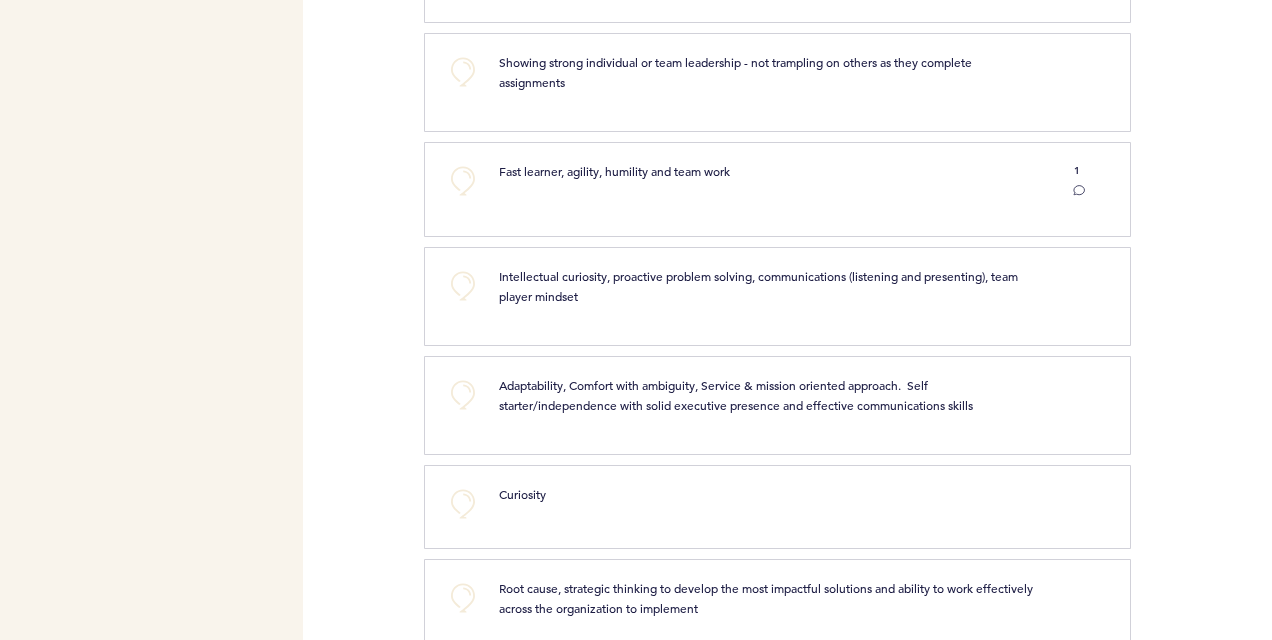 scroll, scrollTop: 1450, scrollLeft: 0, axis: vertical 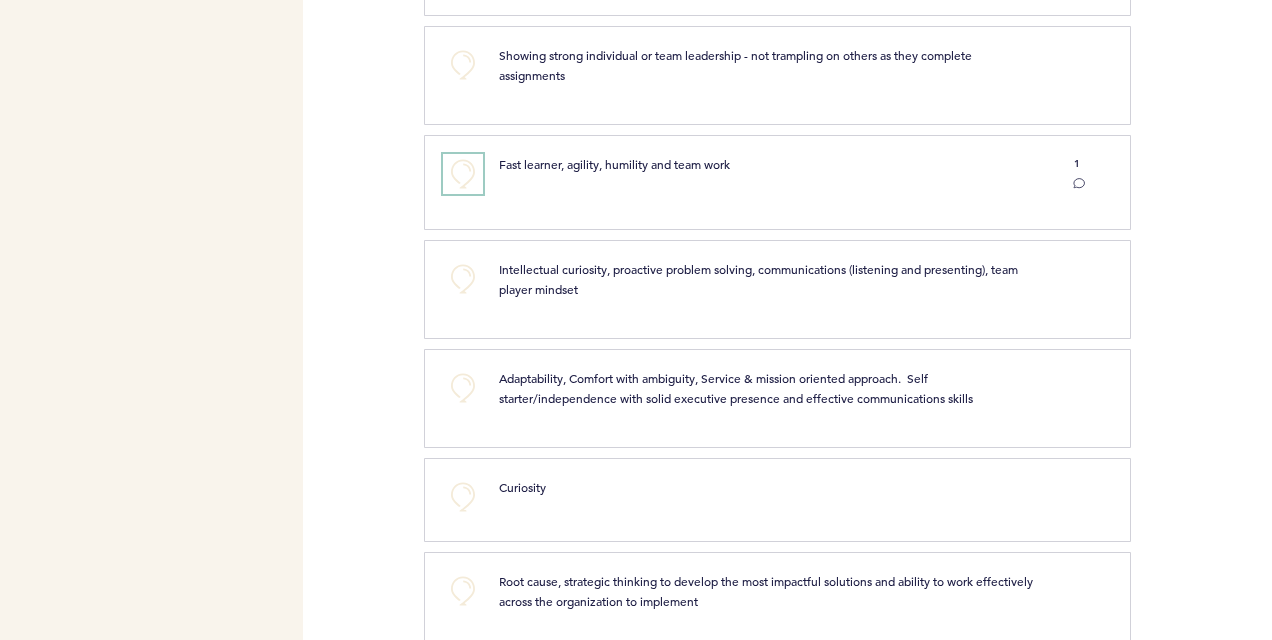 click on "+0" at bounding box center [463, 174] 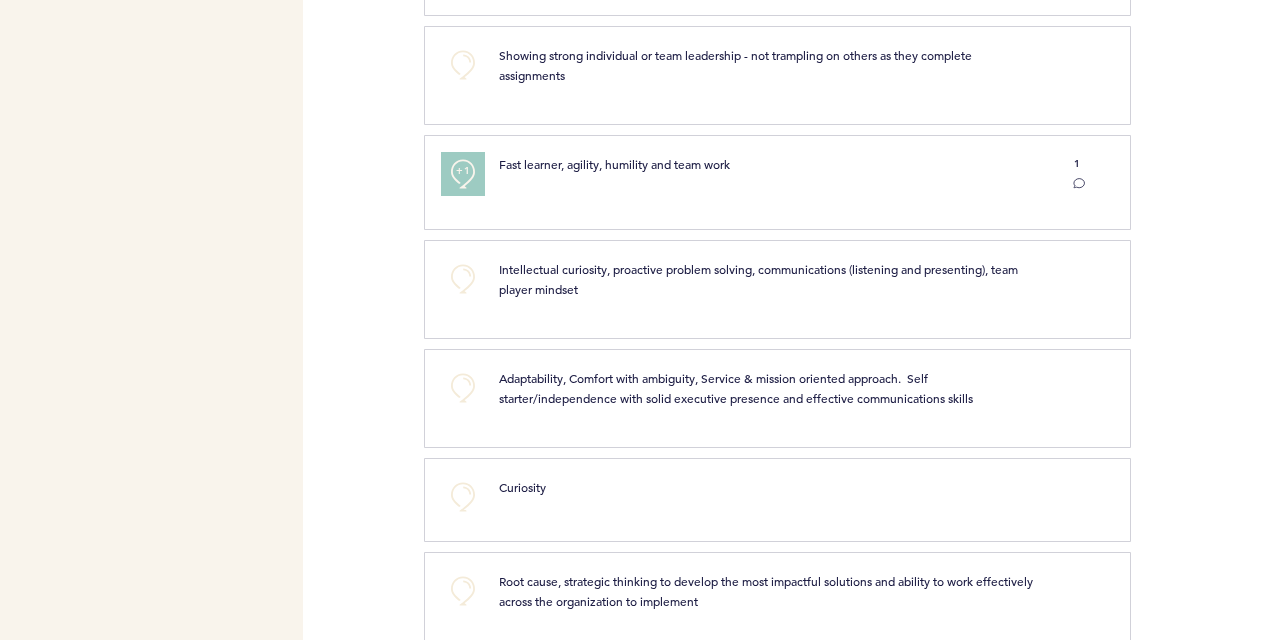 click on "+1" at bounding box center (463, 171) 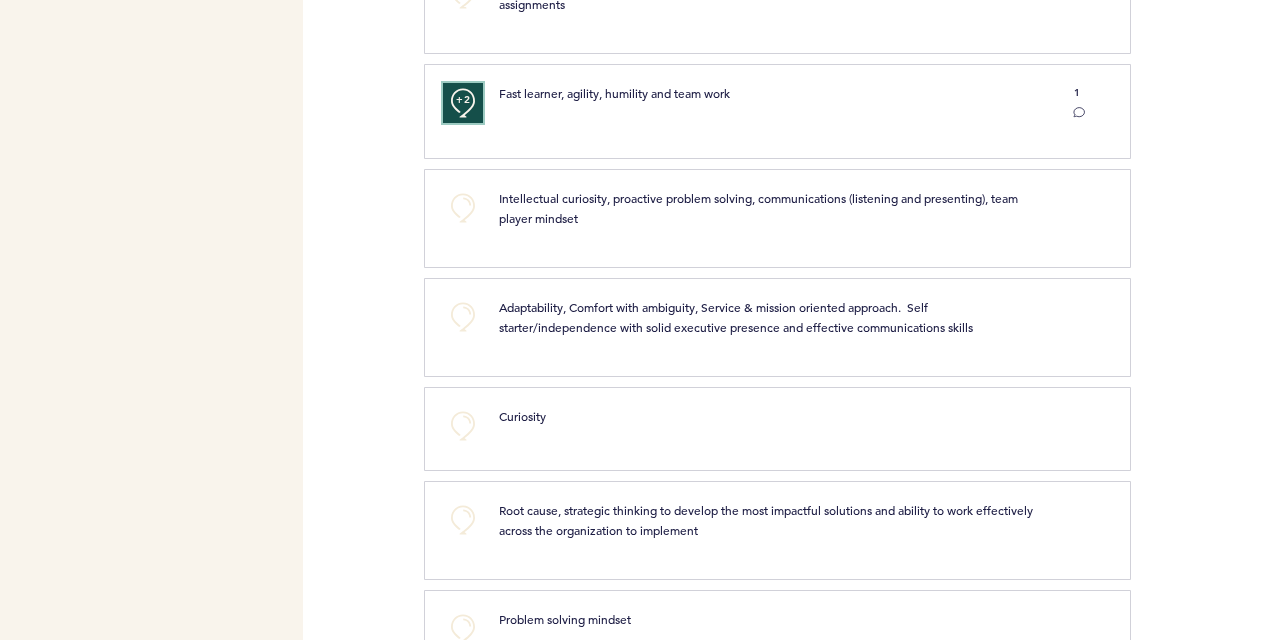 scroll, scrollTop: 1522, scrollLeft: 0, axis: vertical 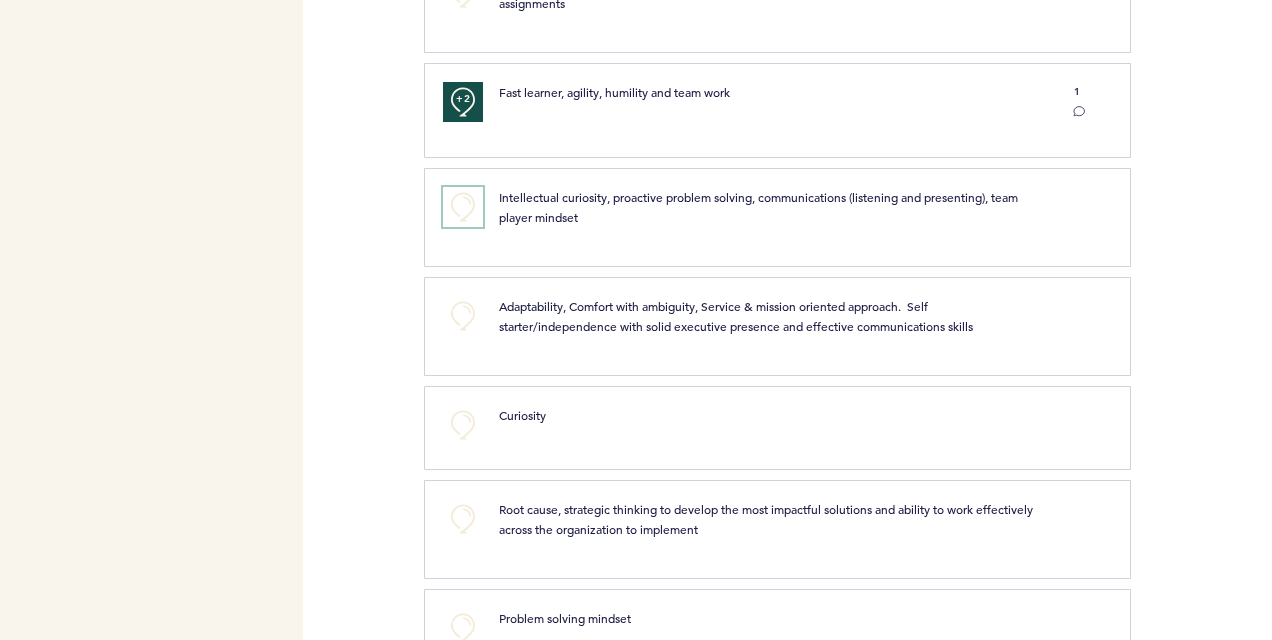 click on "+0" at bounding box center [463, 207] 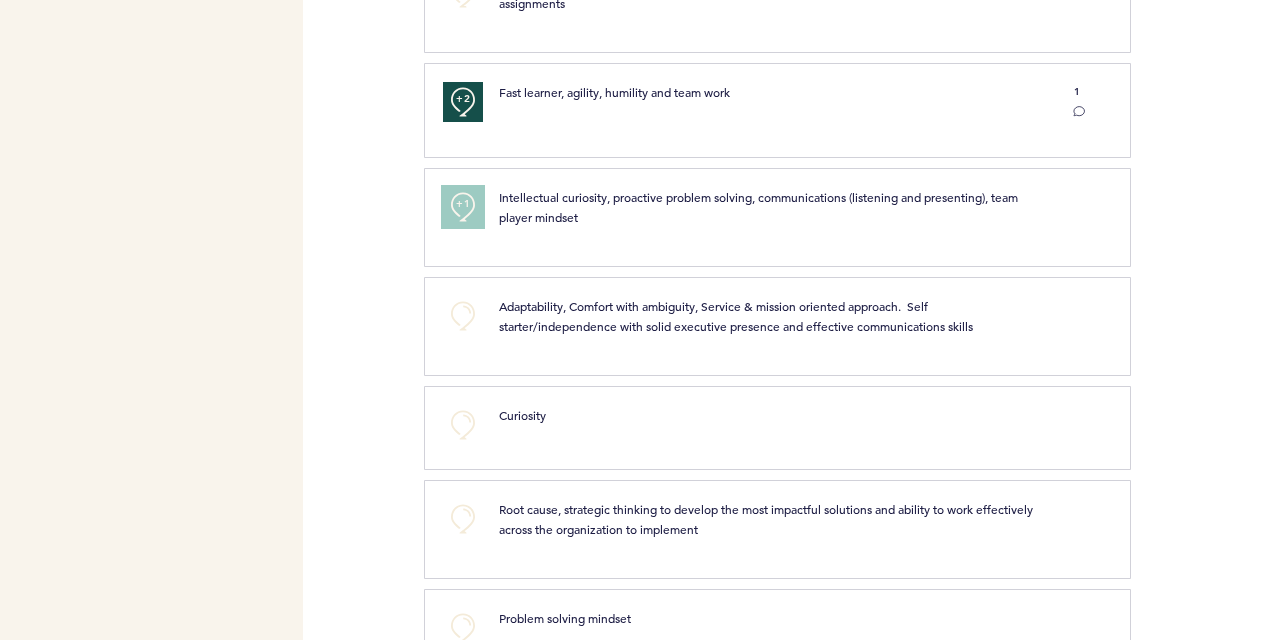 click on "+1" at bounding box center [463, 204] 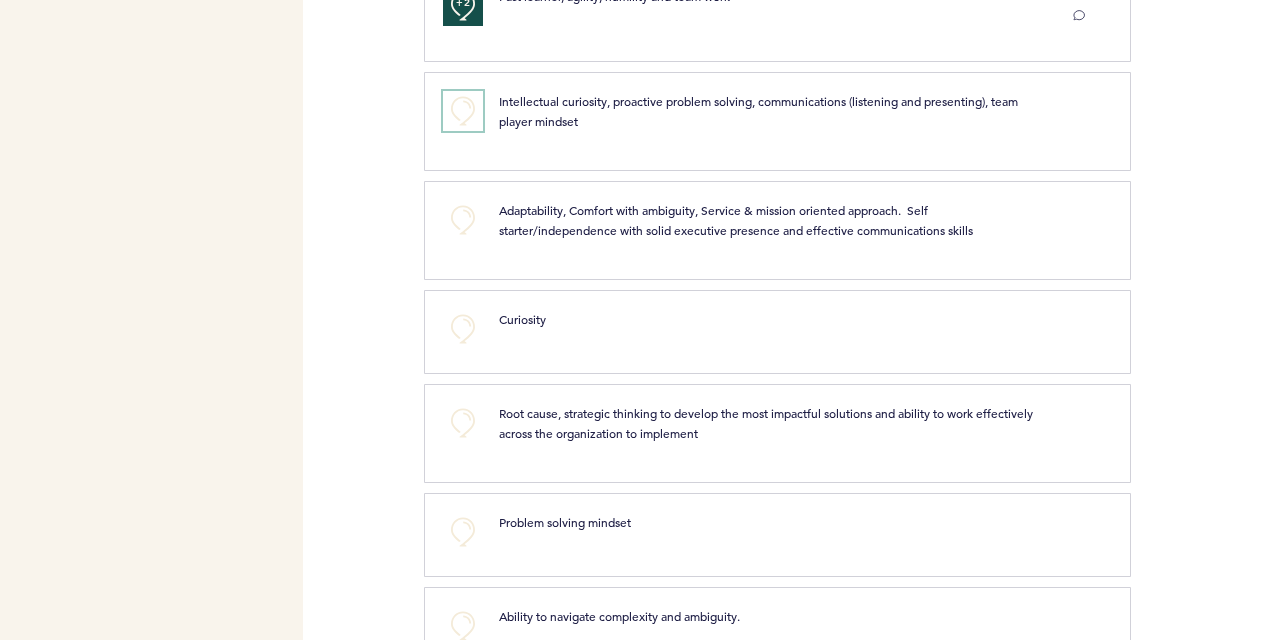 scroll, scrollTop: 1623, scrollLeft: 0, axis: vertical 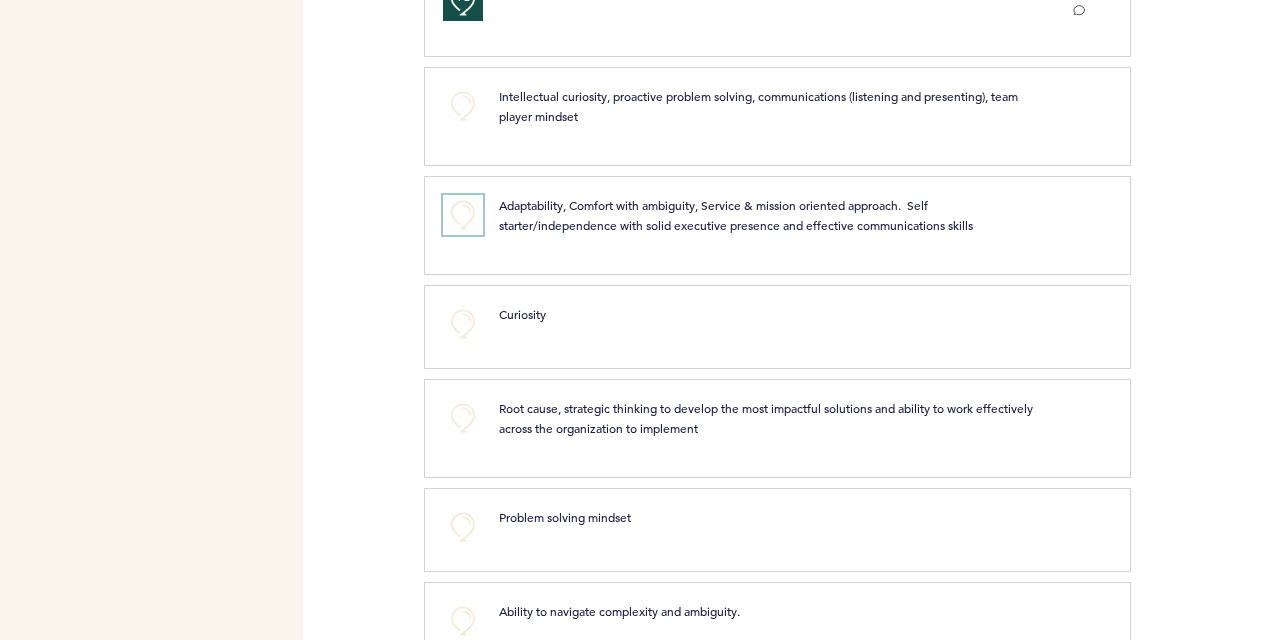 click on "+0" at bounding box center [463, 215] 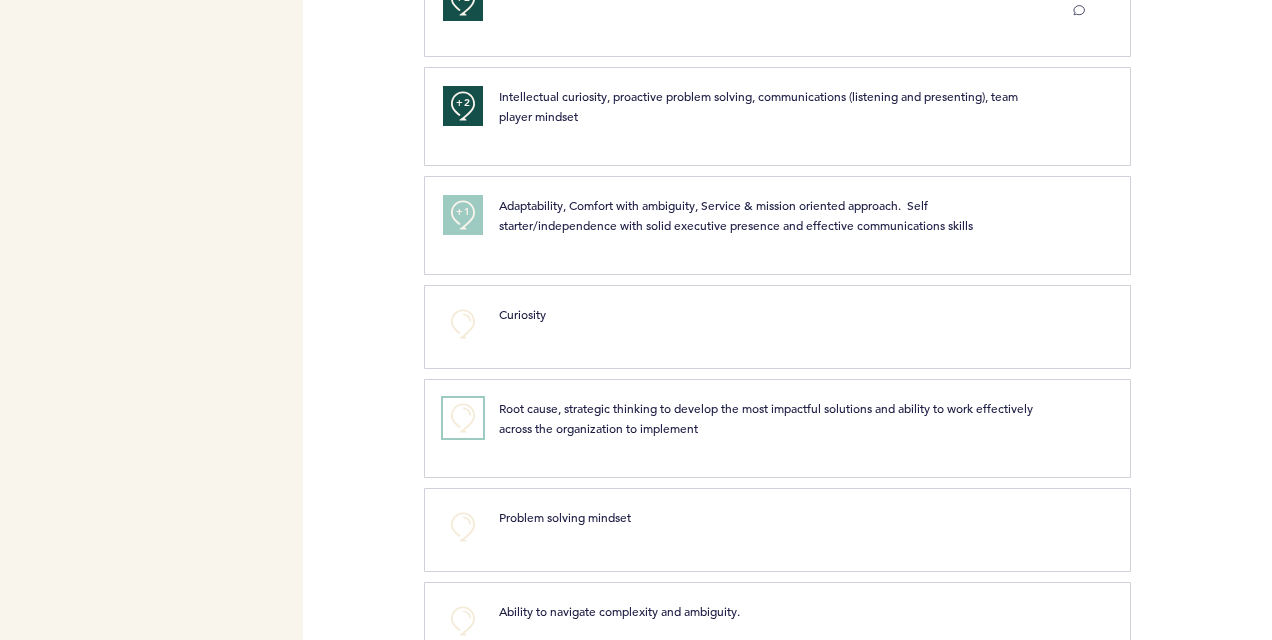click on "+0" at bounding box center (463, 418) 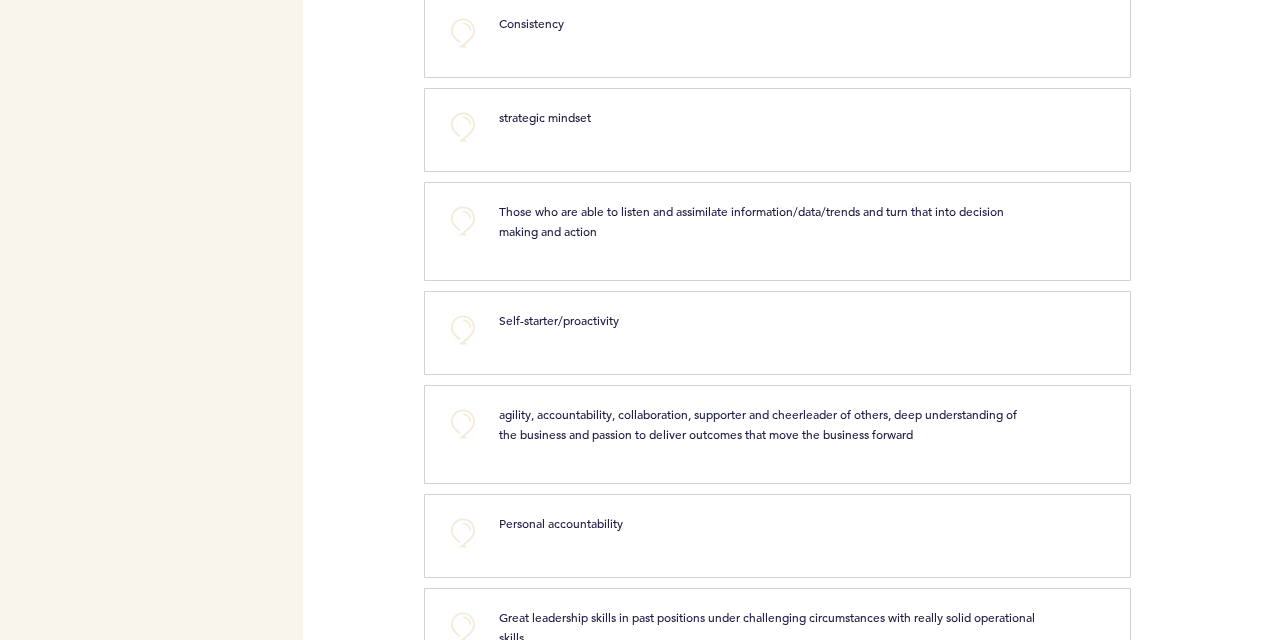 scroll, scrollTop: 2306, scrollLeft: 0, axis: vertical 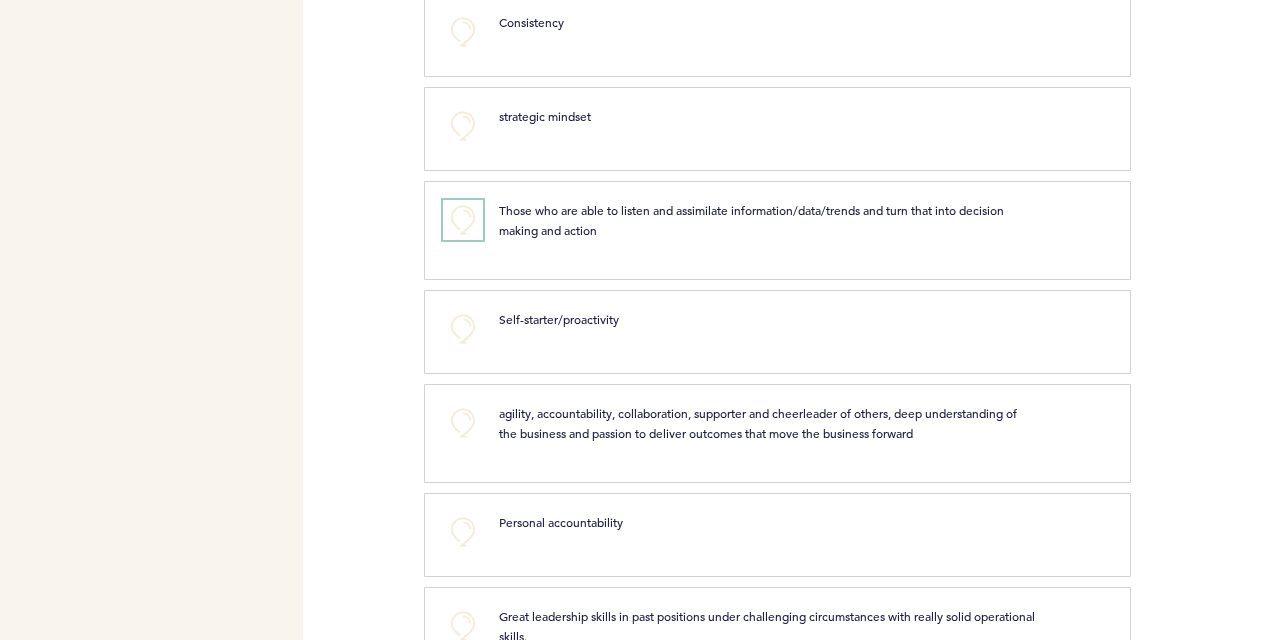 click on "+0" at bounding box center [463, 220] 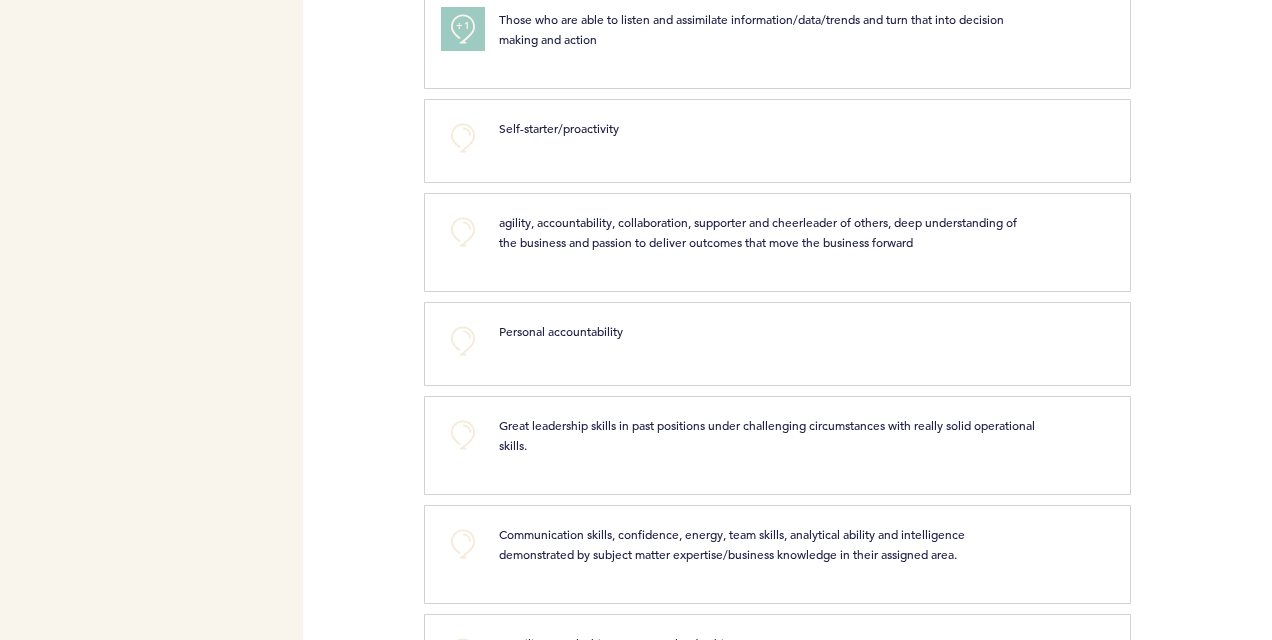 scroll, scrollTop: 2502, scrollLeft: 0, axis: vertical 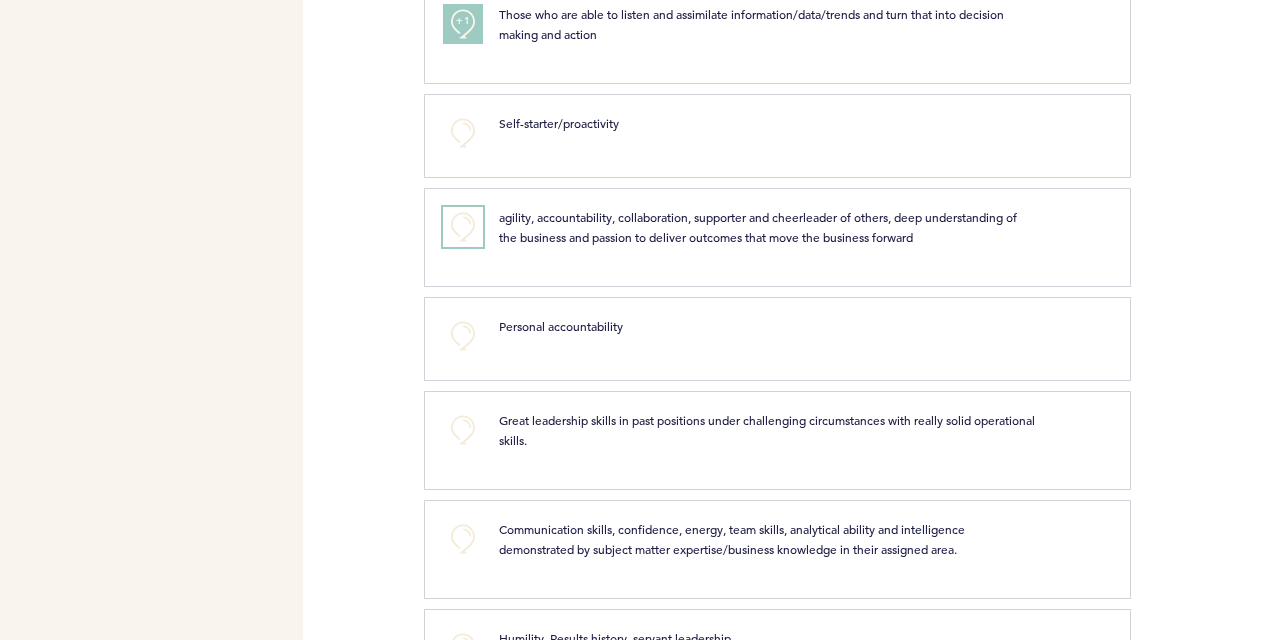 click on "+0" at bounding box center [463, 227] 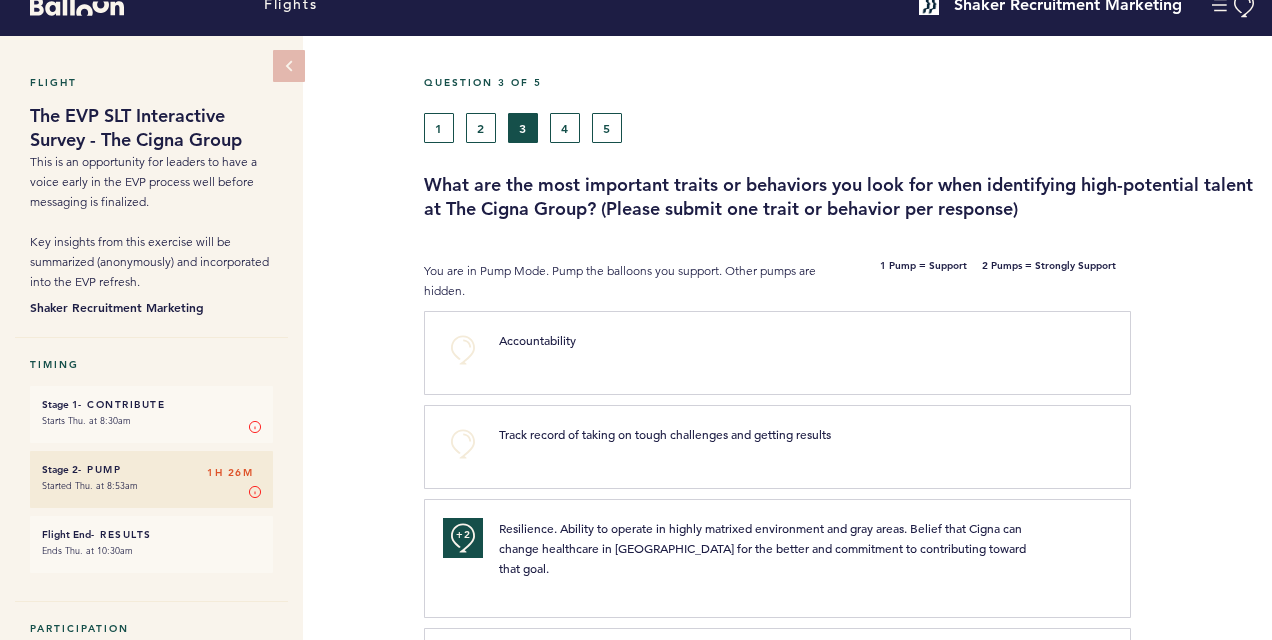 scroll, scrollTop: 0, scrollLeft: 0, axis: both 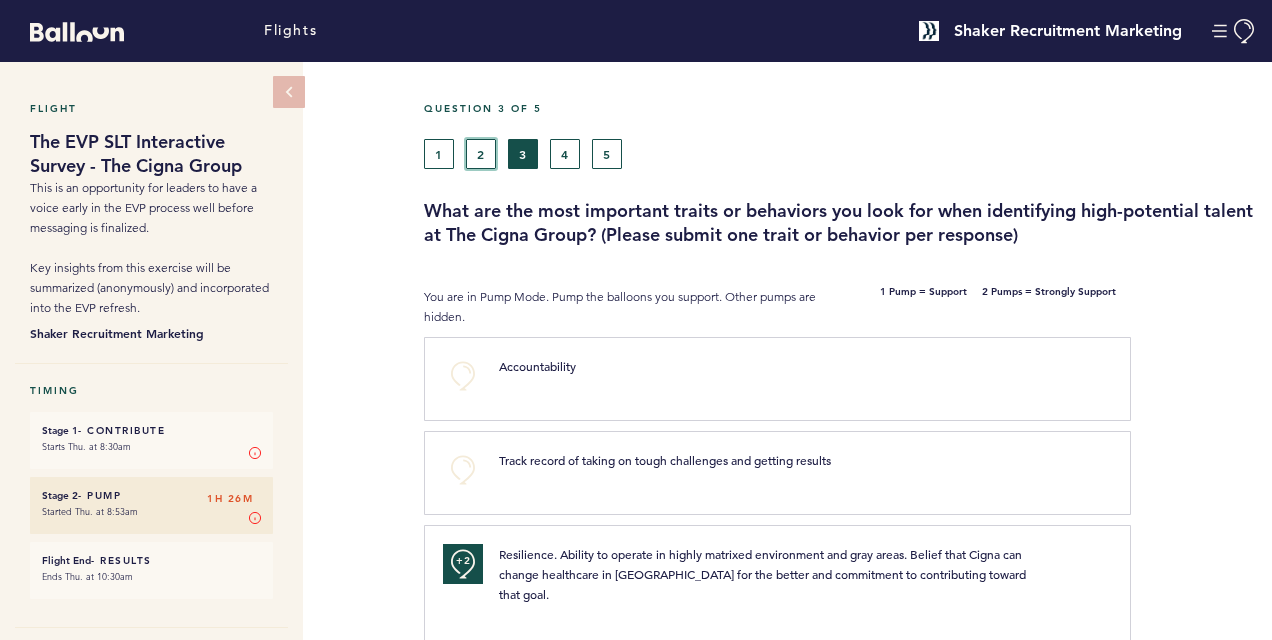 click on "2" at bounding box center (481, 154) 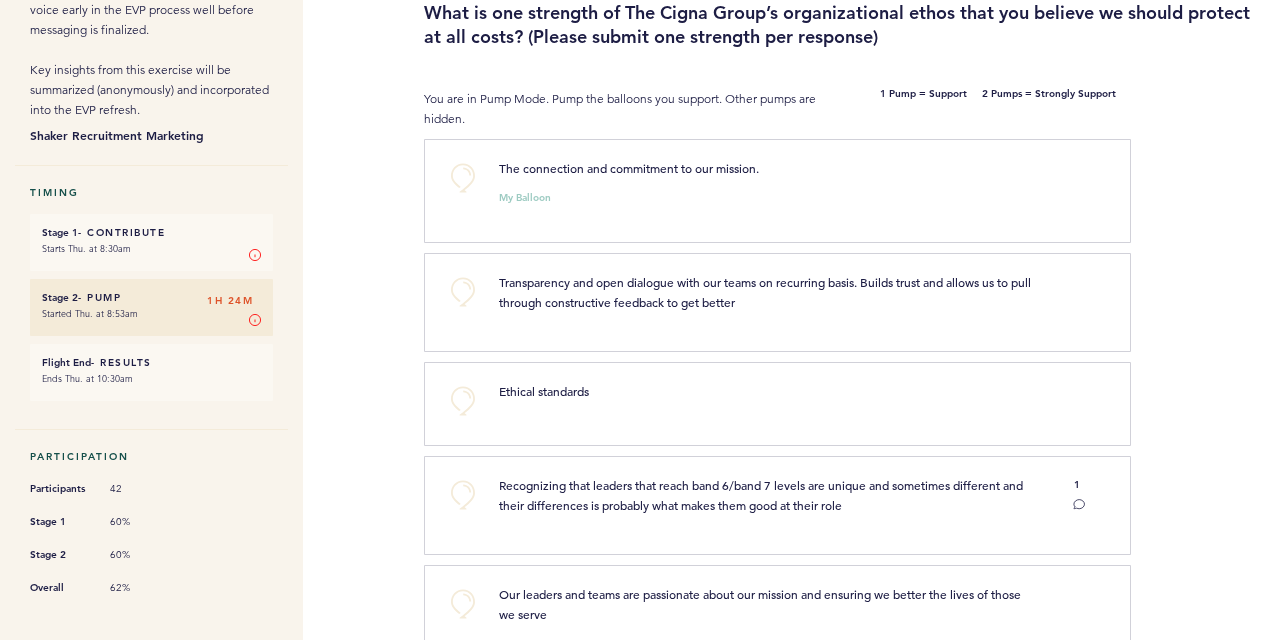 scroll, scrollTop: 197, scrollLeft: 0, axis: vertical 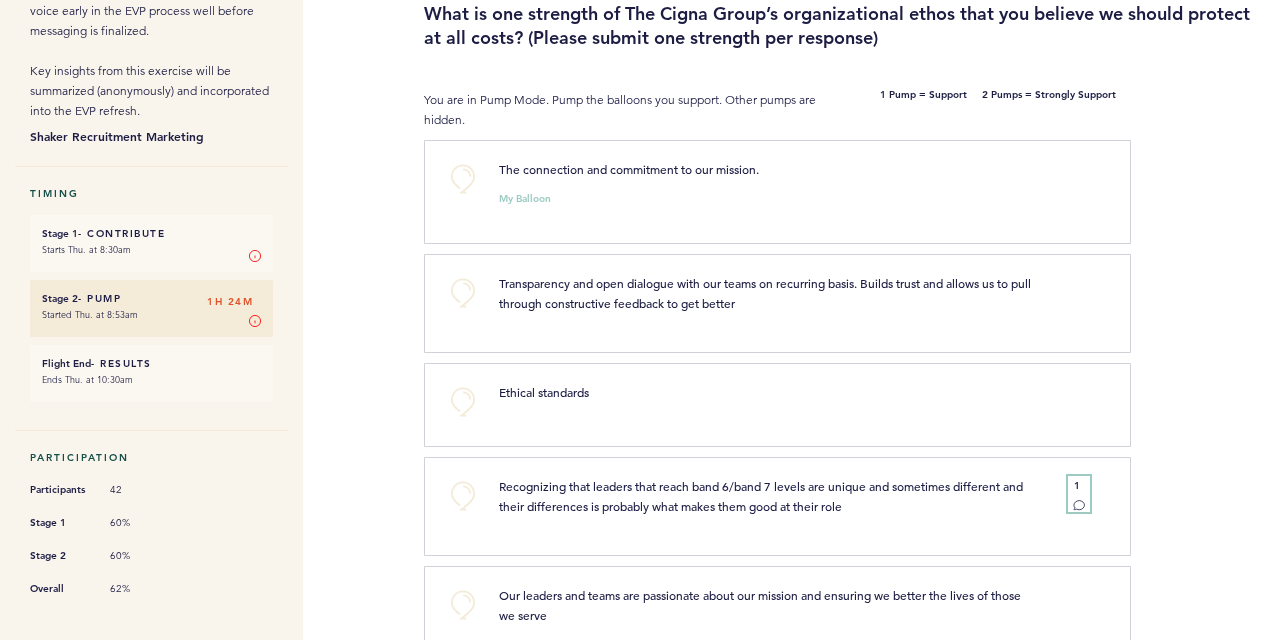 click 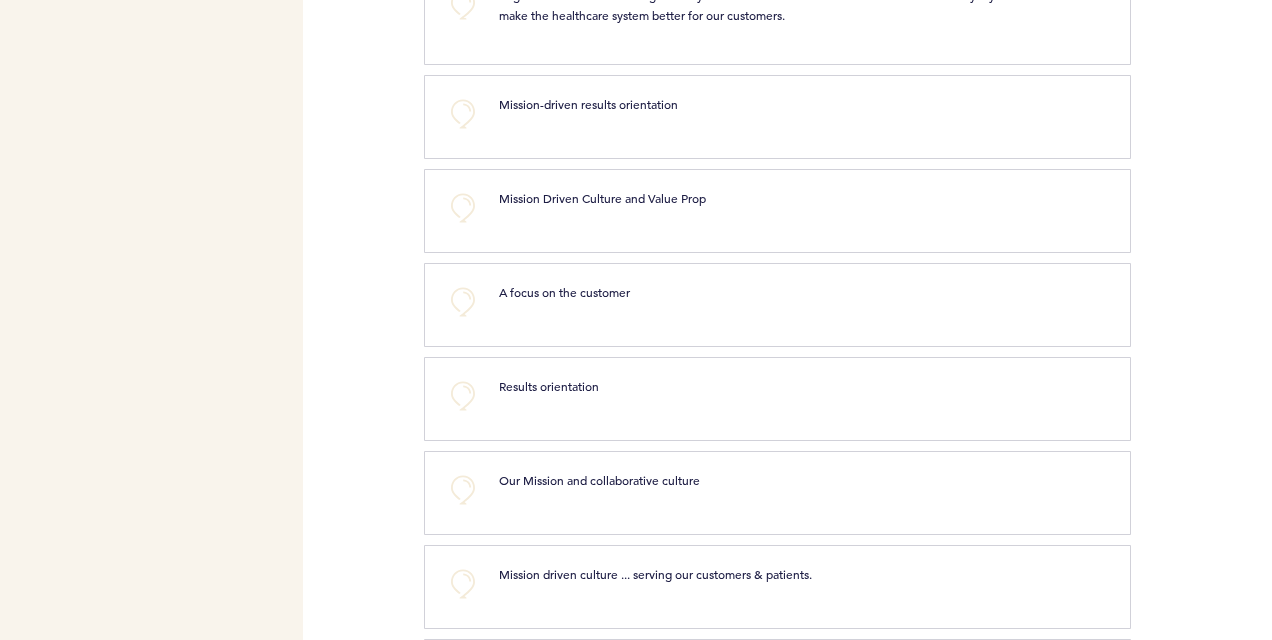 scroll, scrollTop: 944, scrollLeft: 0, axis: vertical 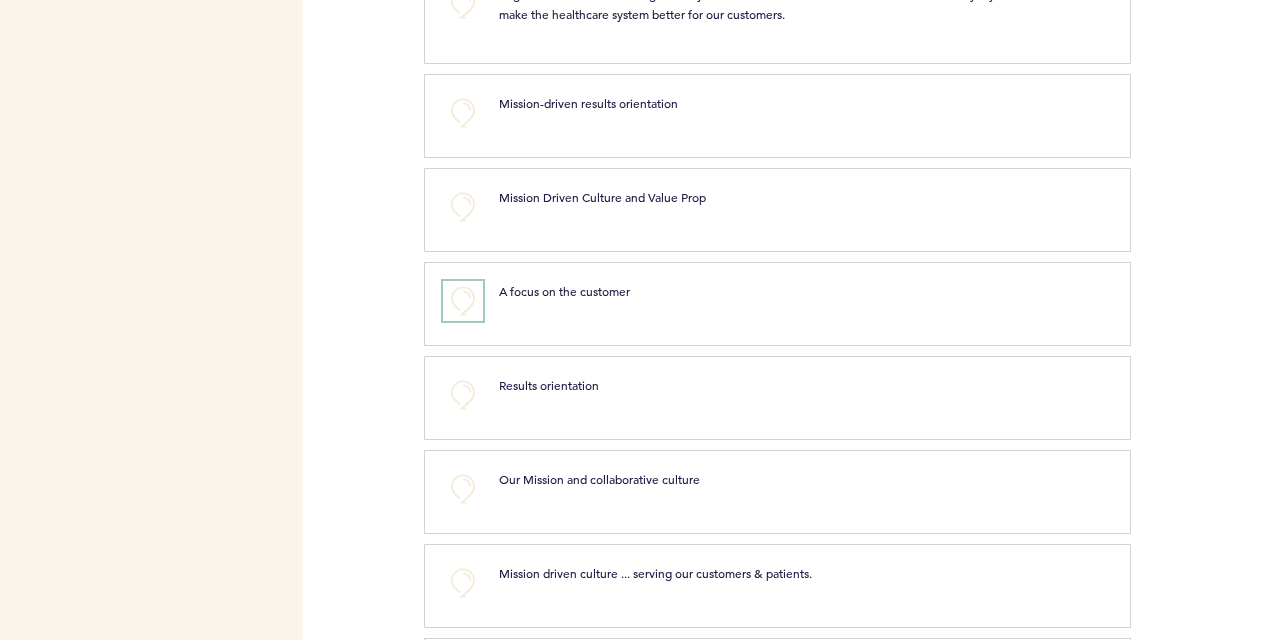 click on "+0" at bounding box center (463, 301) 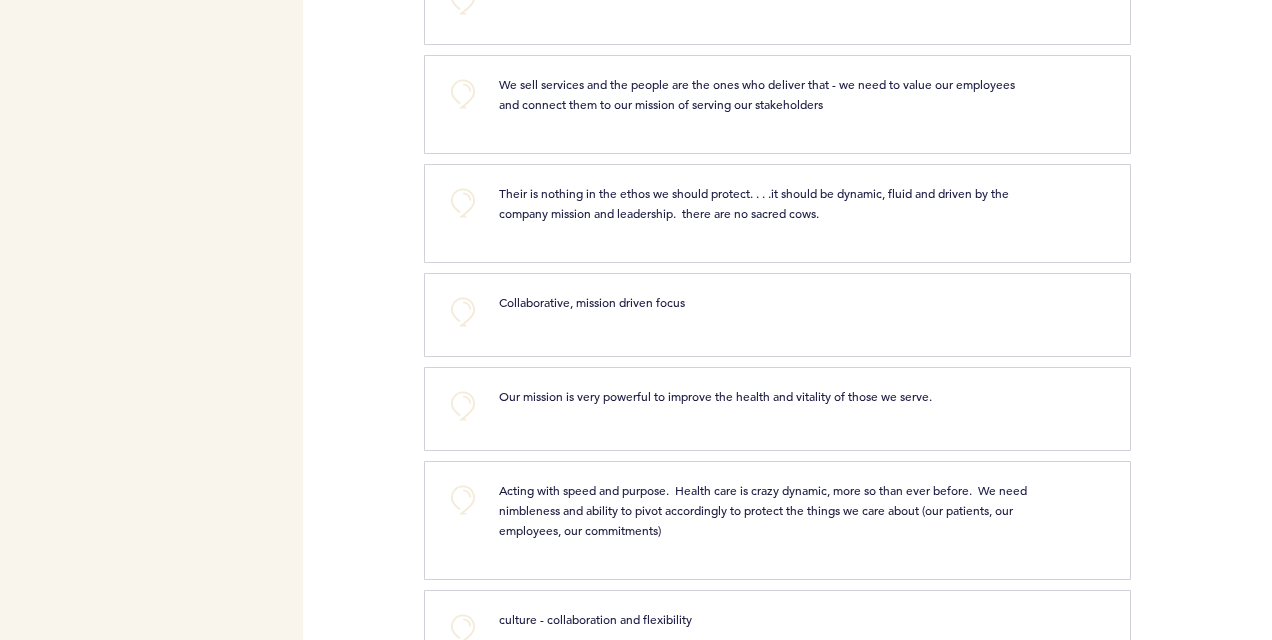 scroll, scrollTop: 2246, scrollLeft: 0, axis: vertical 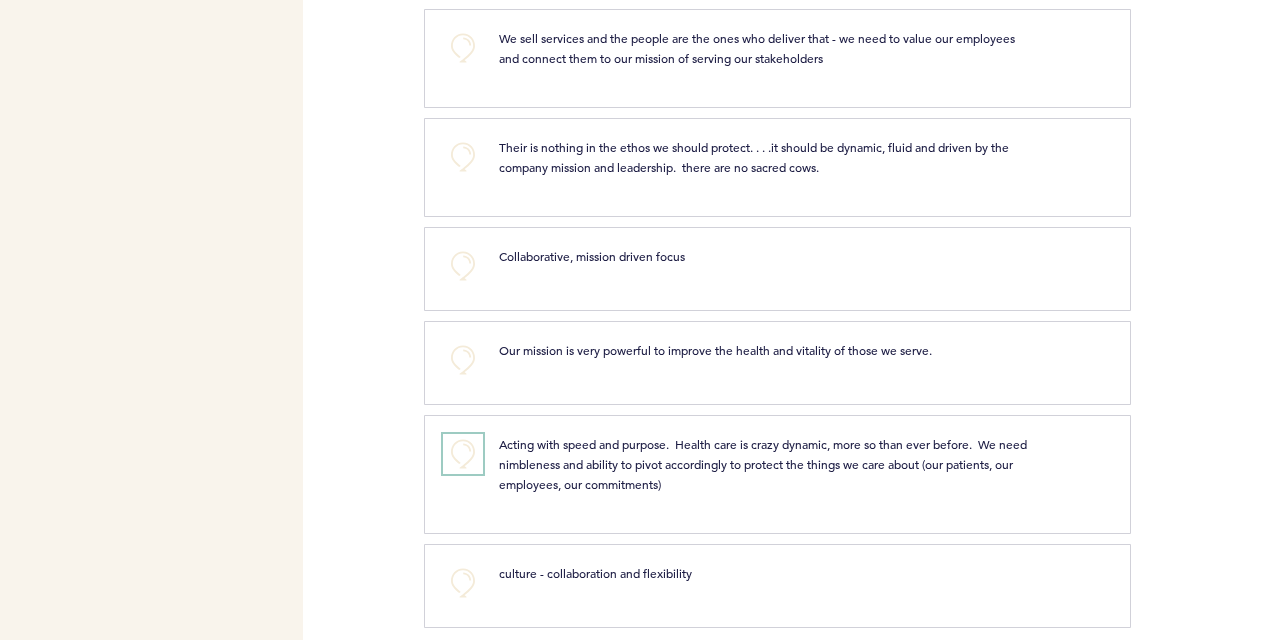 click on "+0" at bounding box center (463, 454) 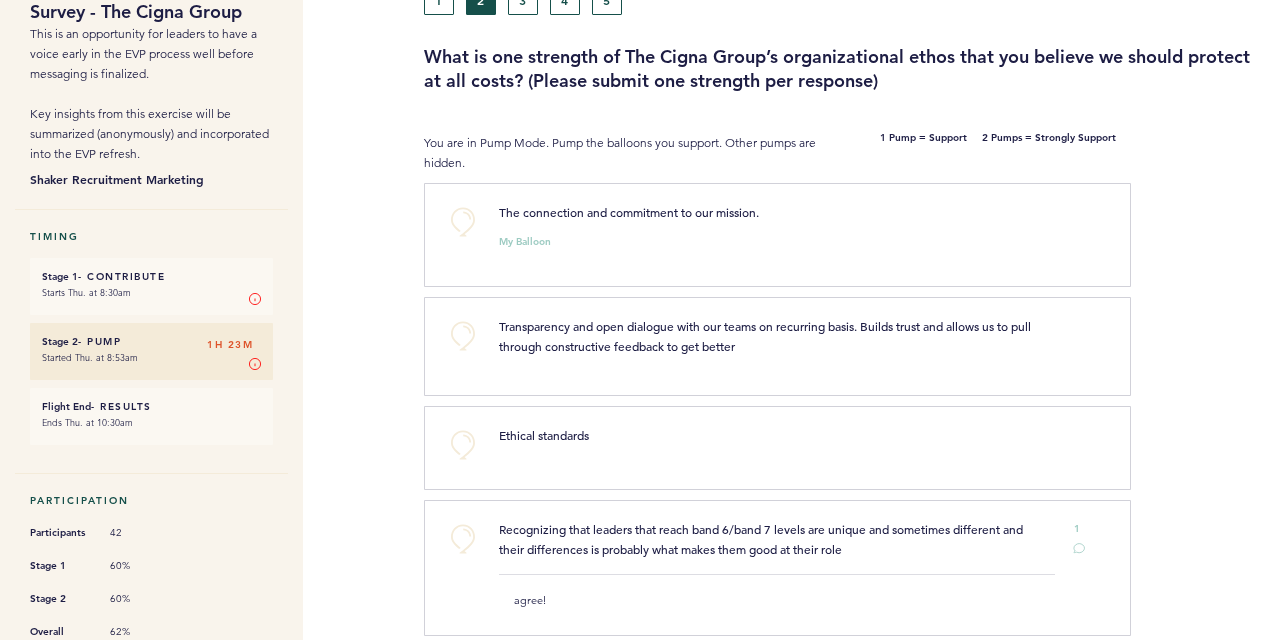 scroll, scrollTop: 0, scrollLeft: 0, axis: both 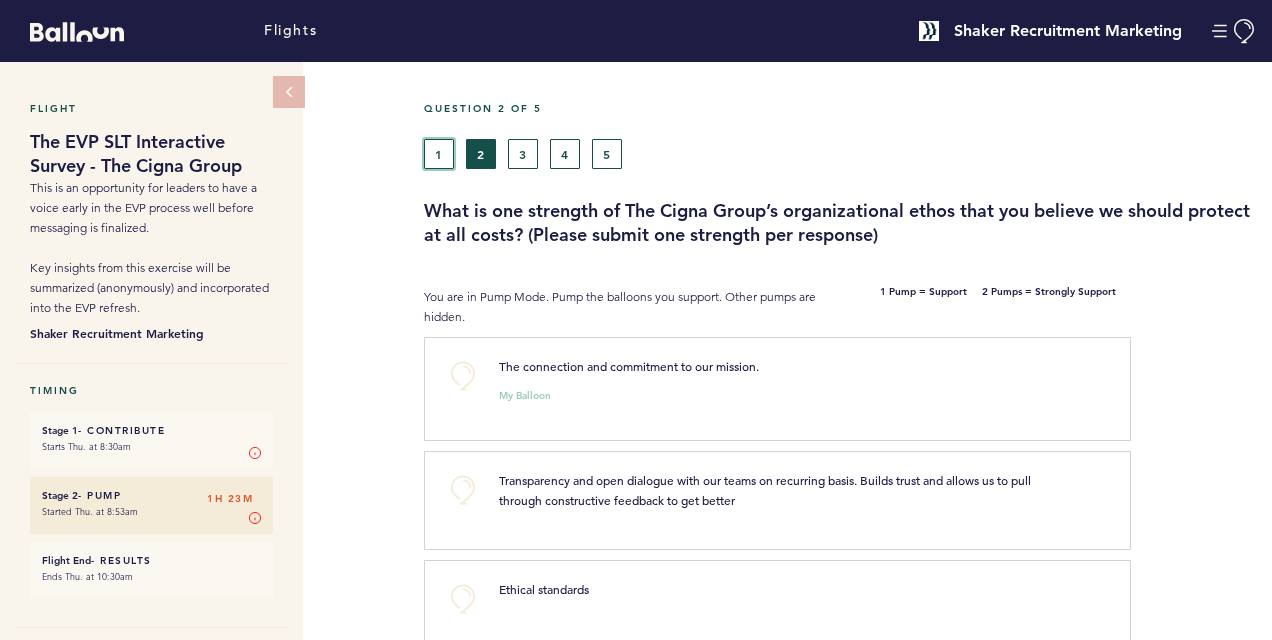 click on "1" at bounding box center (439, 154) 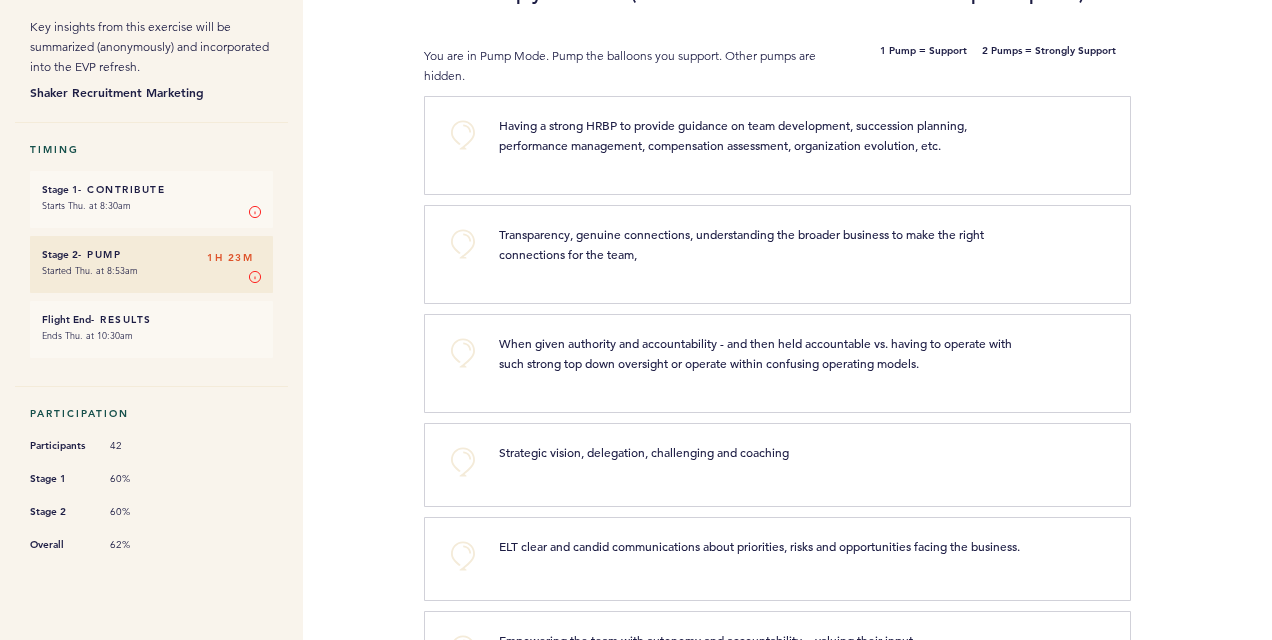 scroll, scrollTop: 243, scrollLeft: 0, axis: vertical 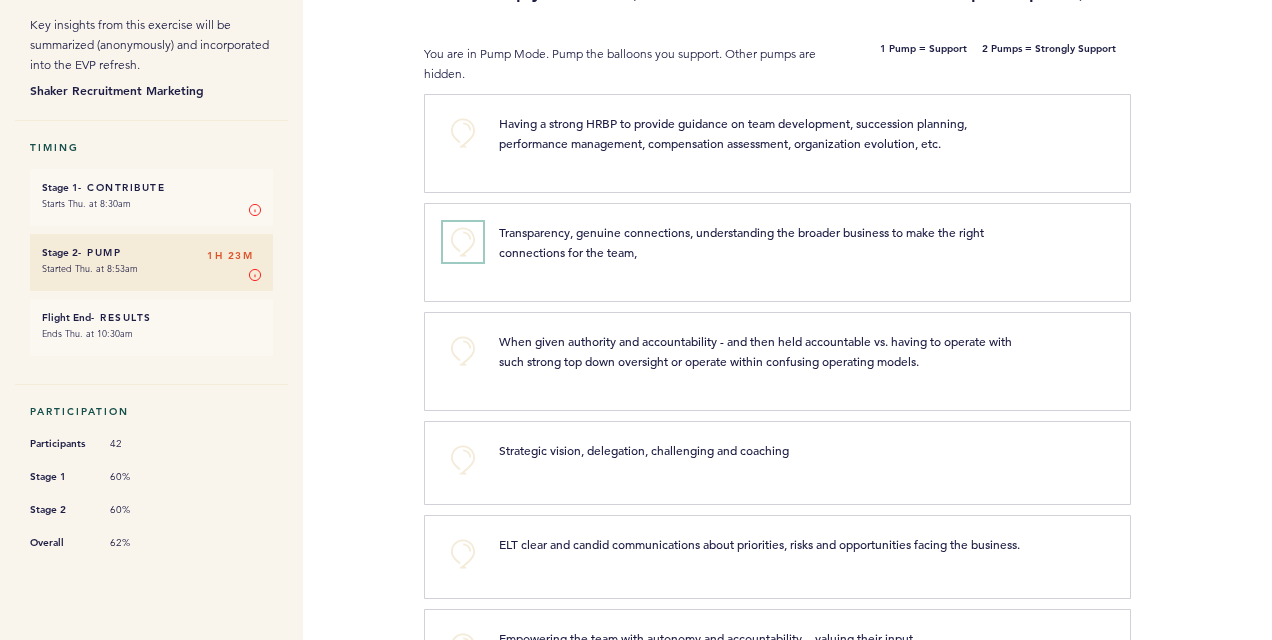click on "+0" at bounding box center [463, 242] 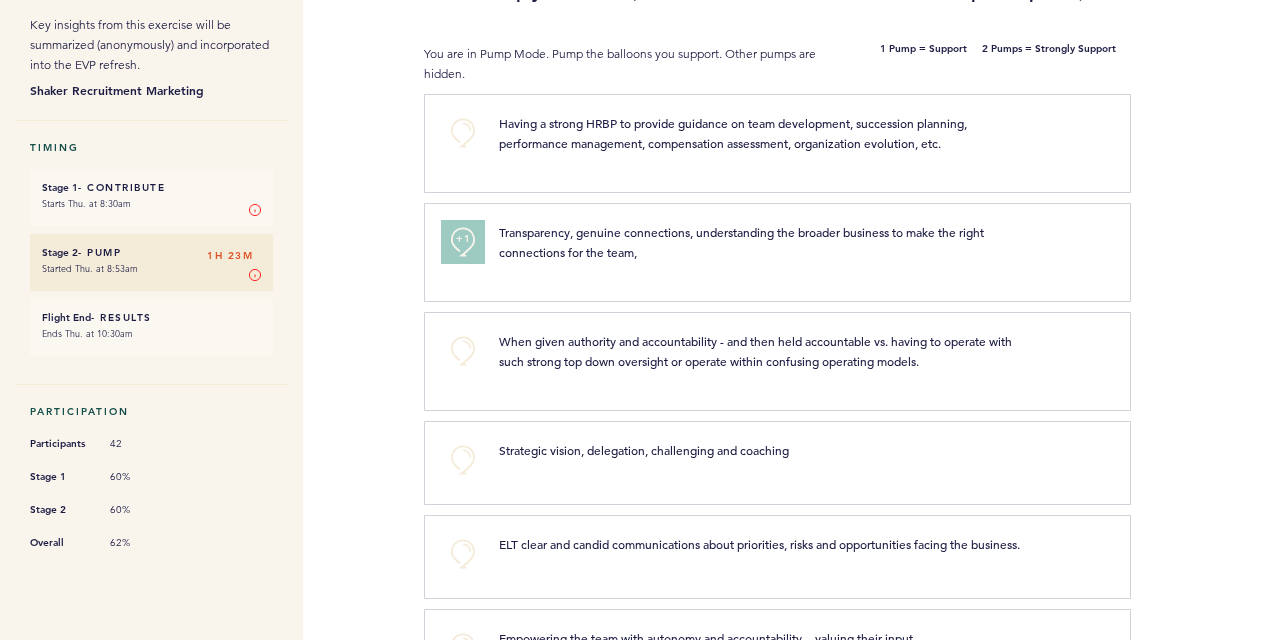 click on "+1" at bounding box center [463, 239] 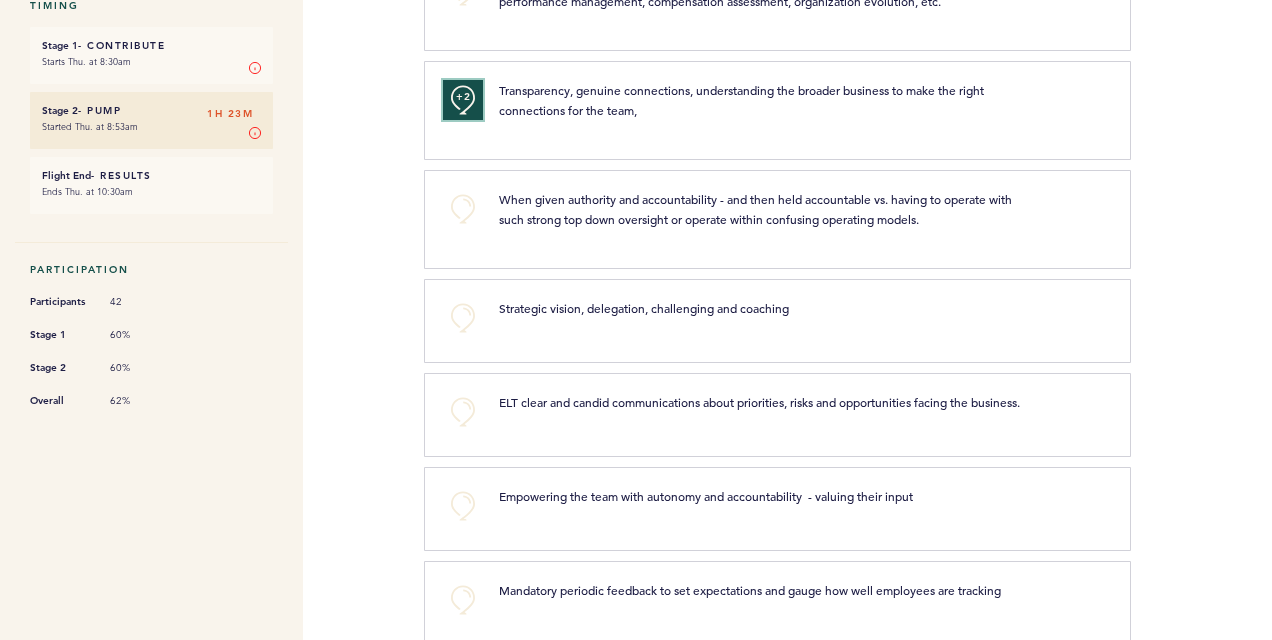 scroll, scrollTop: 392, scrollLeft: 0, axis: vertical 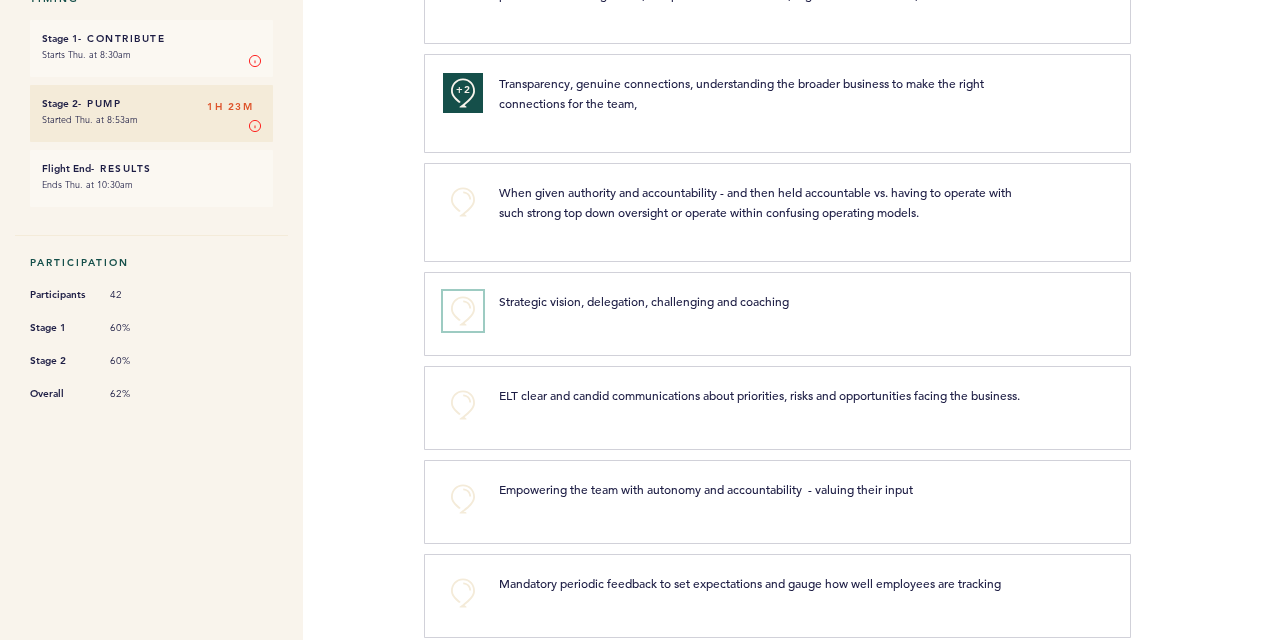 click on "+0" at bounding box center [463, 311] 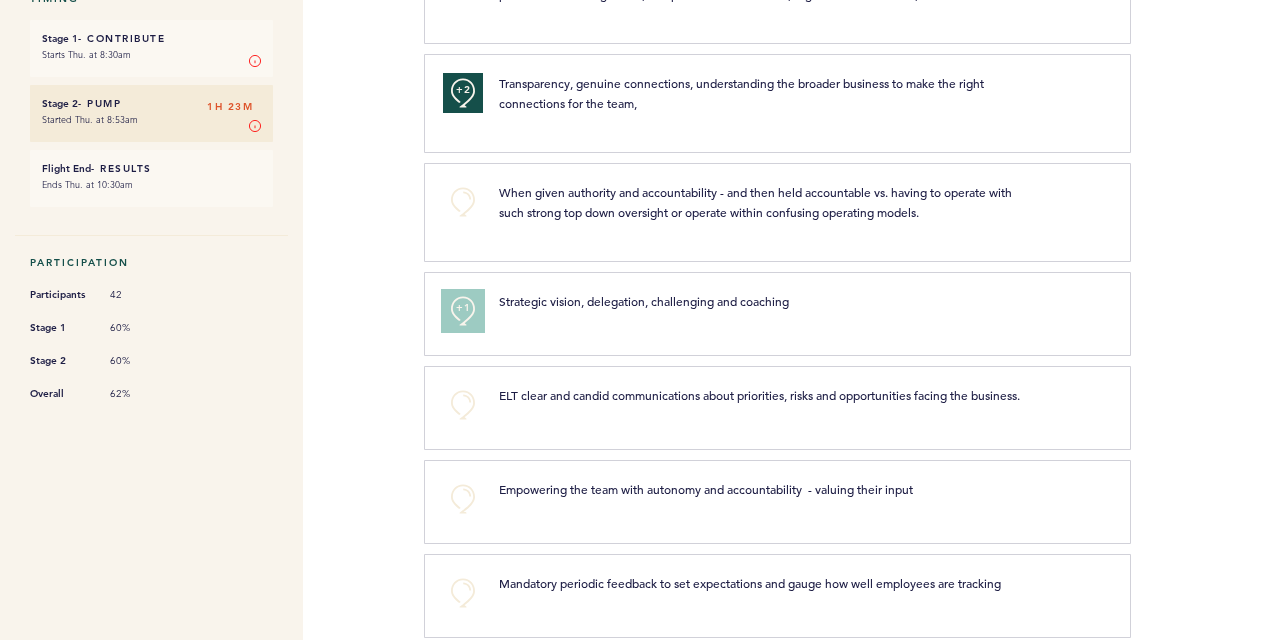 click on "+1" at bounding box center (463, 308) 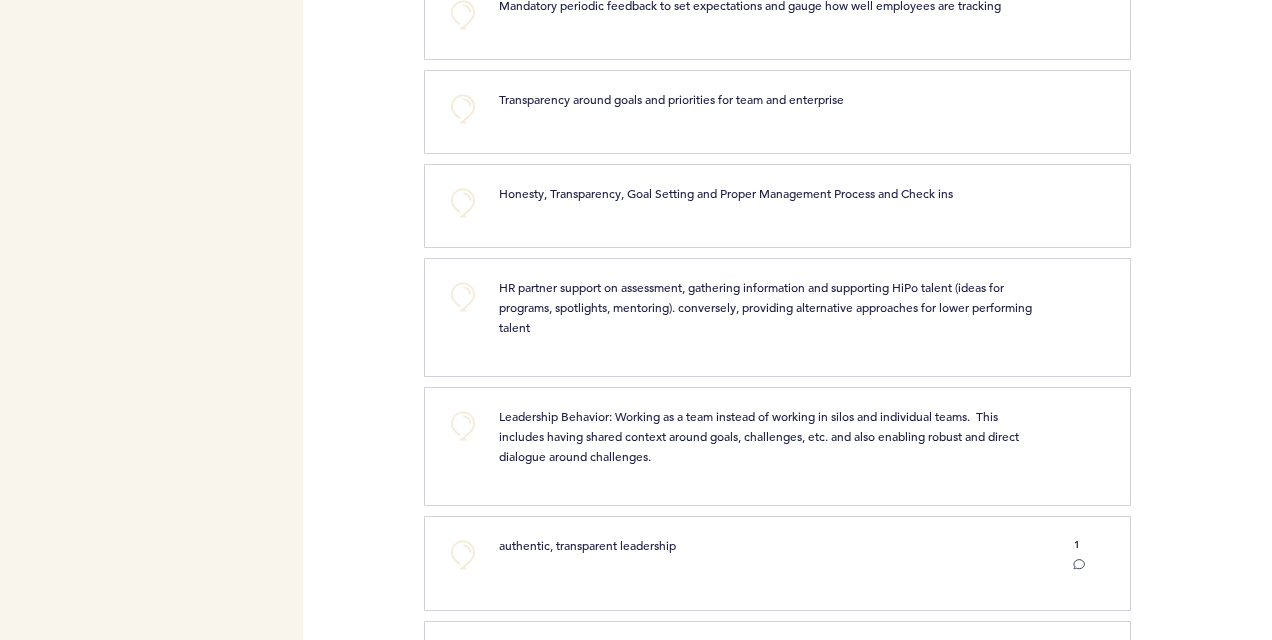 scroll, scrollTop: 971, scrollLeft: 0, axis: vertical 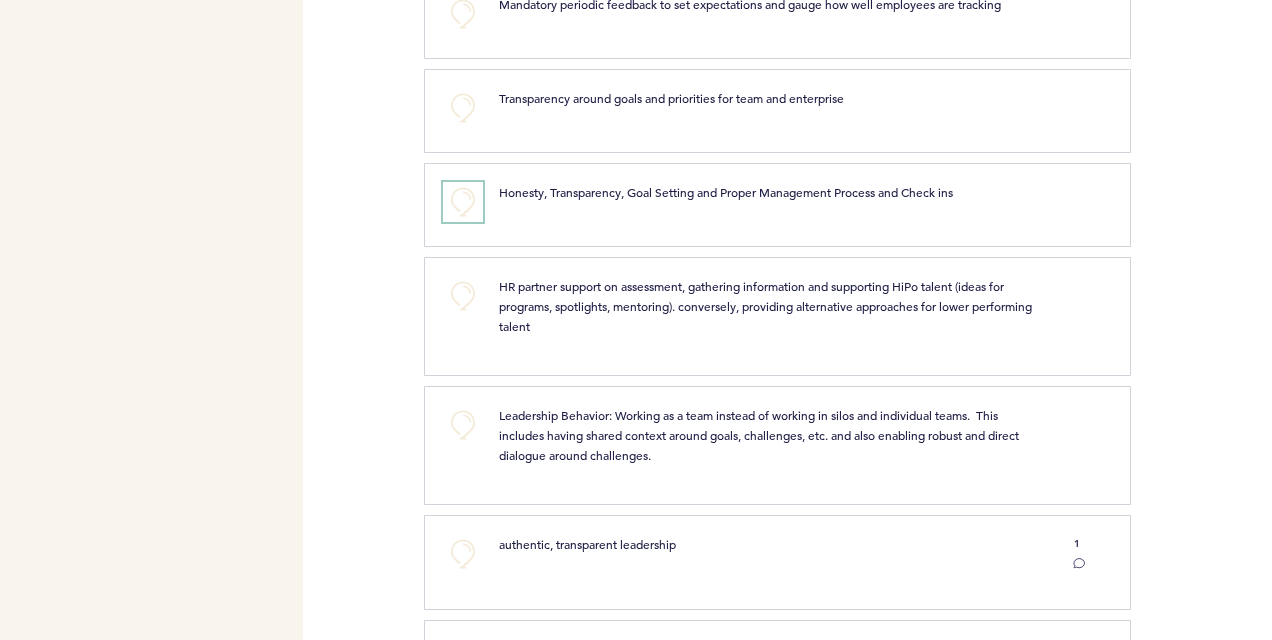 click on "+0" at bounding box center (463, 202) 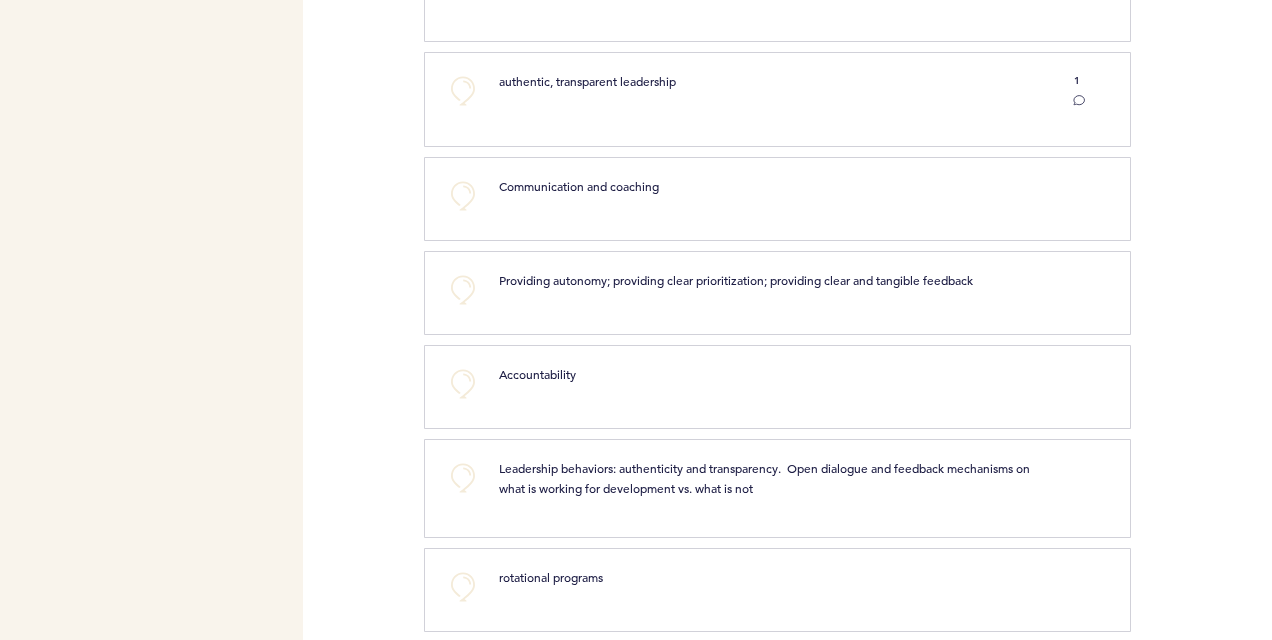 scroll, scrollTop: 1430, scrollLeft: 0, axis: vertical 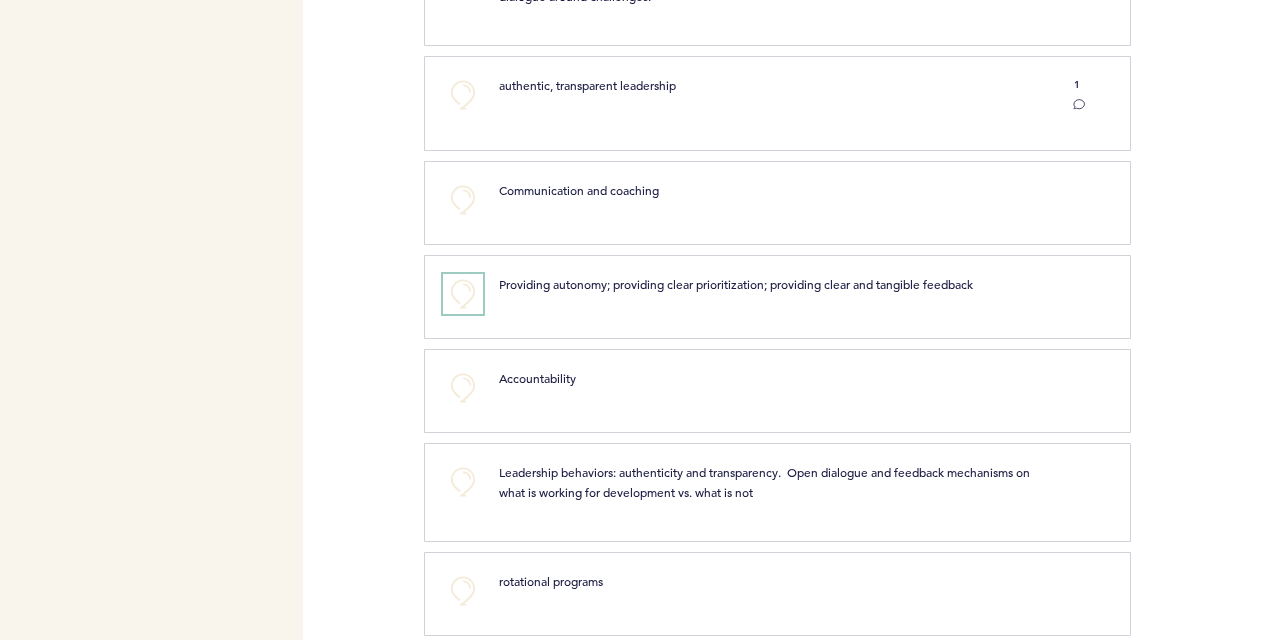 click on "+0" at bounding box center (463, 294) 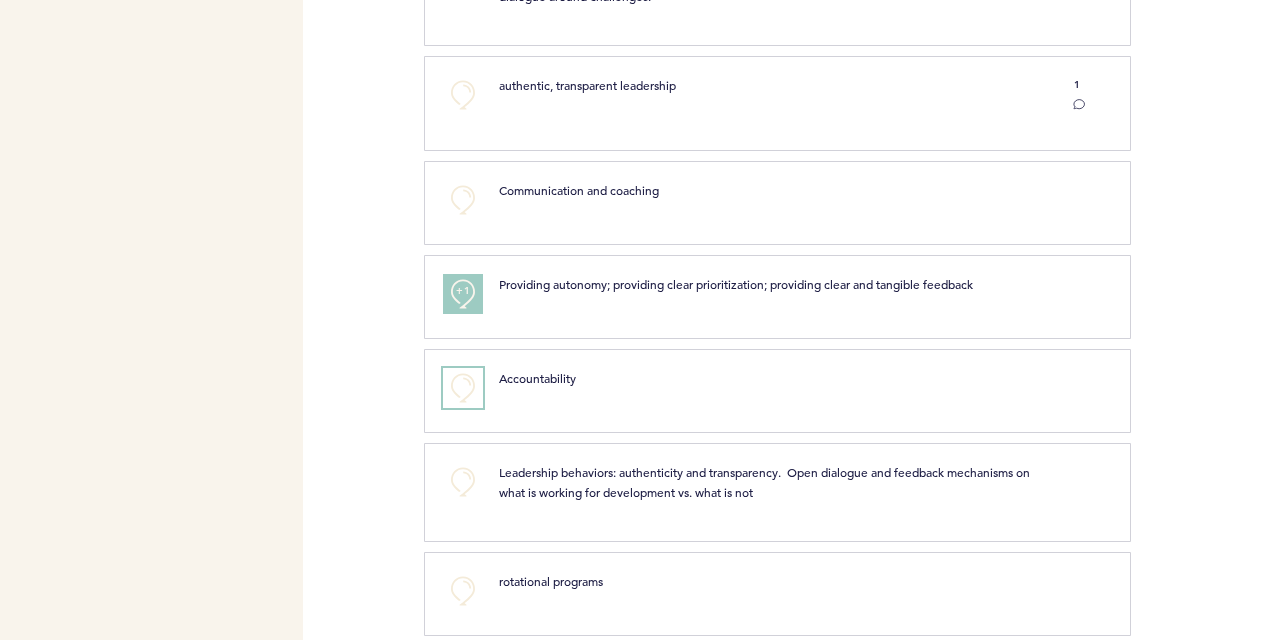 click on "+0" at bounding box center (463, 388) 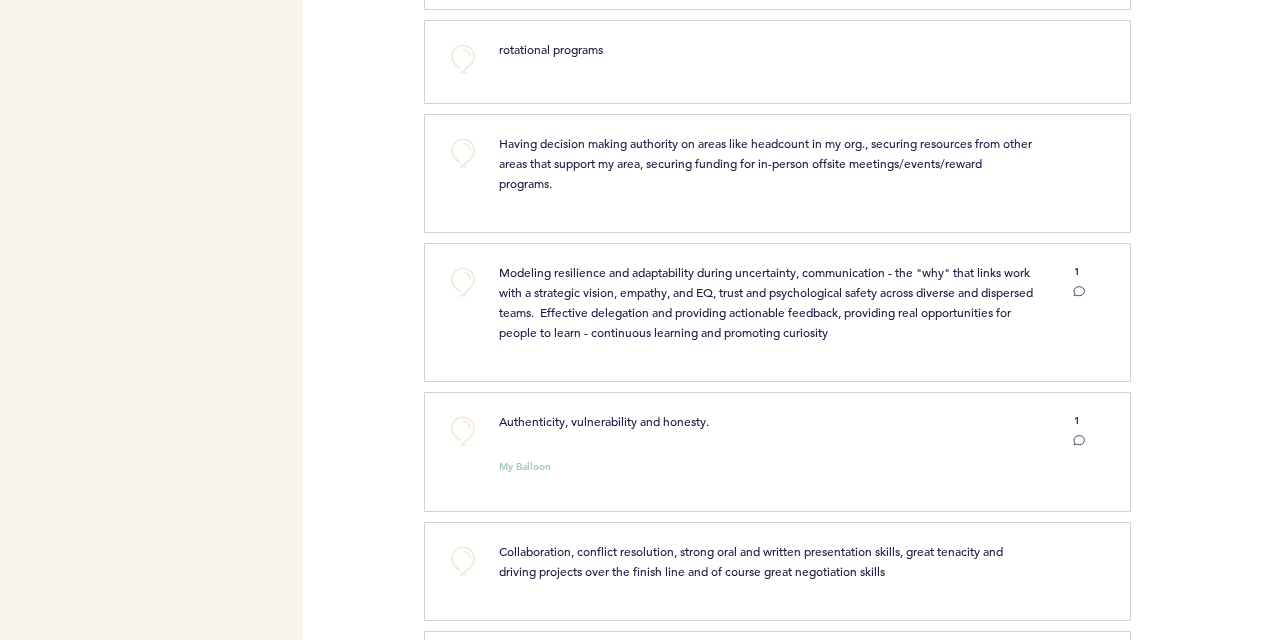 scroll, scrollTop: 1963, scrollLeft: 0, axis: vertical 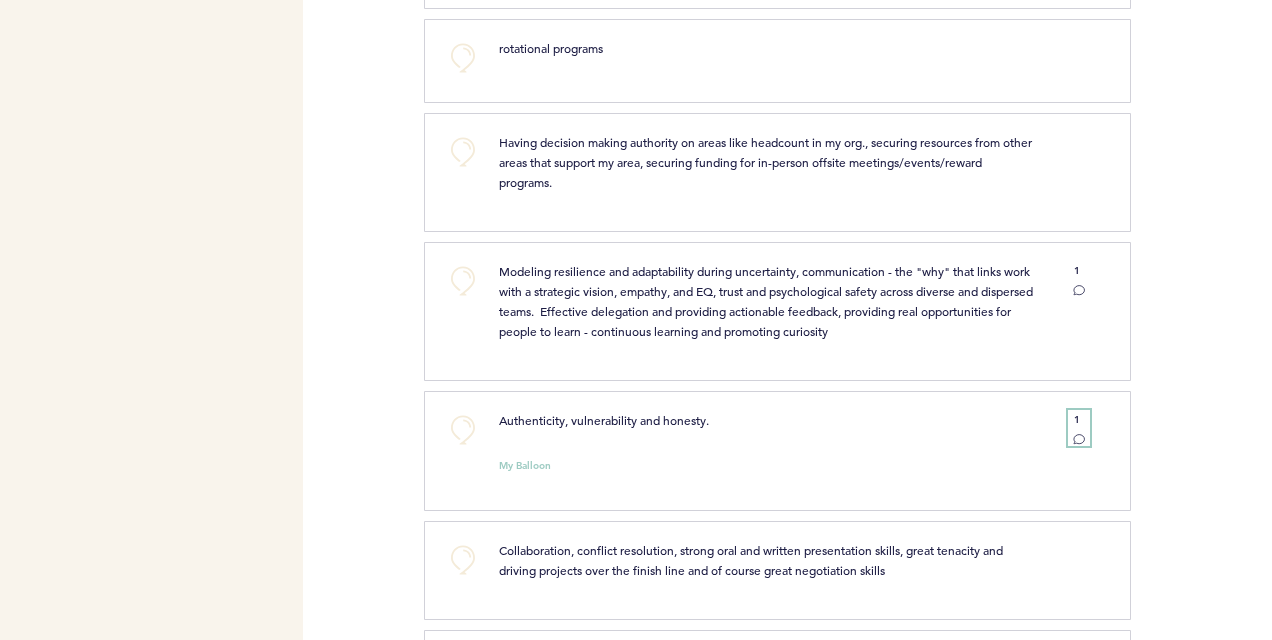 click 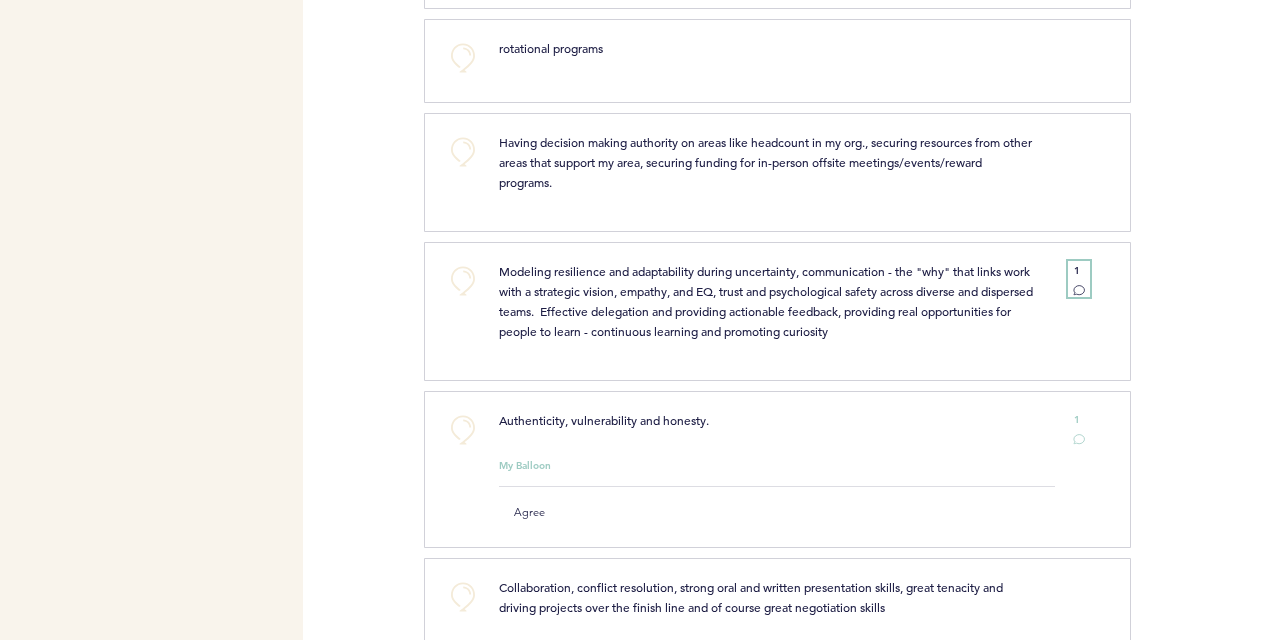 click 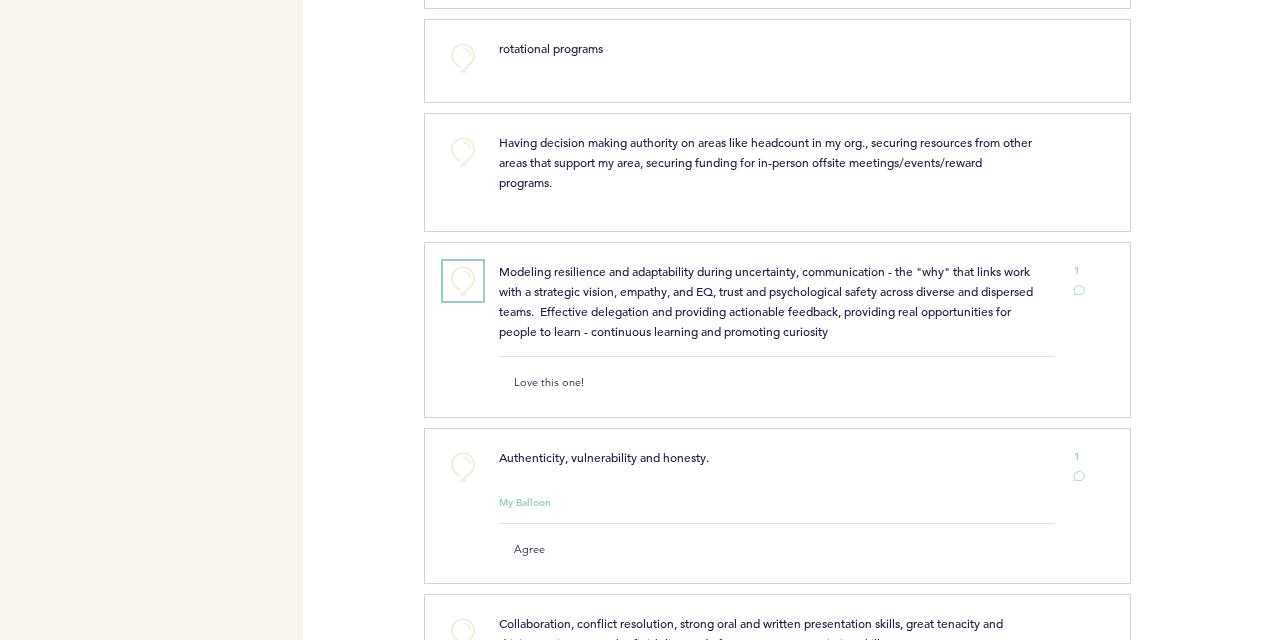 click on "+0" at bounding box center [463, 281] 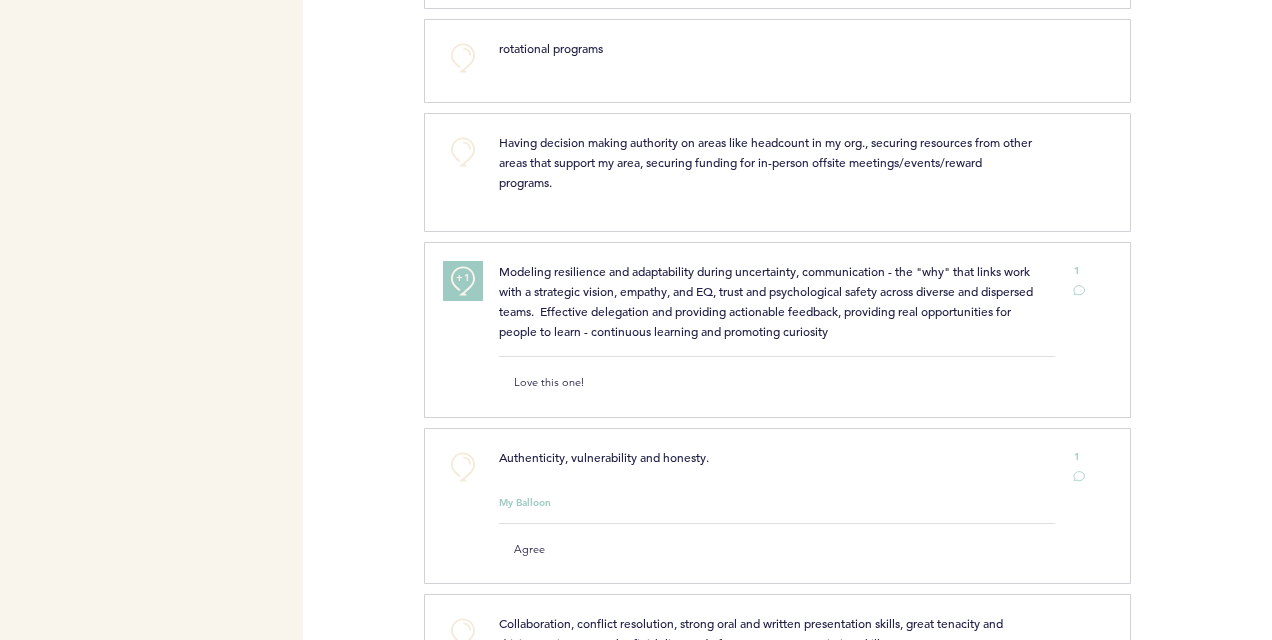 click on "Modeling resilience and adaptability during uncertainty, communication - the "why" that links work with a strategic vision, empathy, and EQ, trust and psychological safety across diverse and dispersed teams.  Effective delegation and providing actionable feedback, providing real opportunities for people to learn - continuous learning and promoting curiosity" at bounding box center [767, 301] 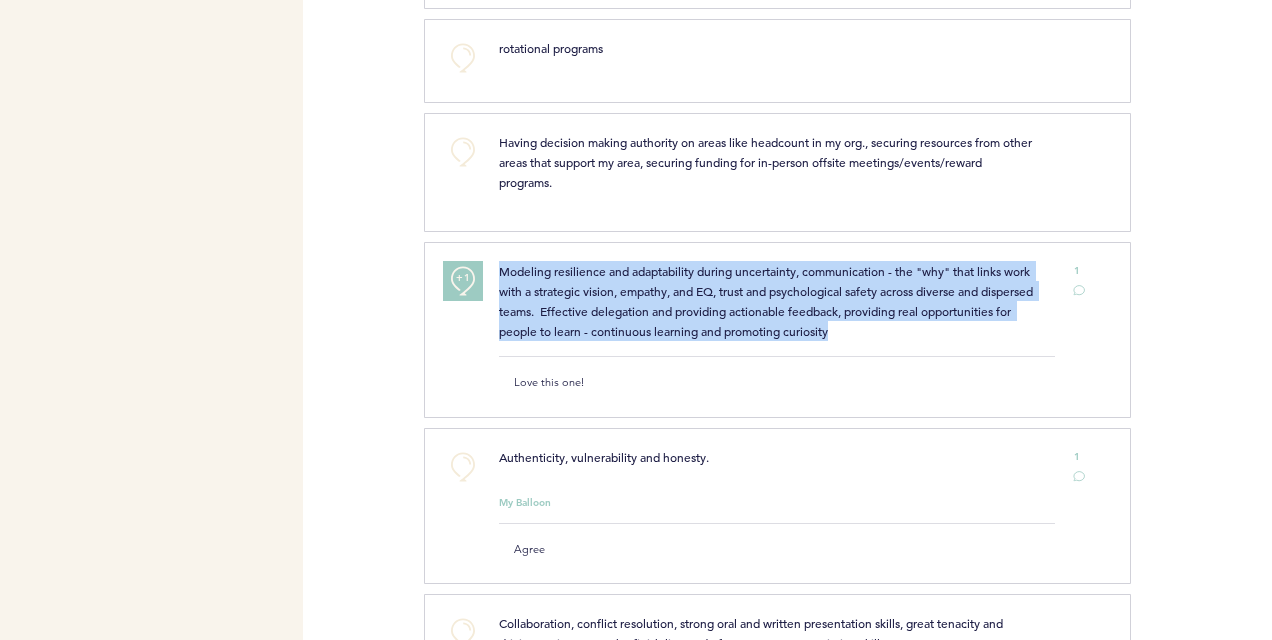 drag, startPoint x: 926, startPoint y: 318, endPoint x: 494, endPoint y: 253, distance: 436.86267 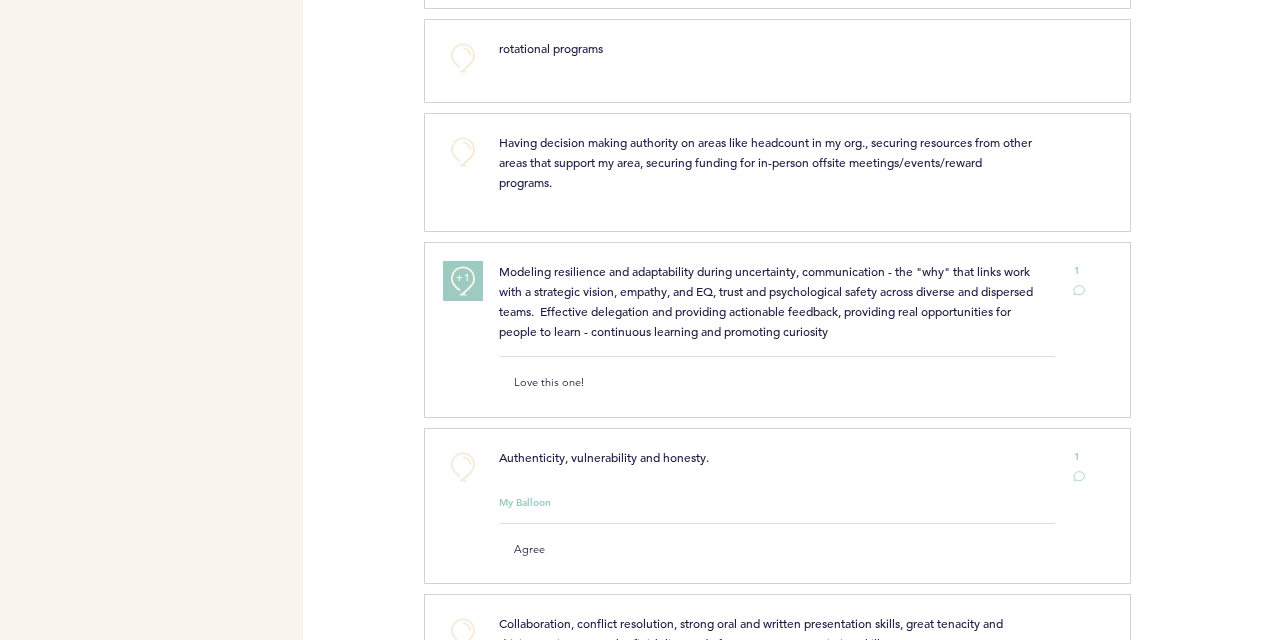 click on "+1 Modeling resilience and adaptability during uncertainty, communication - the "why" that links work with a strategic vision, empathy, and EQ, trust and psychological safety across diverse and dispersed teams.  Effective delegation and providing actionable feedback, providing real opportunities for people to learn - continuous learning and promoting curiosity
1 Love this one!   clear   submit" at bounding box center (777, 330) 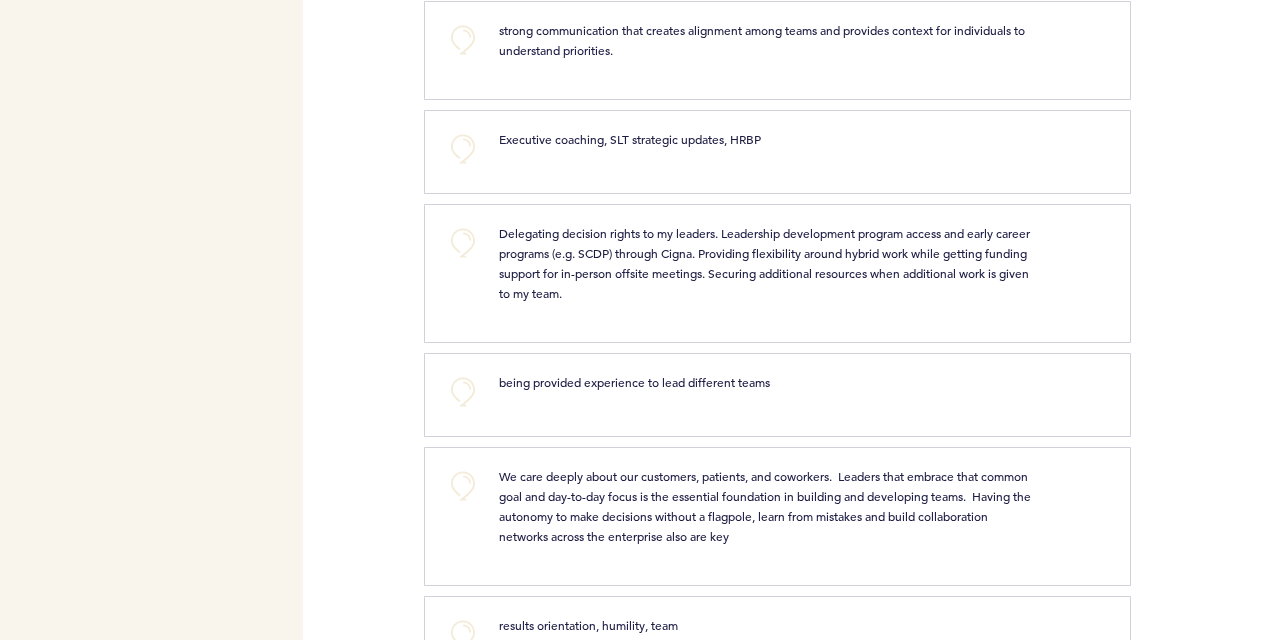 scroll, scrollTop: 2929, scrollLeft: 0, axis: vertical 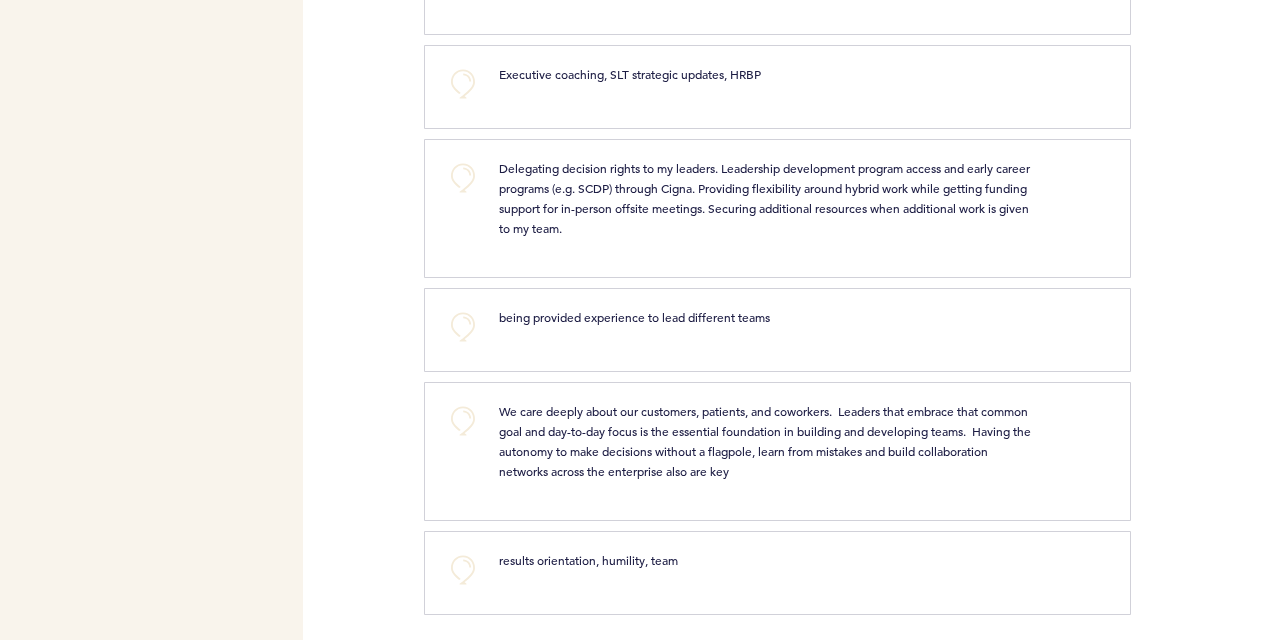 click on "results orientation, humility, team" at bounding box center (768, 560) 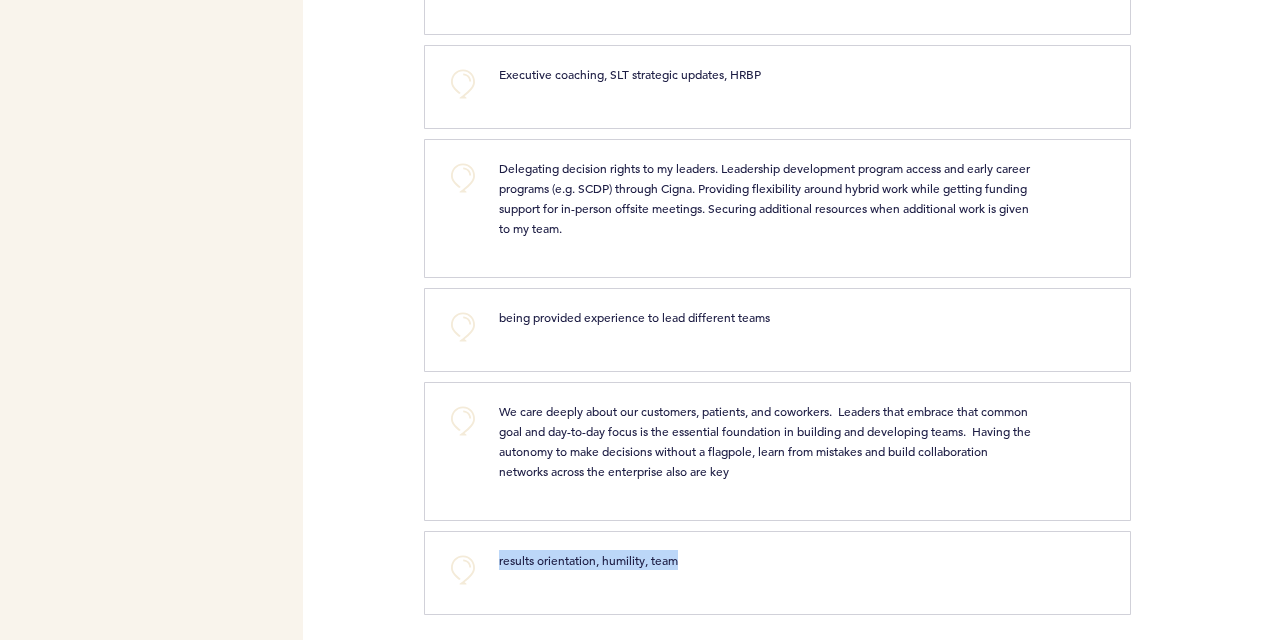drag, startPoint x: 678, startPoint y: 551, endPoint x: 496, endPoint y: 554, distance: 182.02472 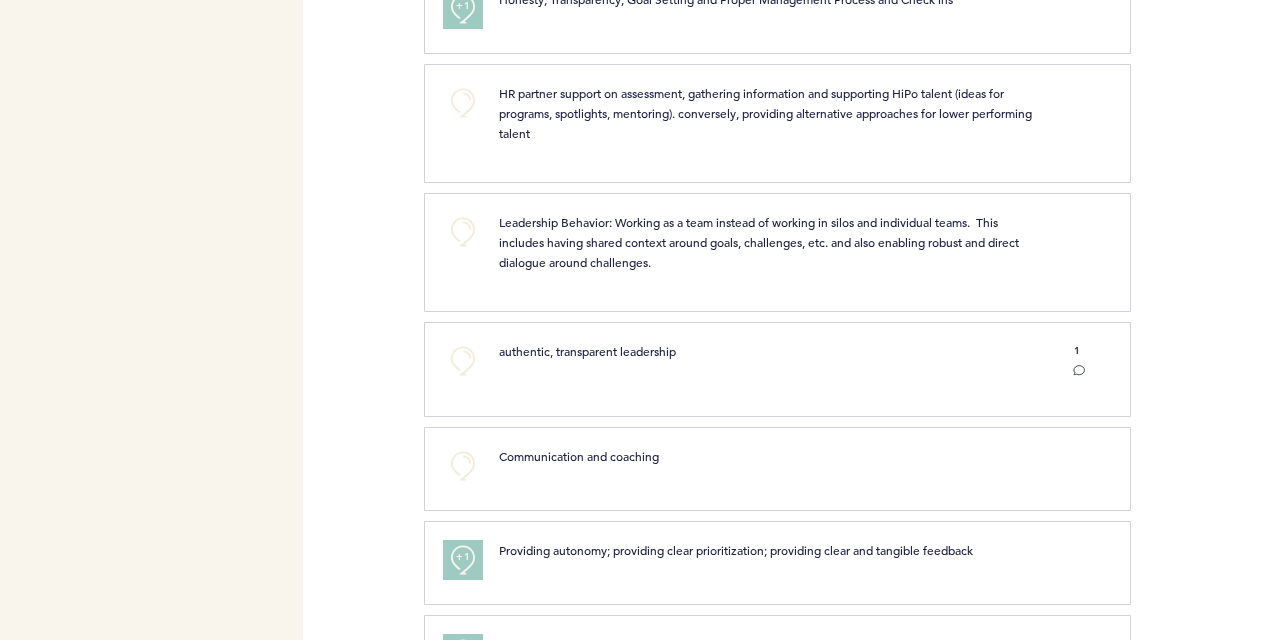scroll, scrollTop: 1156, scrollLeft: 0, axis: vertical 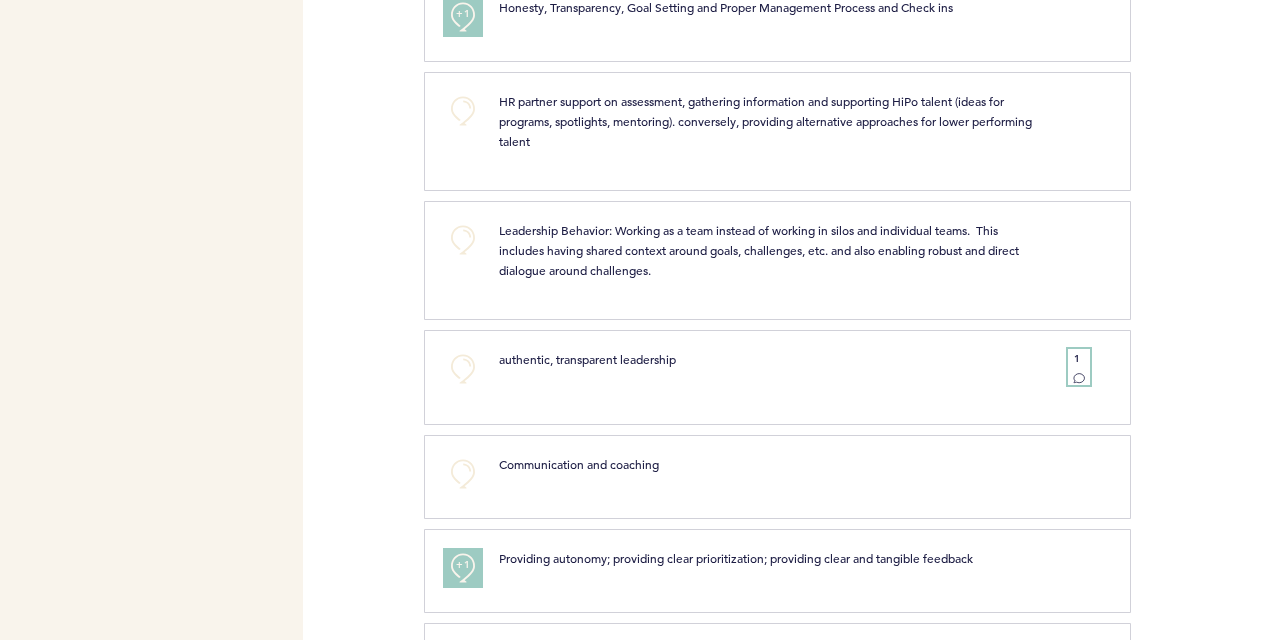 click 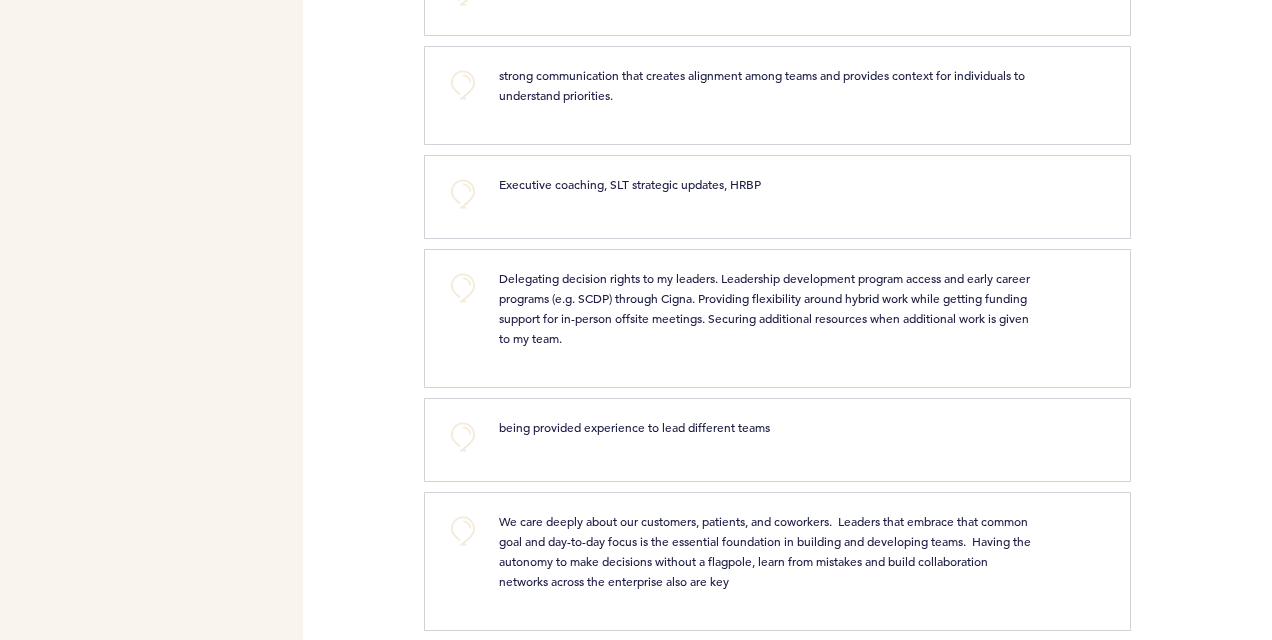 scroll, scrollTop: 2966, scrollLeft: 0, axis: vertical 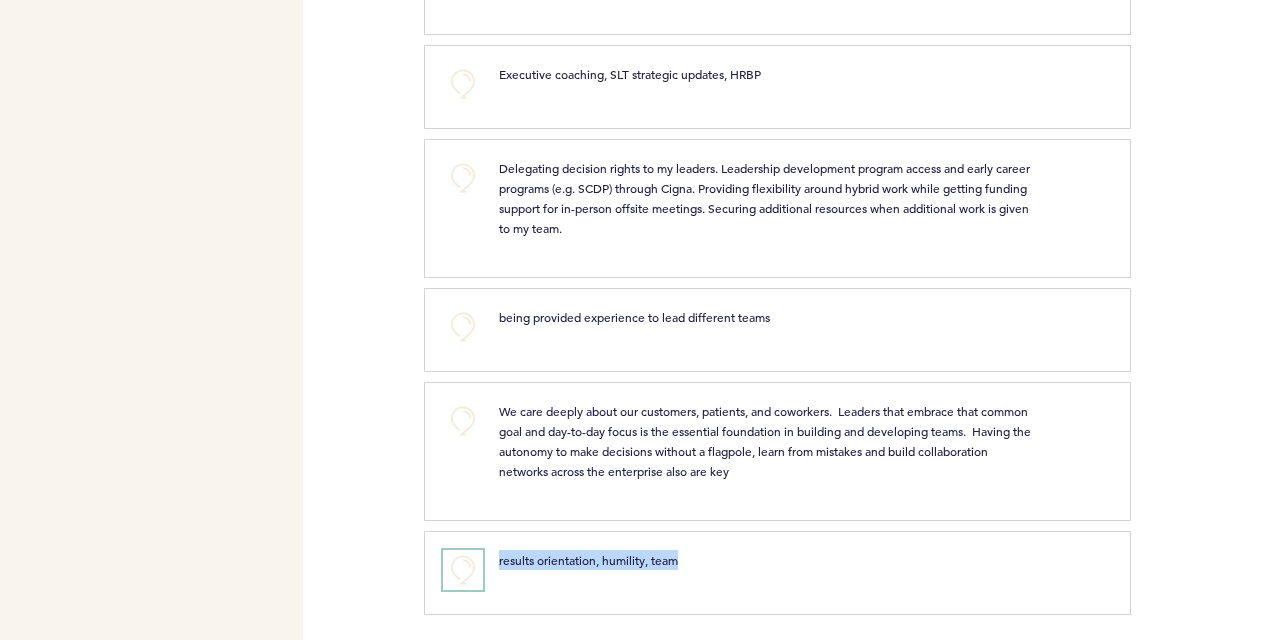click on "+0" at bounding box center (463, 570) 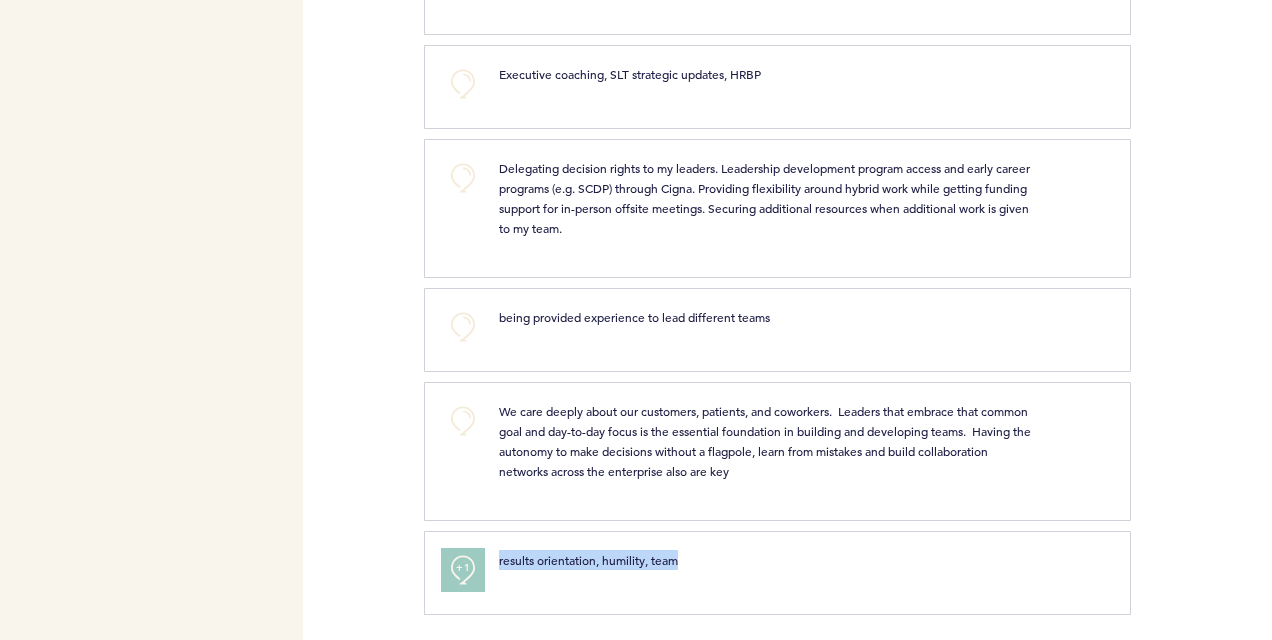 click on "+1" at bounding box center [463, 568] 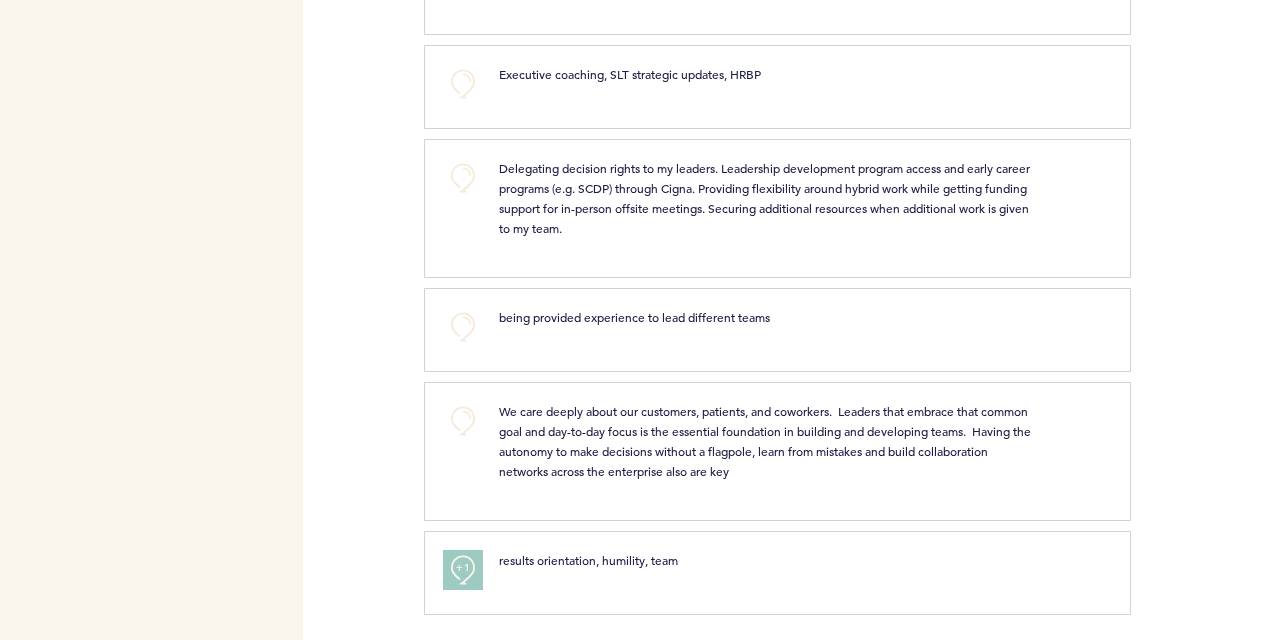 click on "We care deeply about our customers, patients, and coworkers.  Leaders that embrace that common goal and day-to-day focus is the essential foundation in building and developing teams.  Having the autonomy to make decisions without a flagpole, learn from mistakes and build collaboration networks across the enterprise also are key" at bounding box center (768, 441) 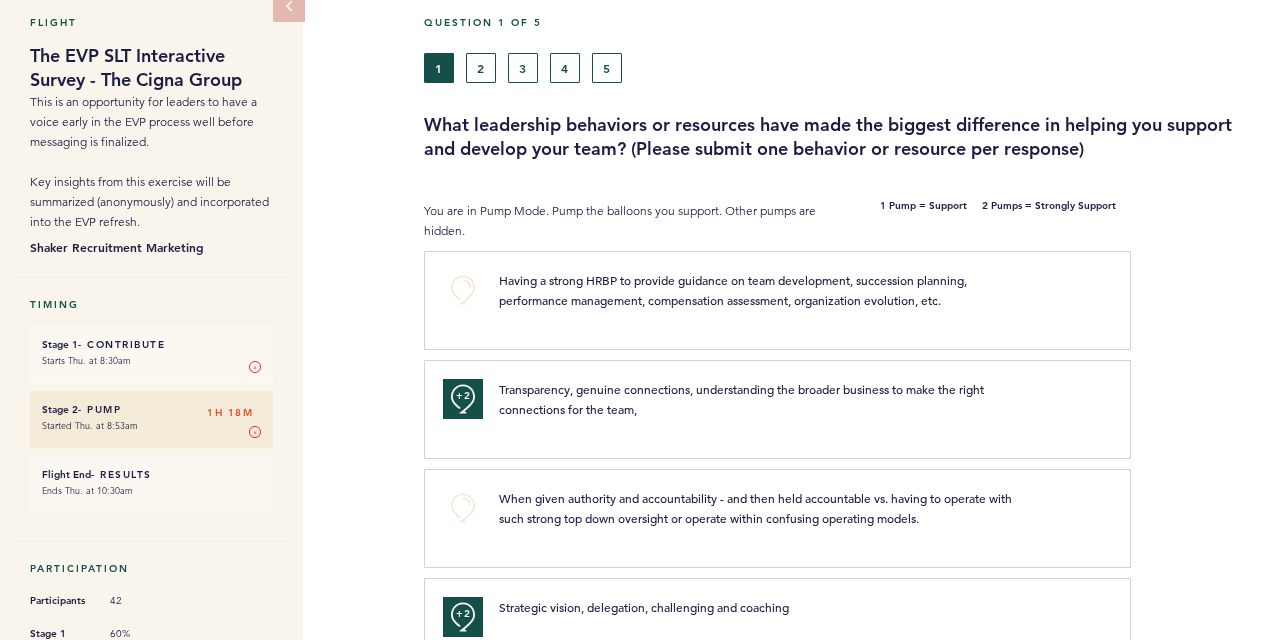 scroll, scrollTop: 0, scrollLeft: 0, axis: both 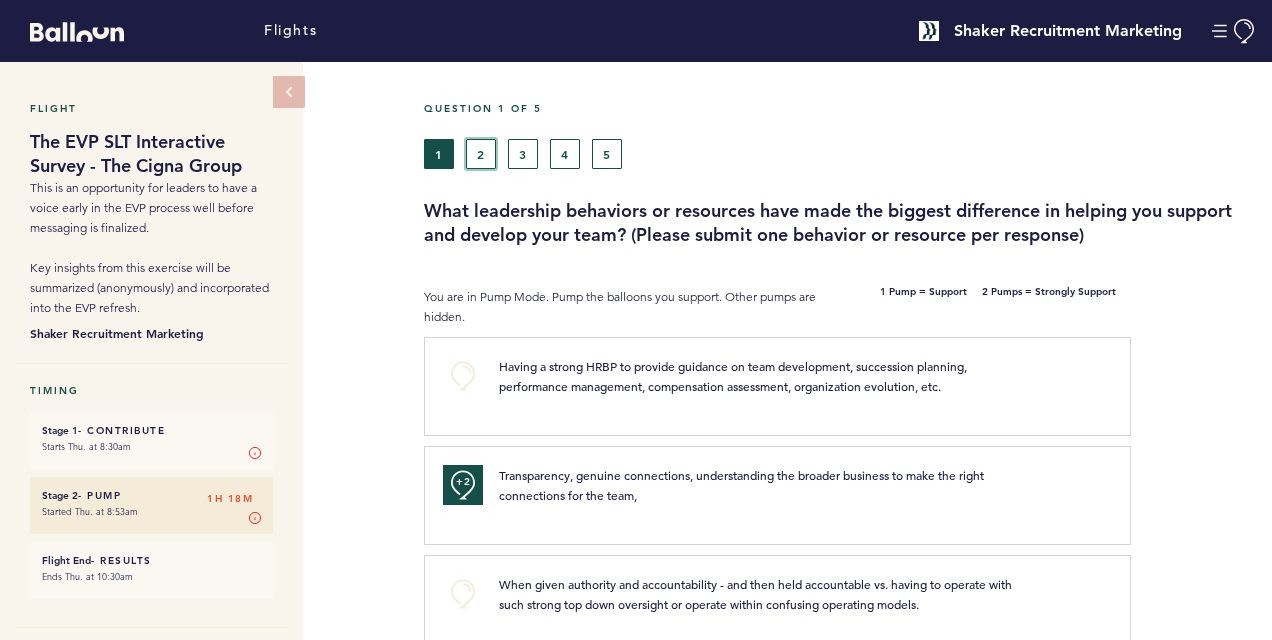 click on "2" at bounding box center (481, 154) 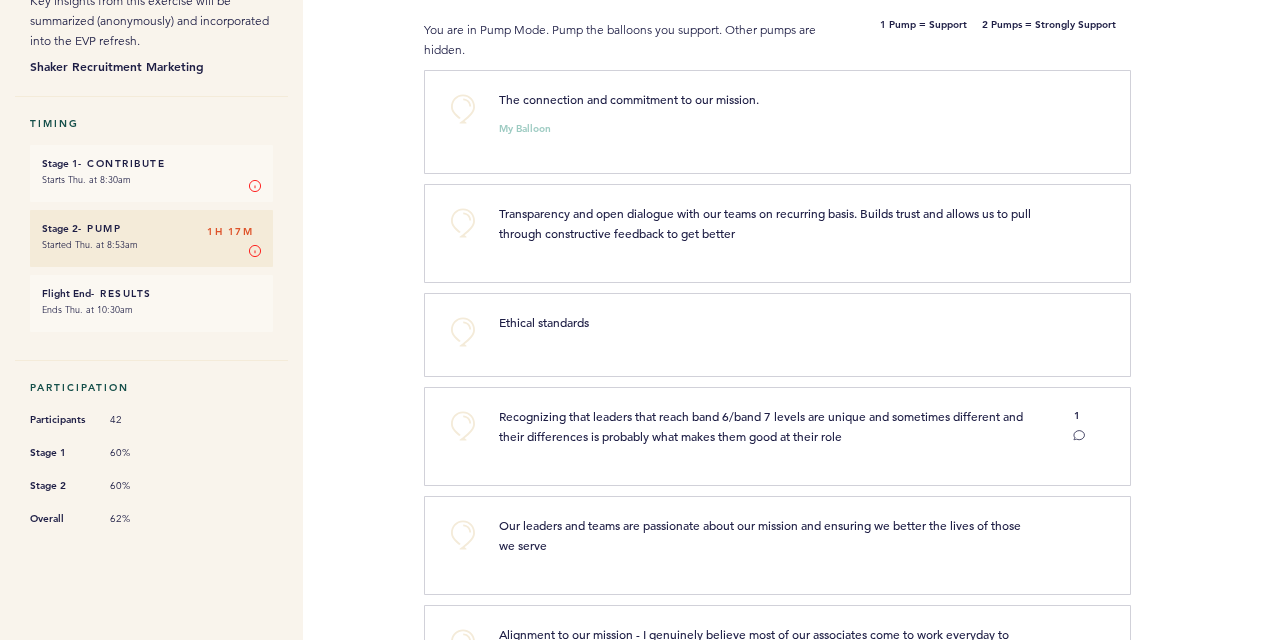 scroll, scrollTop: 279, scrollLeft: 0, axis: vertical 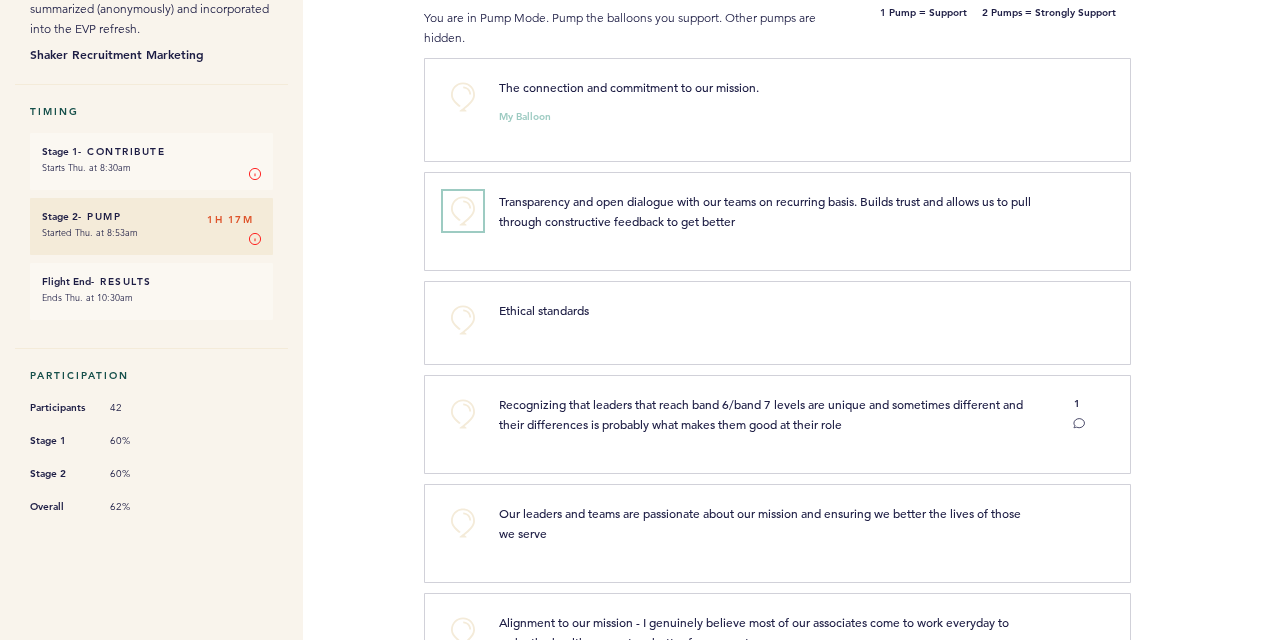 click on "+0" at bounding box center [463, 211] 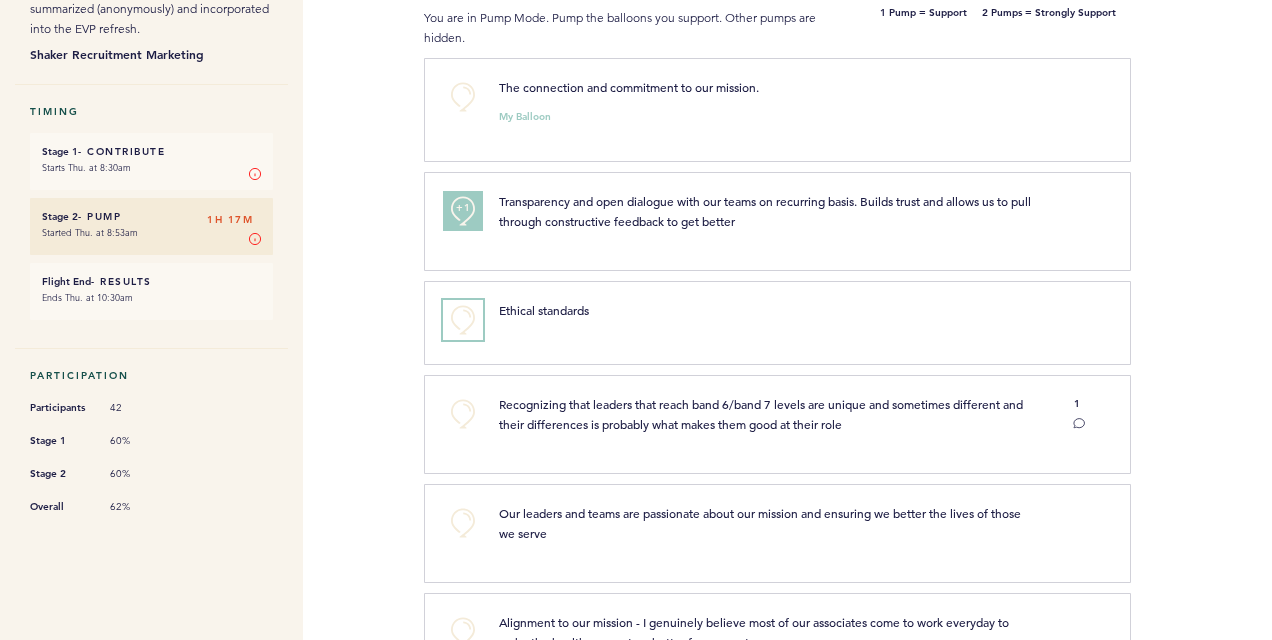 click on "+0" at bounding box center [463, 320] 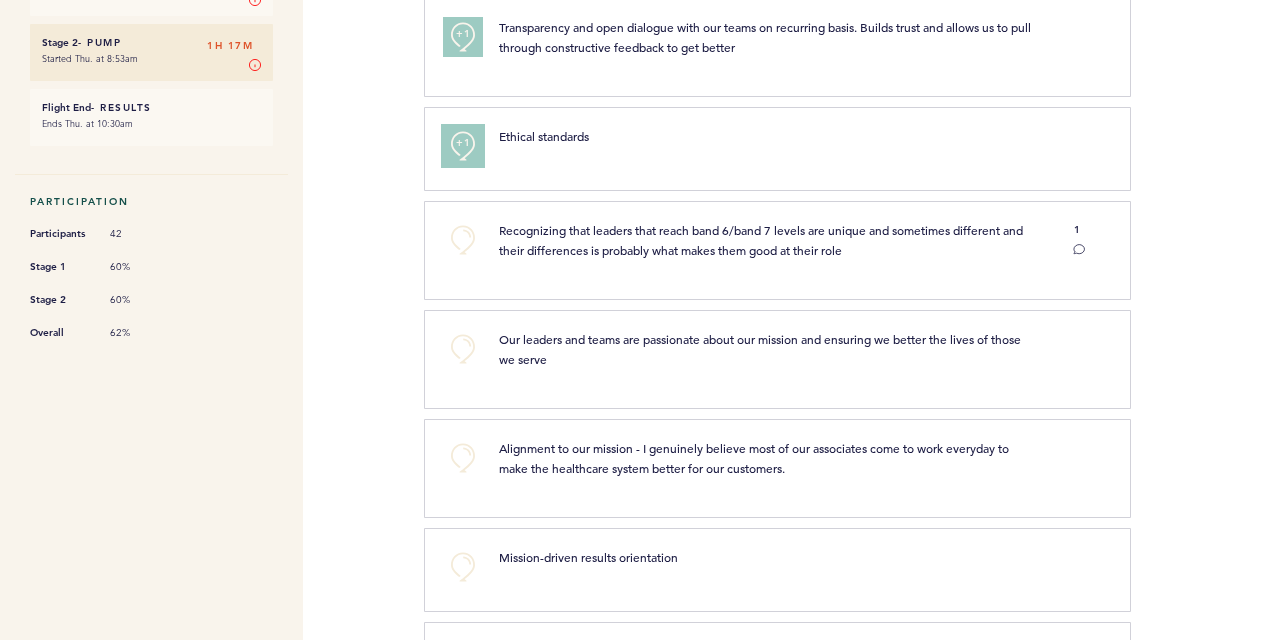 scroll, scrollTop: 448, scrollLeft: 0, axis: vertical 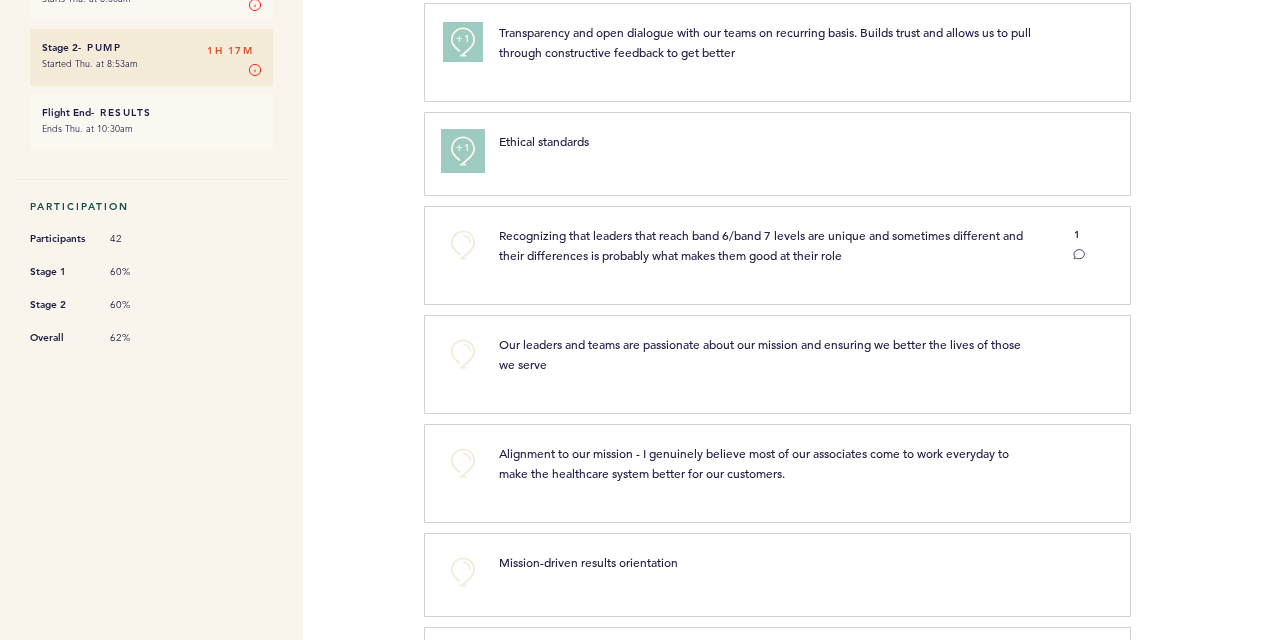 click on "+1" at bounding box center [463, 151] 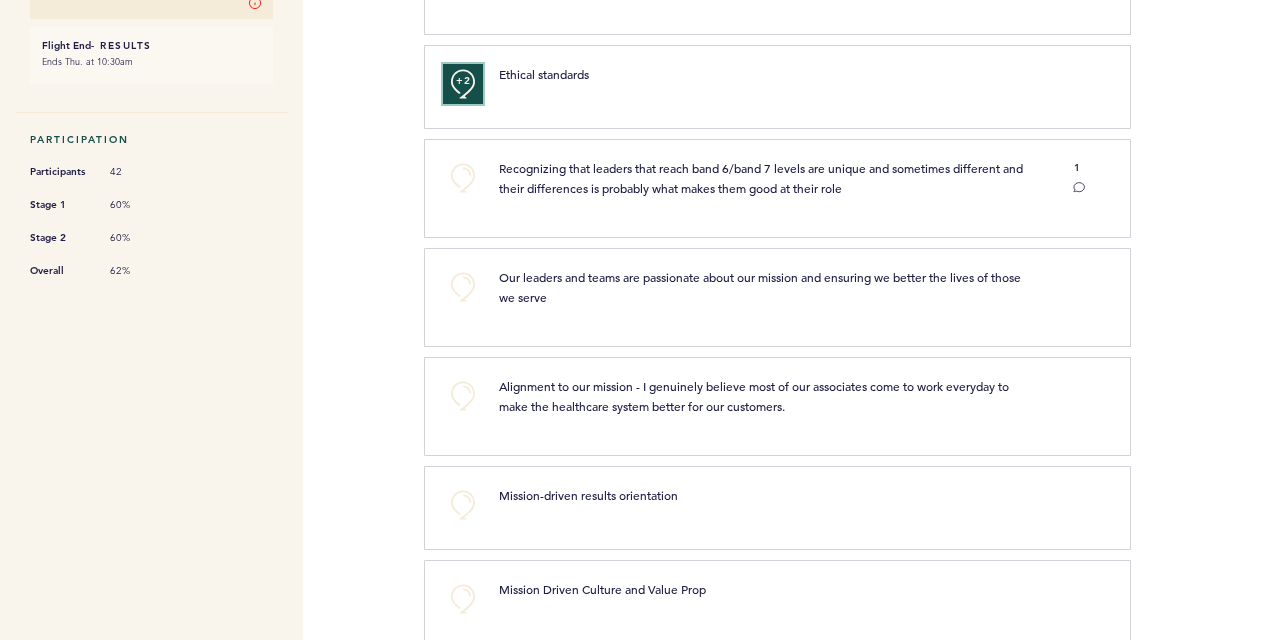 scroll, scrollTop: 0, scrollLeft: 0, axis: both 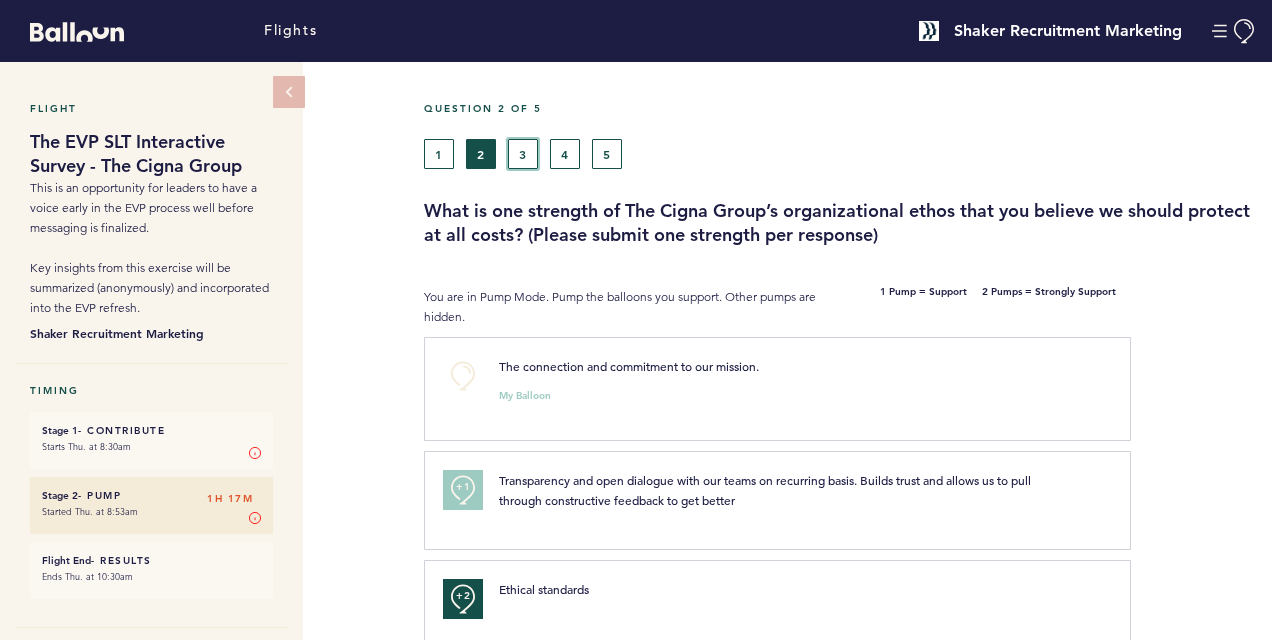 click on "3" at bounding box center [523, 154] 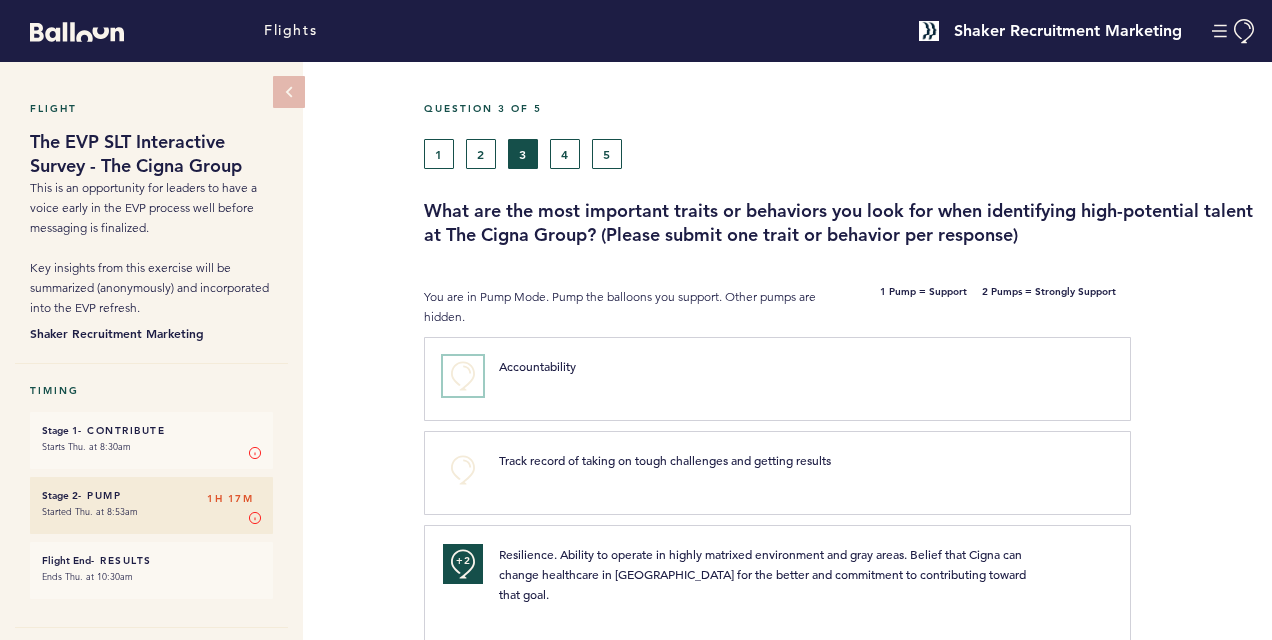 click on "+0" at bounding box center (463, 376) 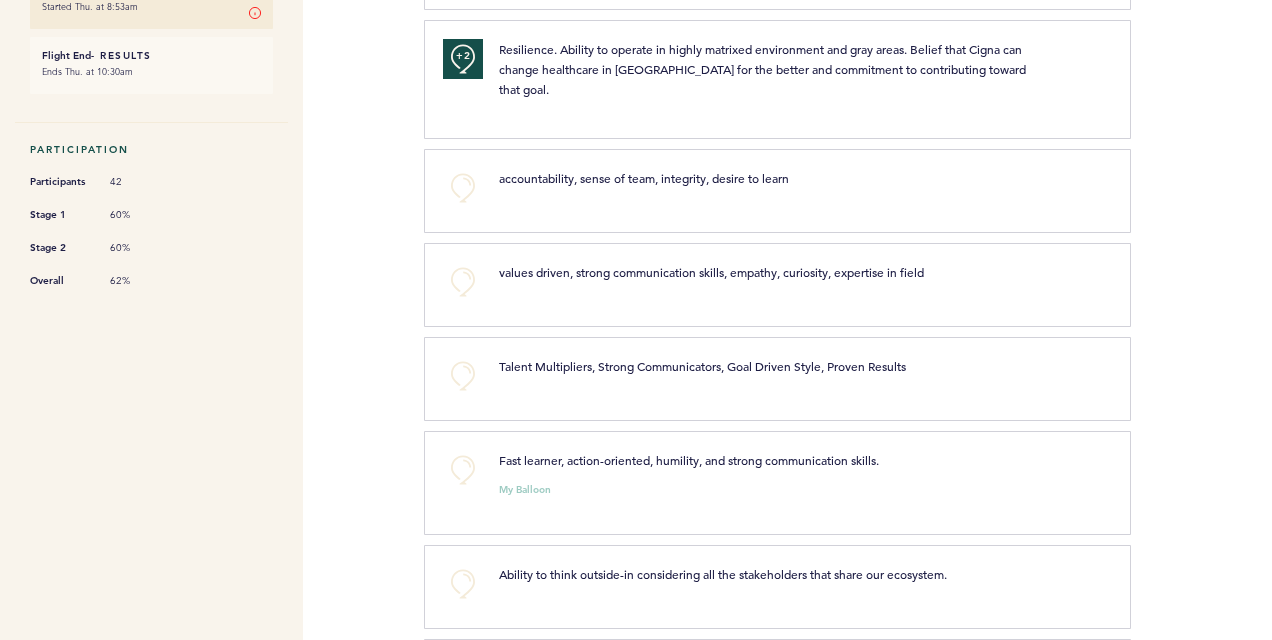 scroll, scrollTop: 504, scrollLeft: 0, axis: vertical 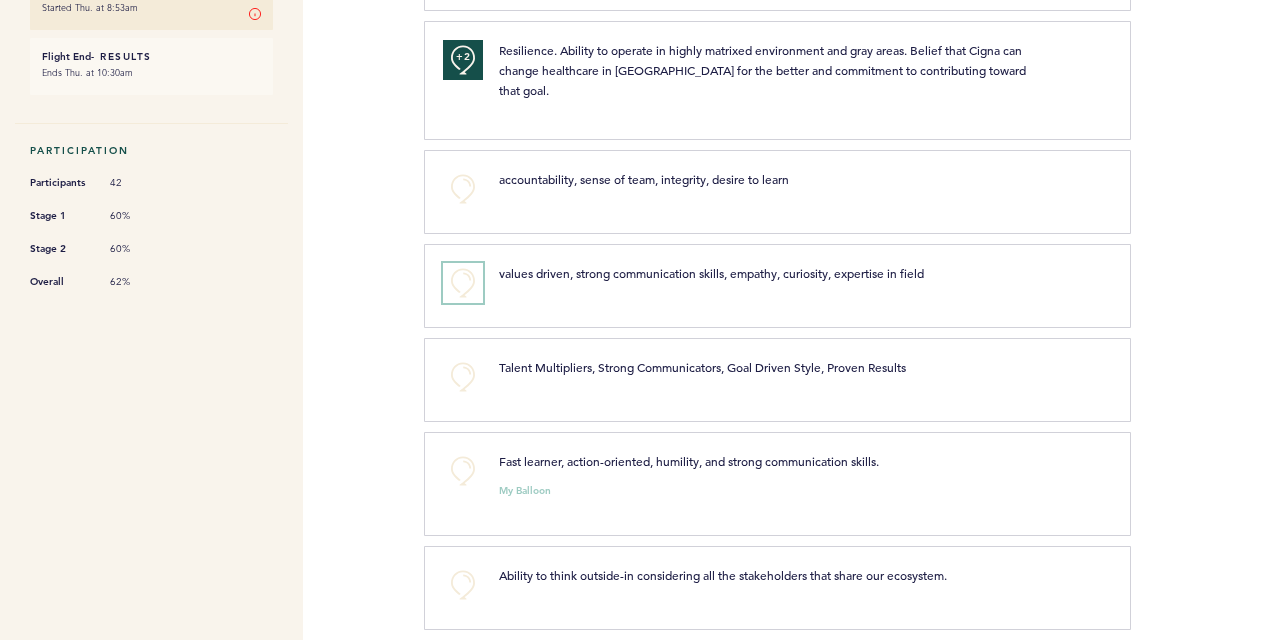 click on "+0" at bounding box center [463, 283] 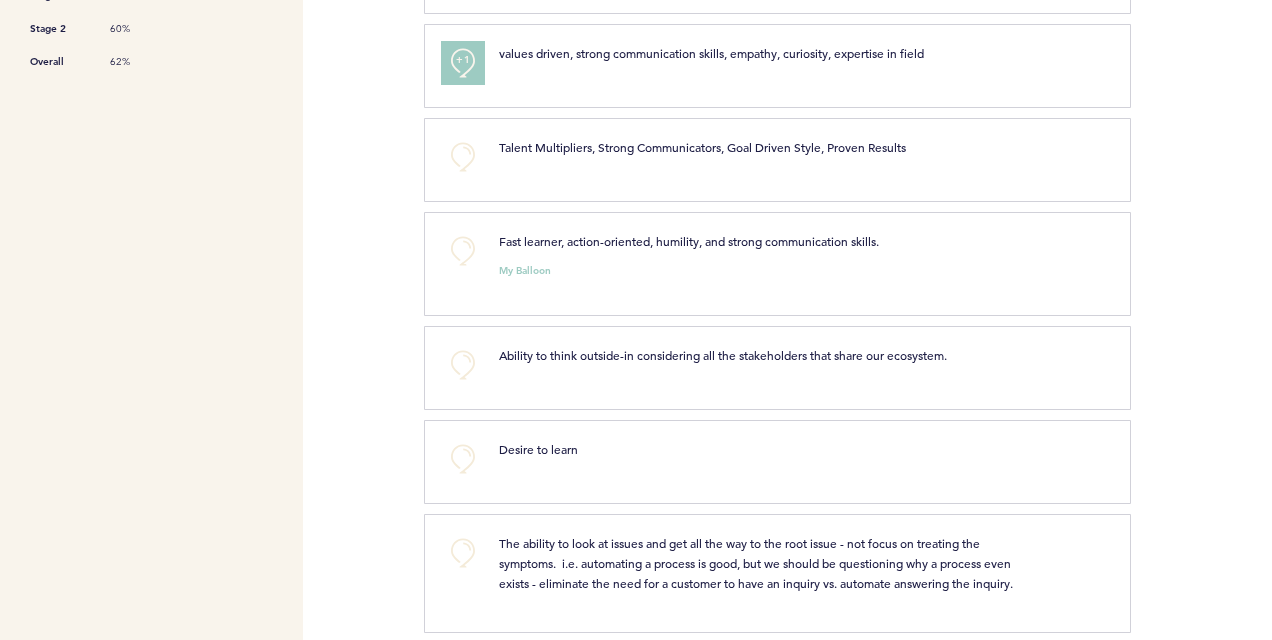 scroll, scrollTop: 0, scrollLeft: 0, axis: both 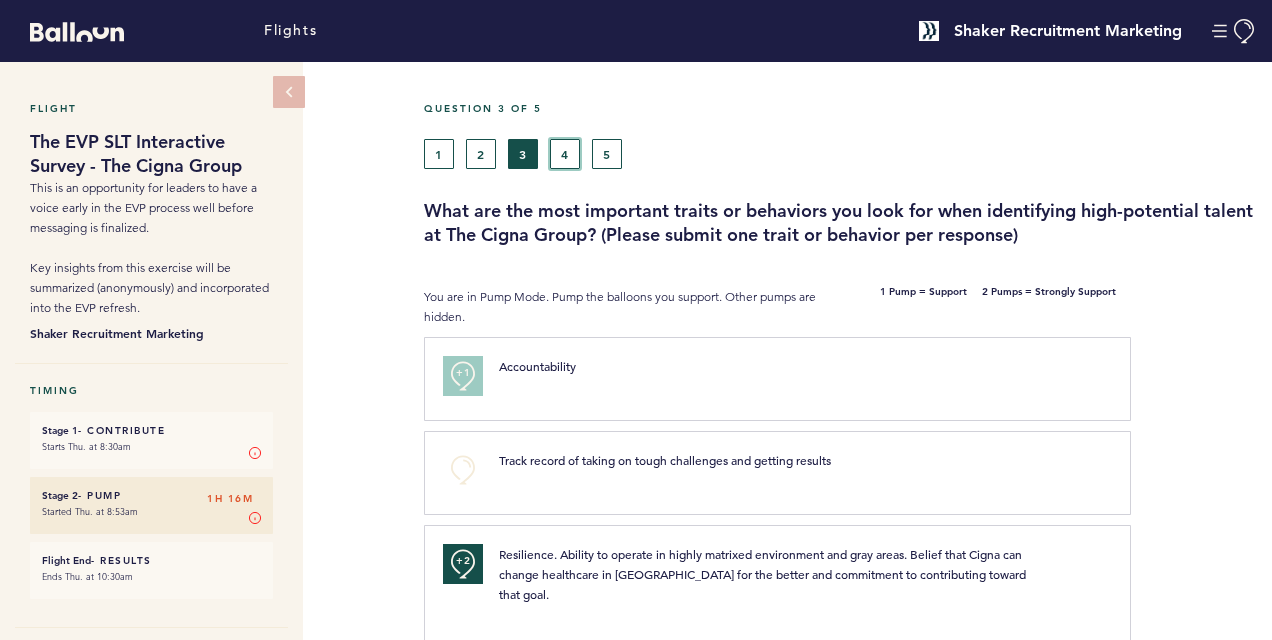 click on "4" at bounding box center (565, 154) 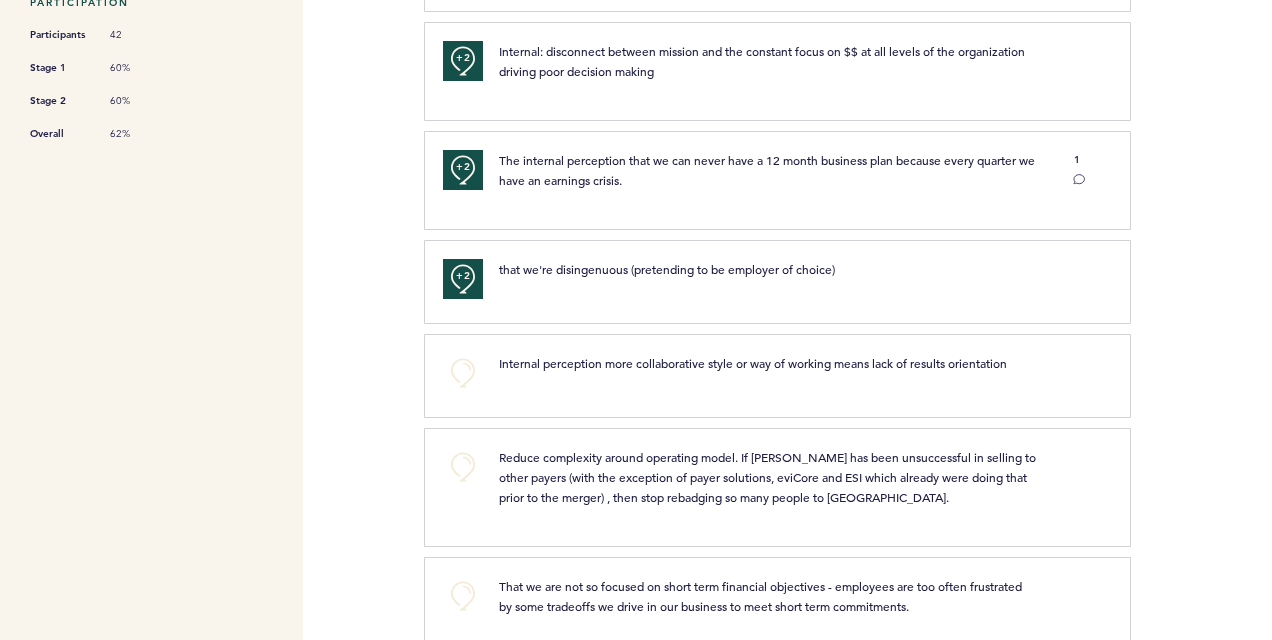 scroll, scrollTop: 0, scrollLeft: 0, axis: both 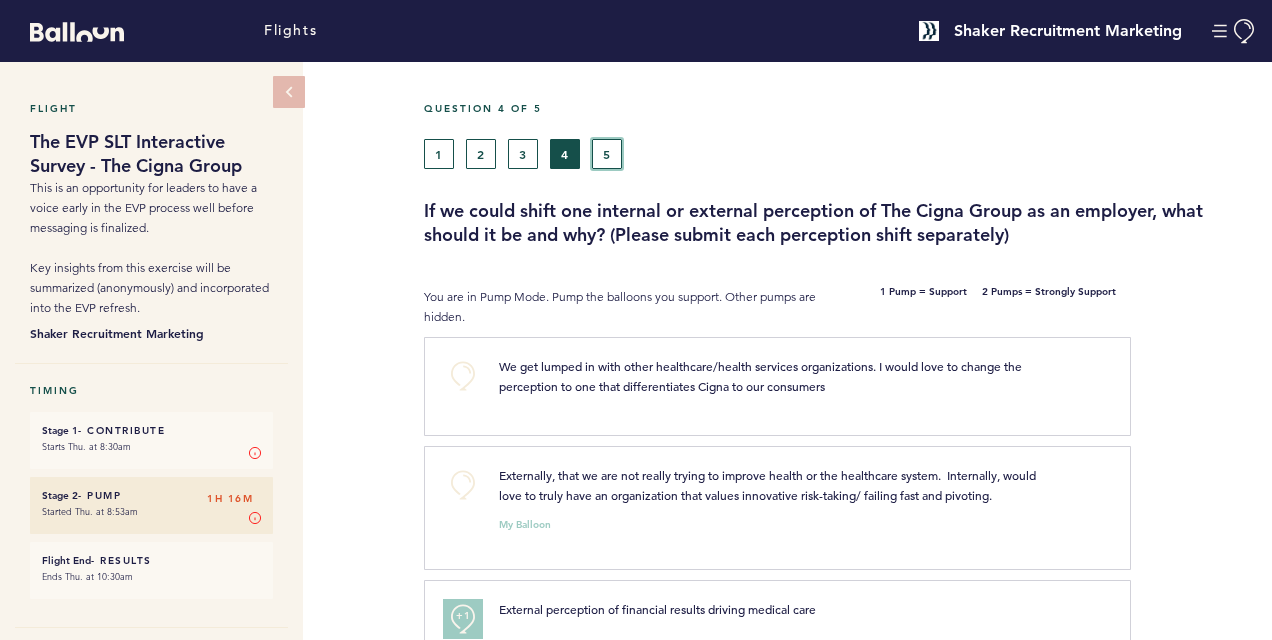 click on "5" at bounding box center [607, 154] 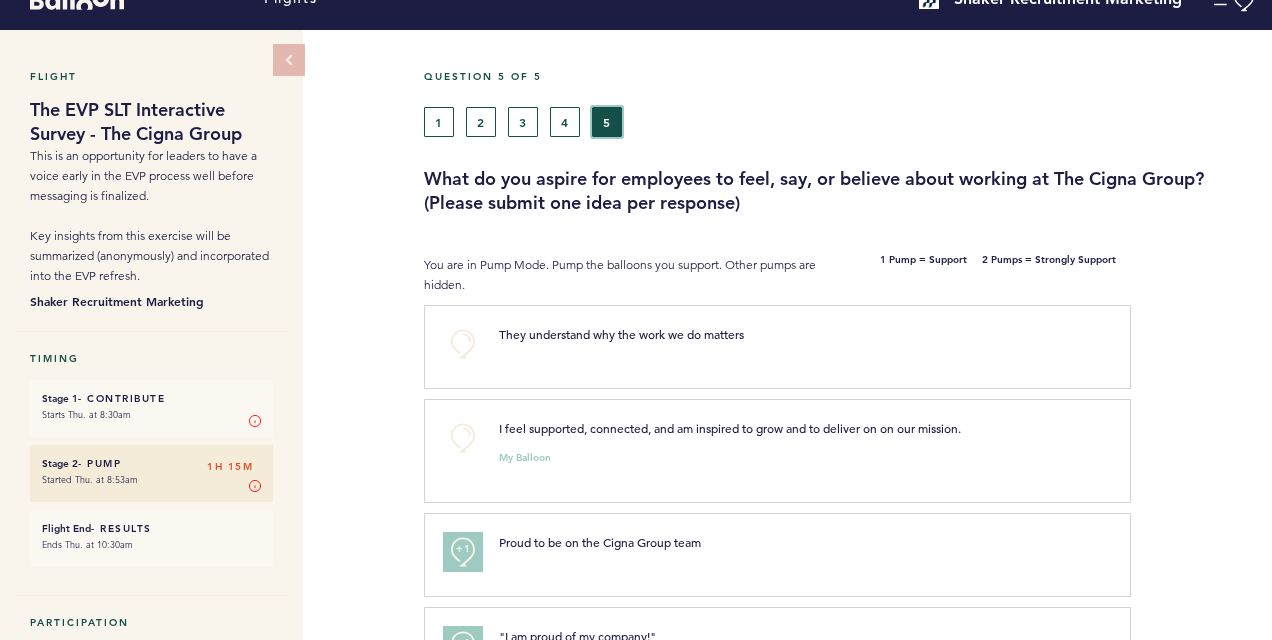 scroll, scrollTop: 0, scrollLeft: 0, axis: both 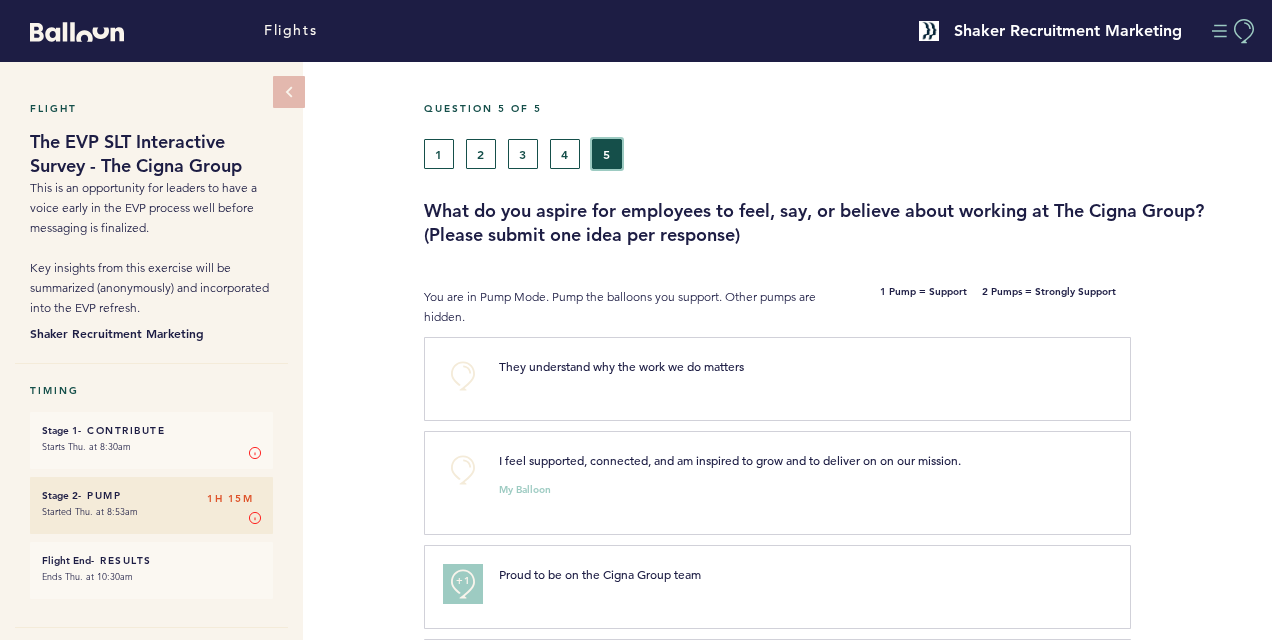 click at bounding box center (1234, 31) 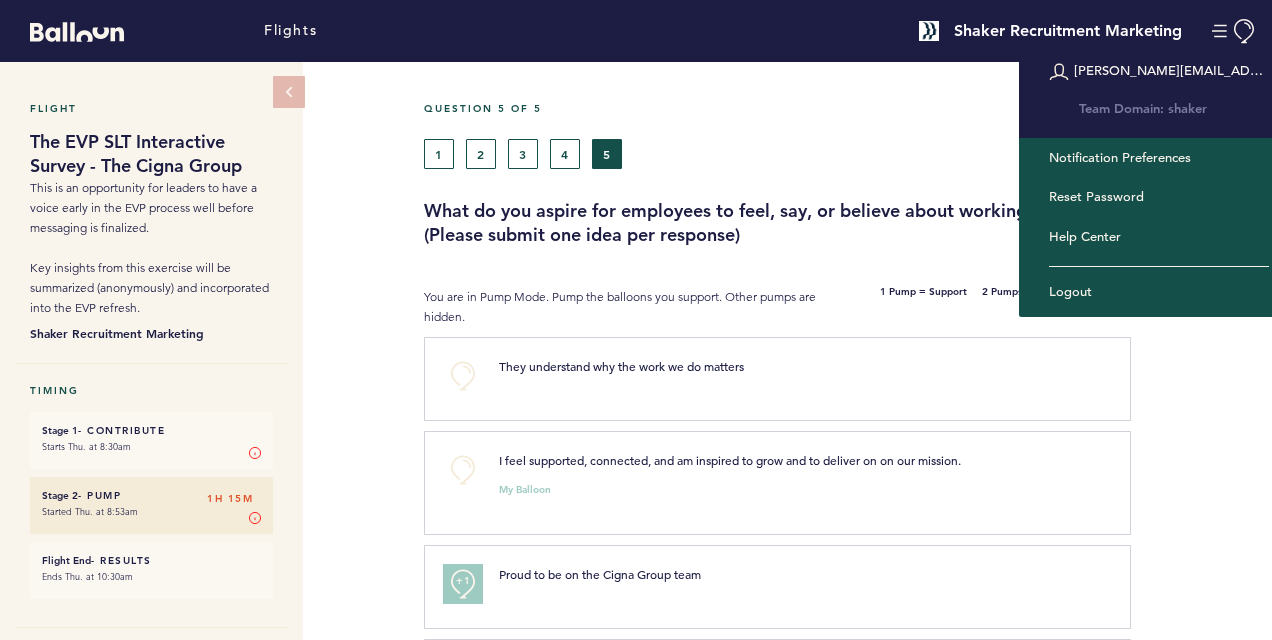 click on "Question 5 of 5" at bounding box center [840, 120] 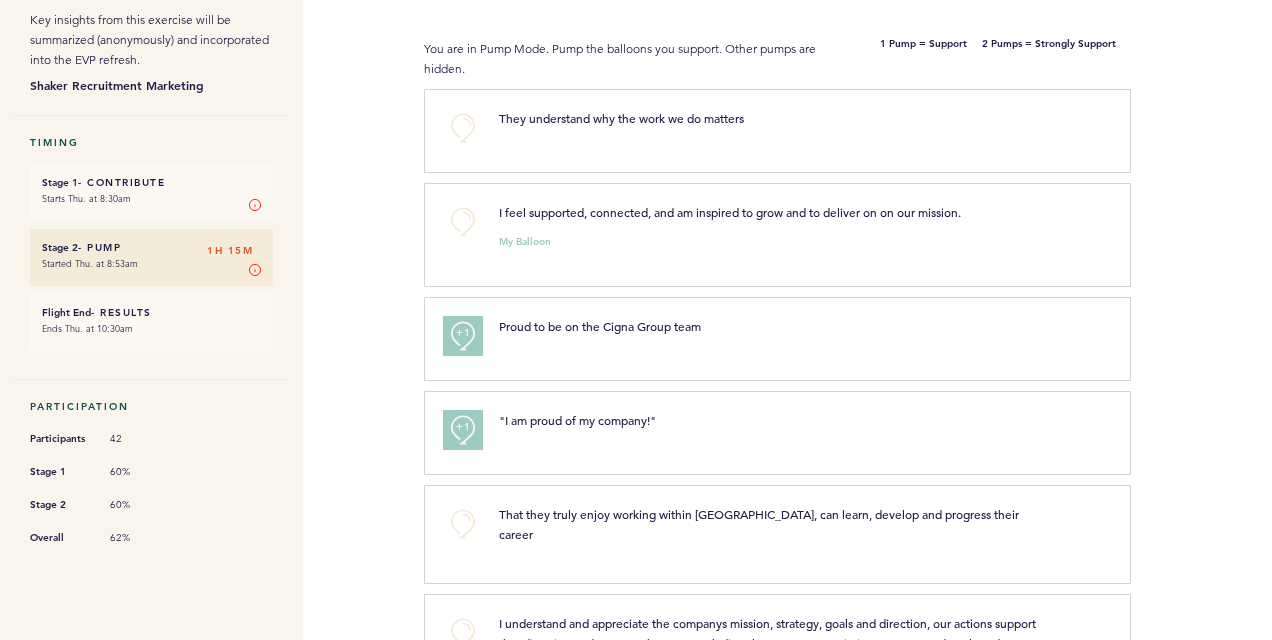 scroll, scrollTop: 0, scrollLeft: 0, axis: both 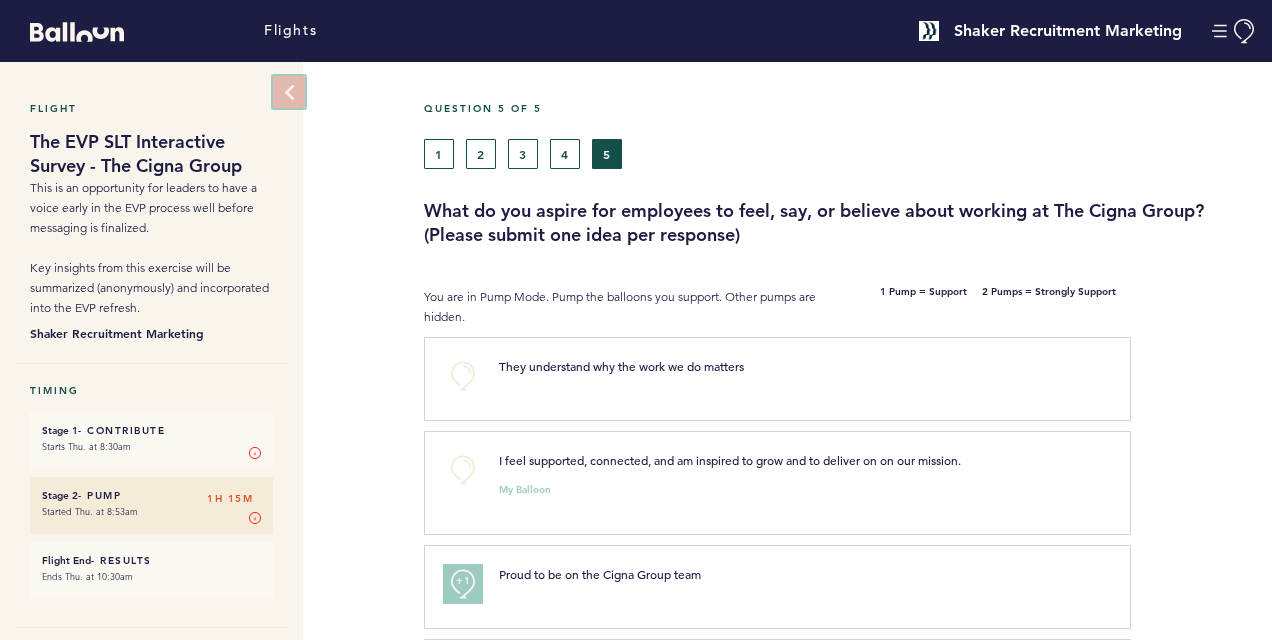click at bounding box center [289, 92] 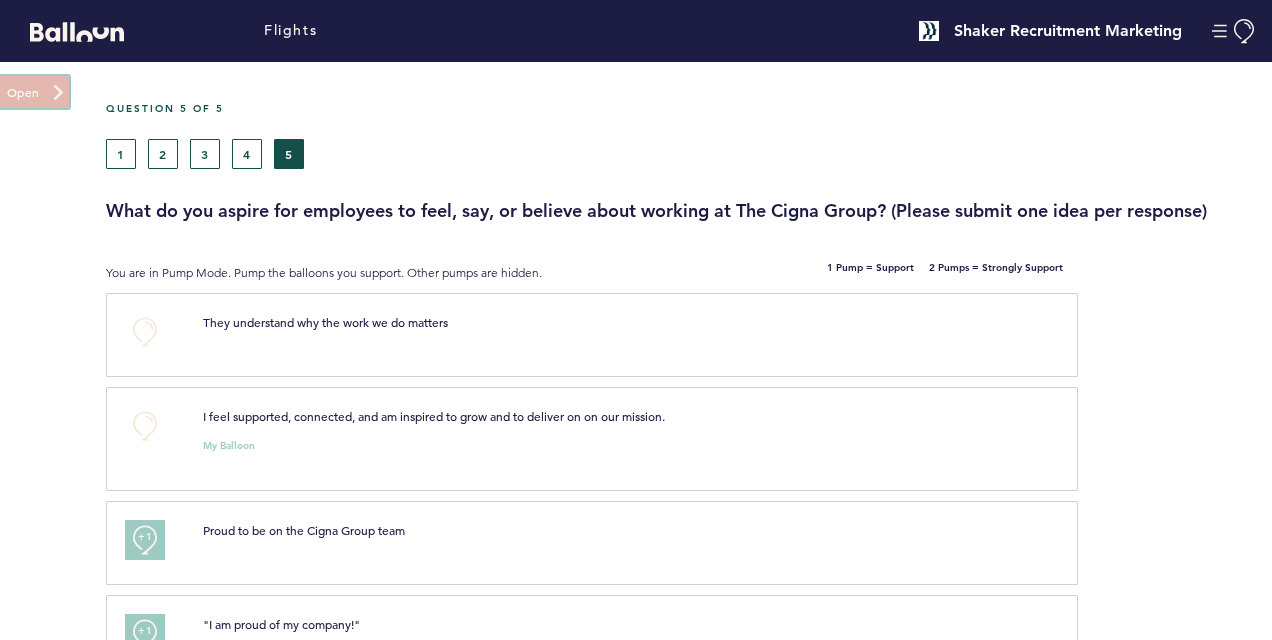 drag, startPoint x: 355, startPoint y: 367, endPoint x: 6, endPoint y: 90, distance: 445.56705 